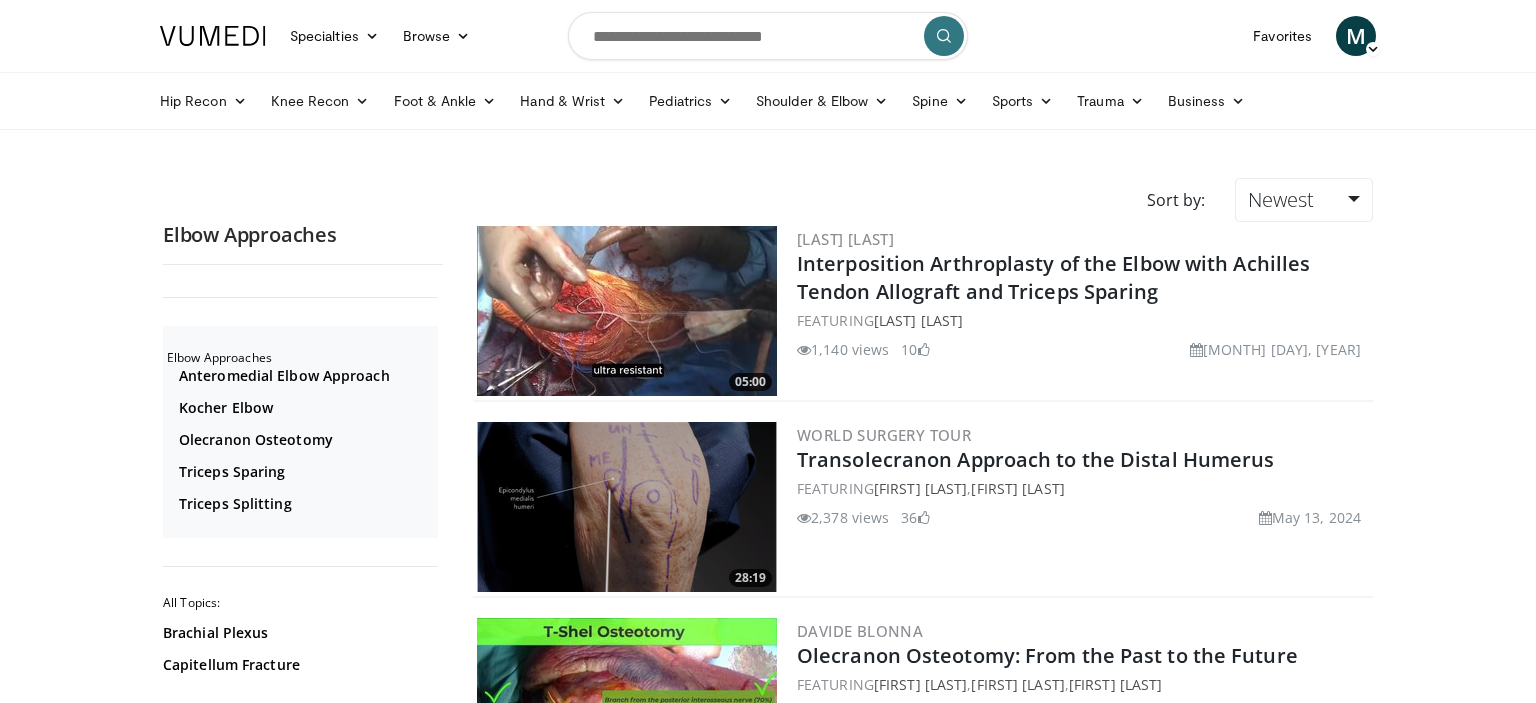 scroll, scrollTop: 0, scrollLeft: 0, axis: both 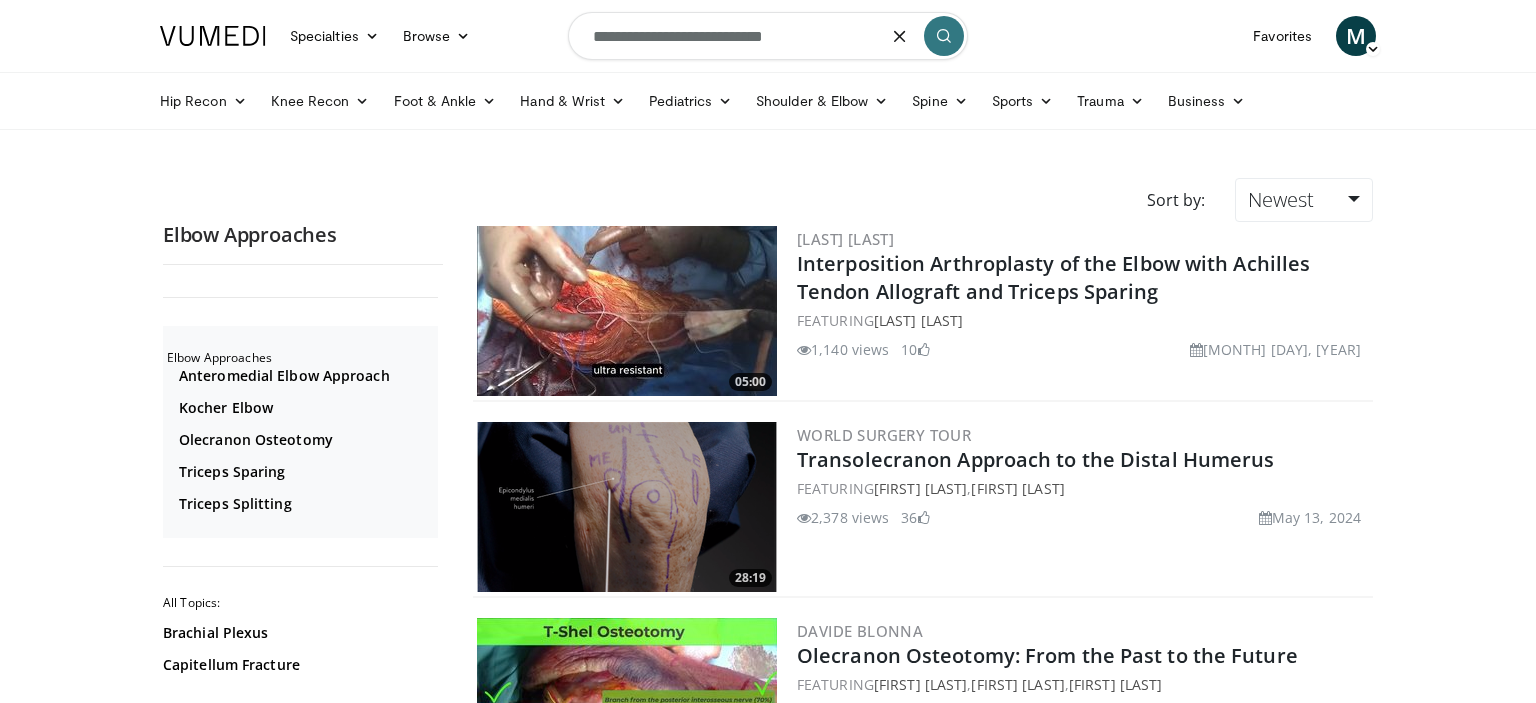 type on "**********" 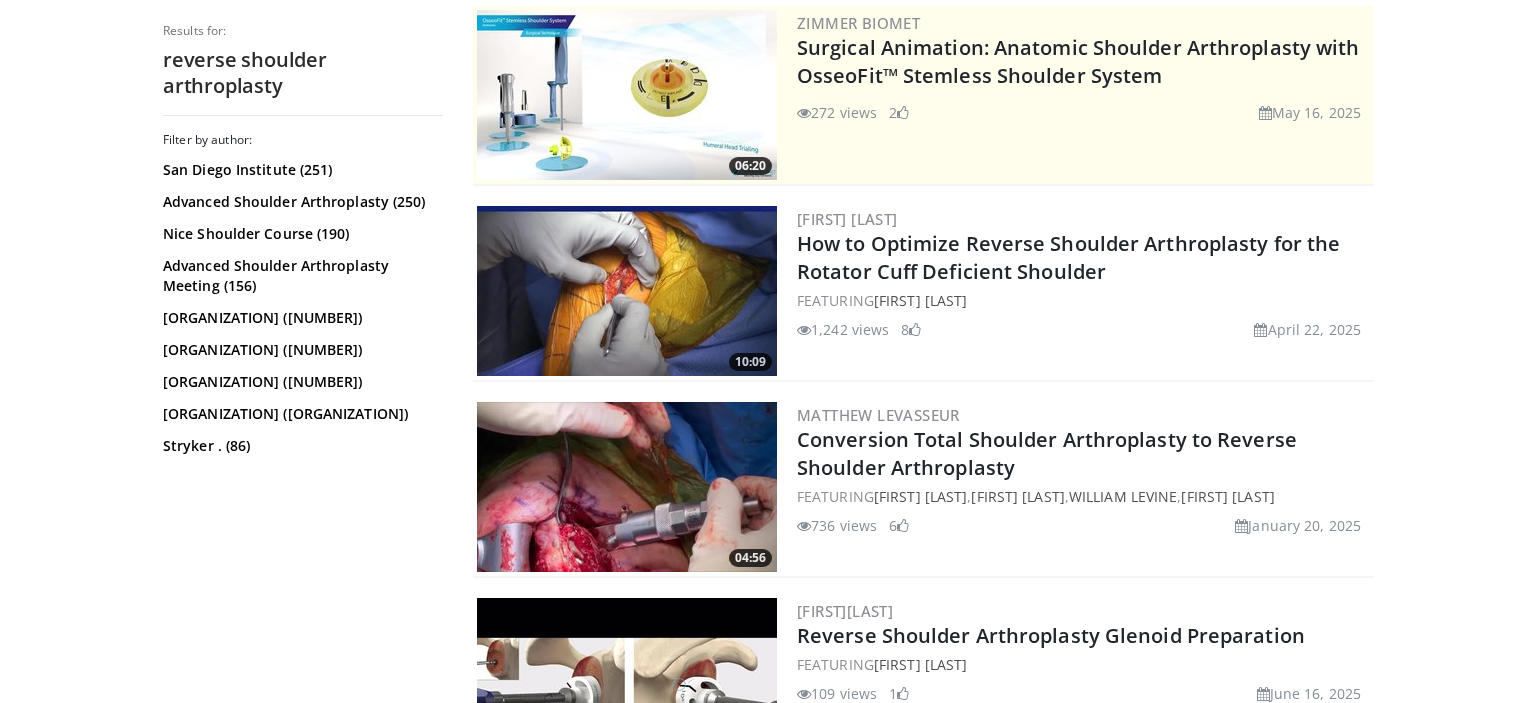scroll, scrollTop: 406, scrollLeft: 0, axis: vertical 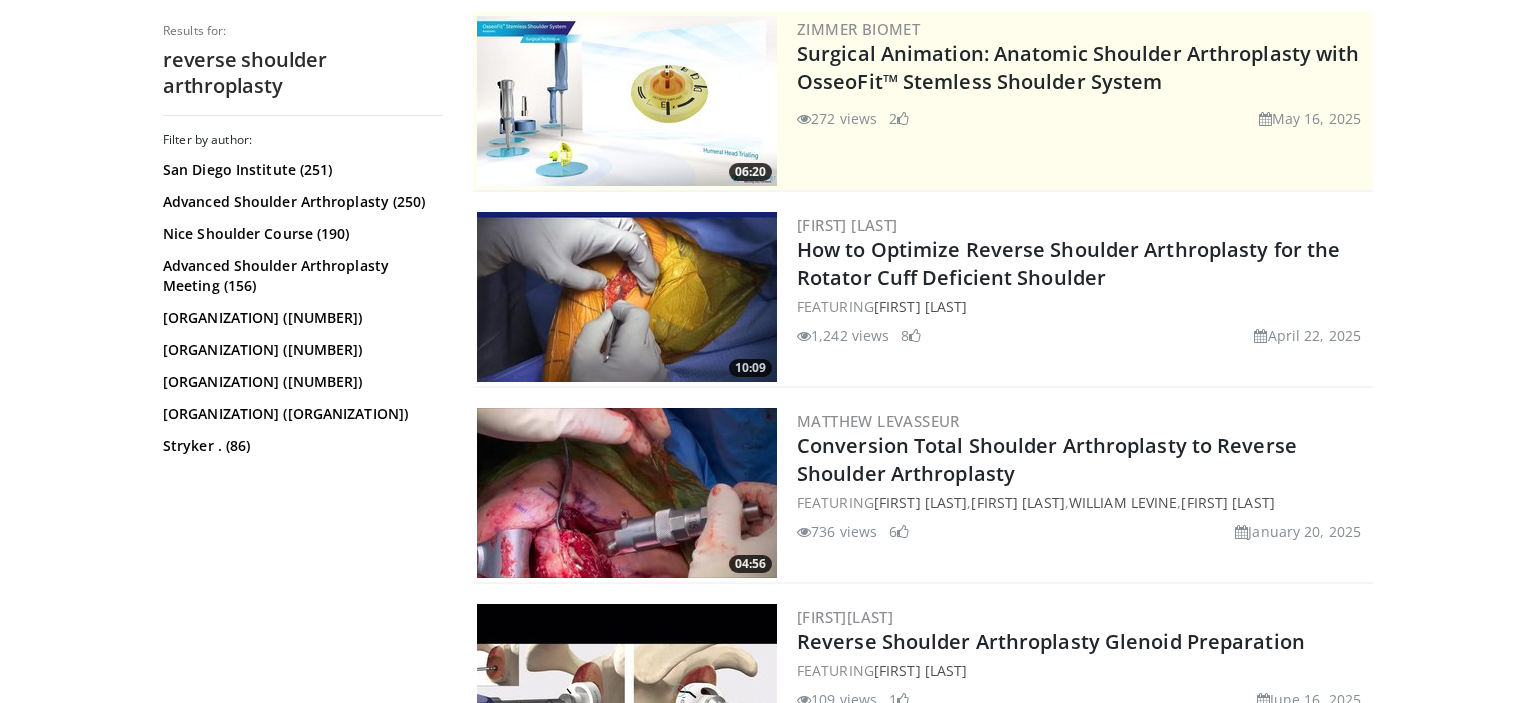 click at bounding box center (627, 297) 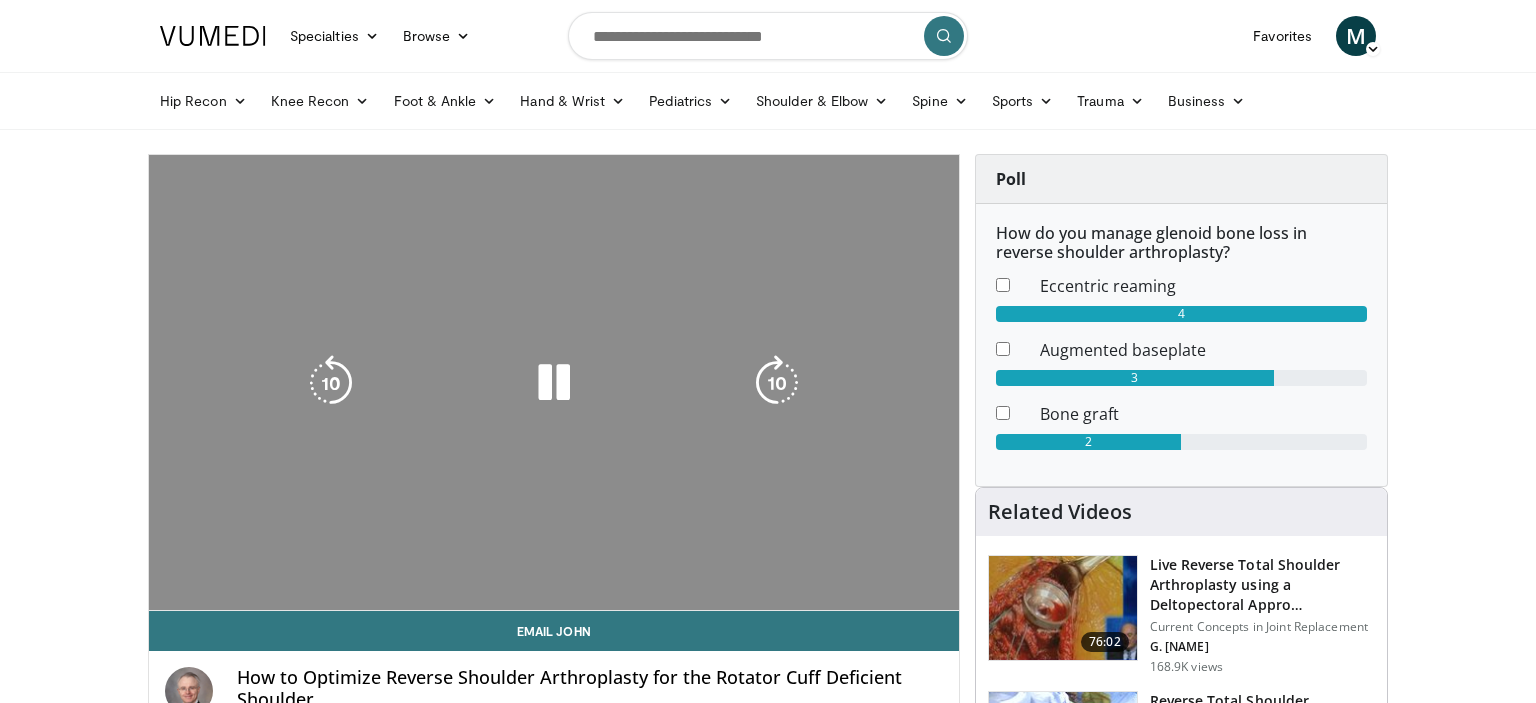 scroll, scrollTop: 0, scrollLeft: 0, axis: both 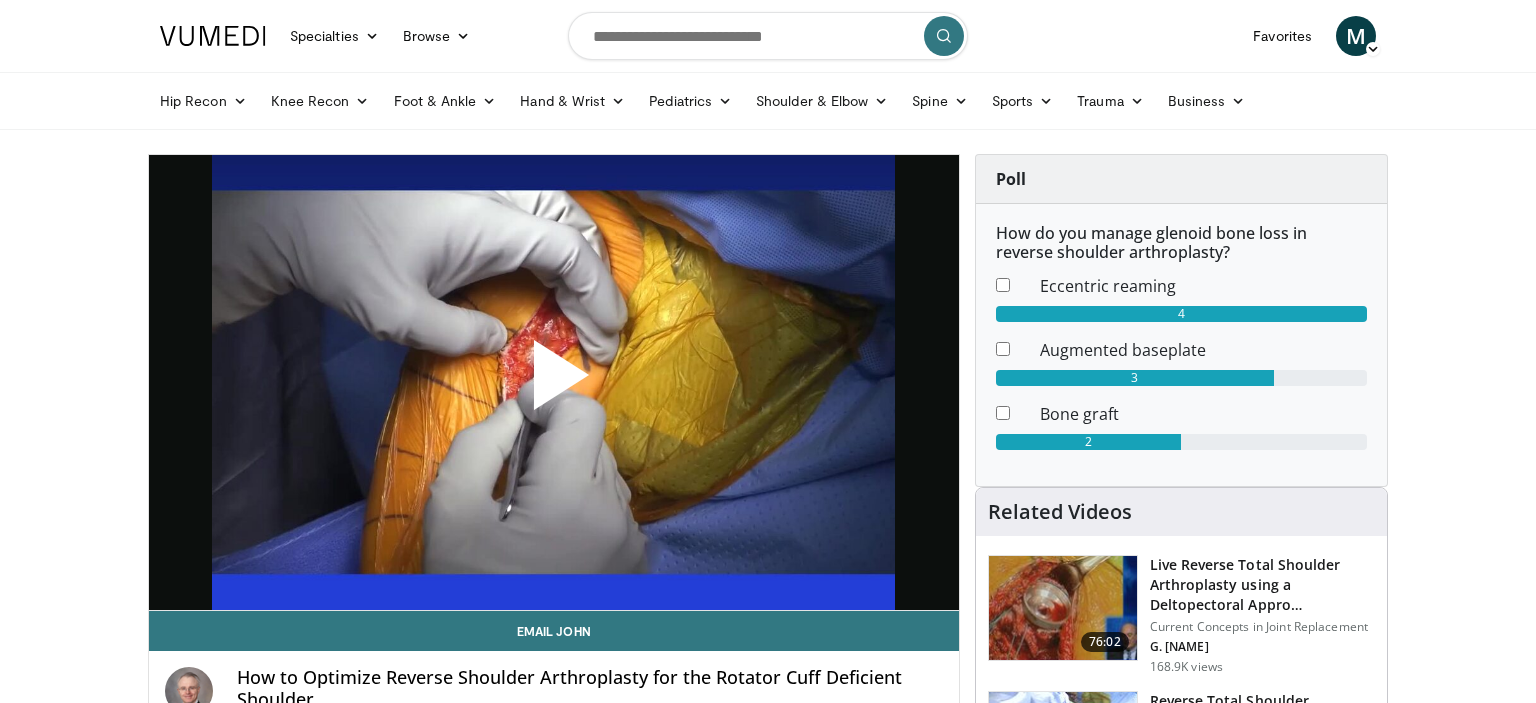 click at bounding box center [554, 383] 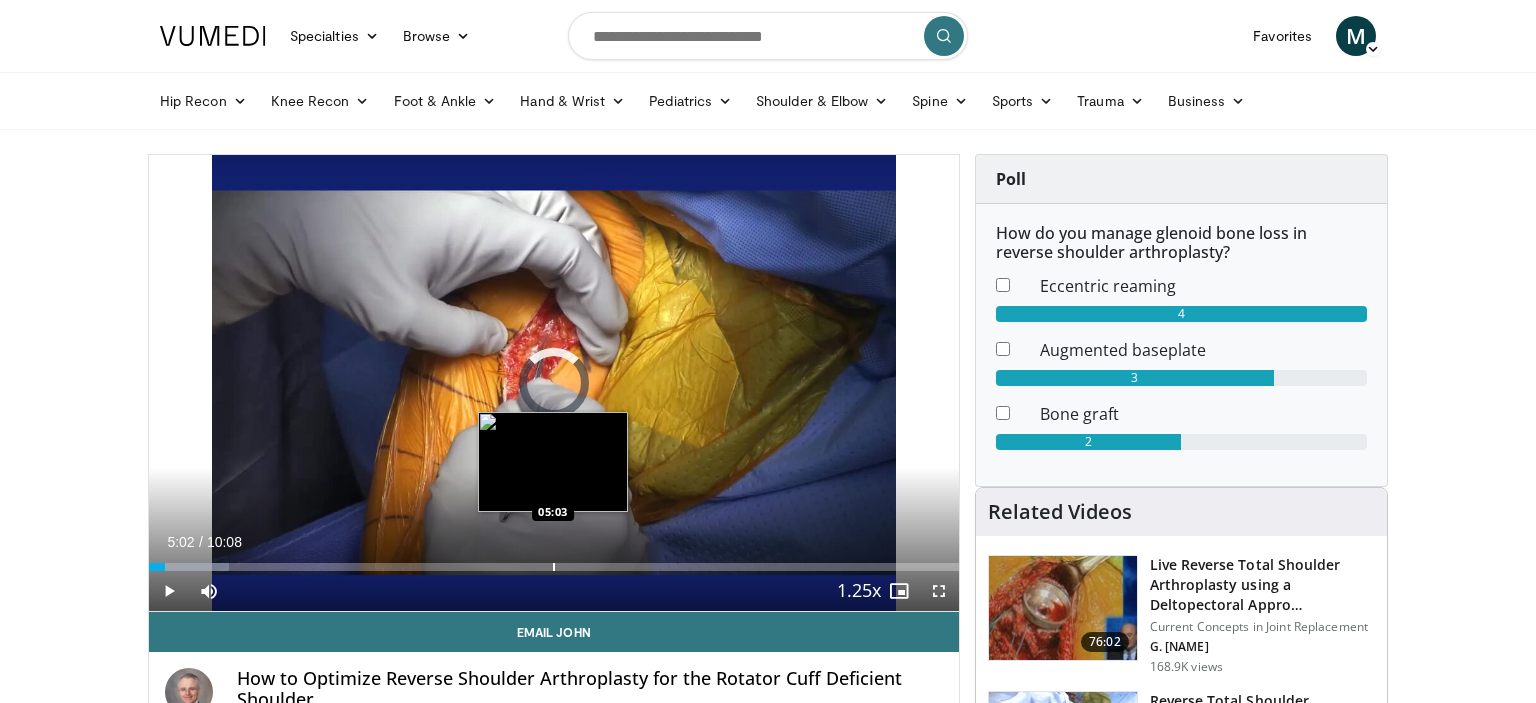click on "Loaded :  9.83% 00:12 05:03" at bounding box center [554, 567] 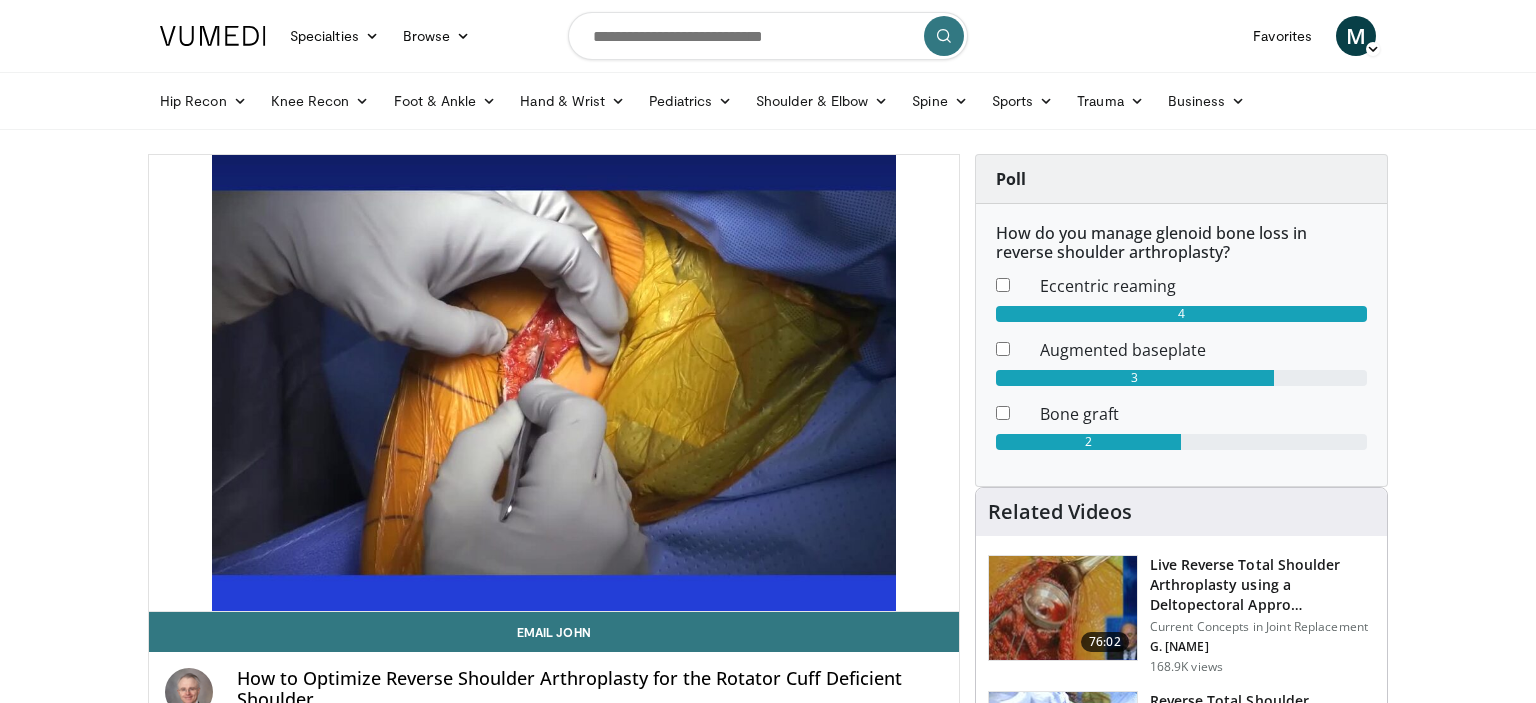 click at bounding box center (1063, 608) 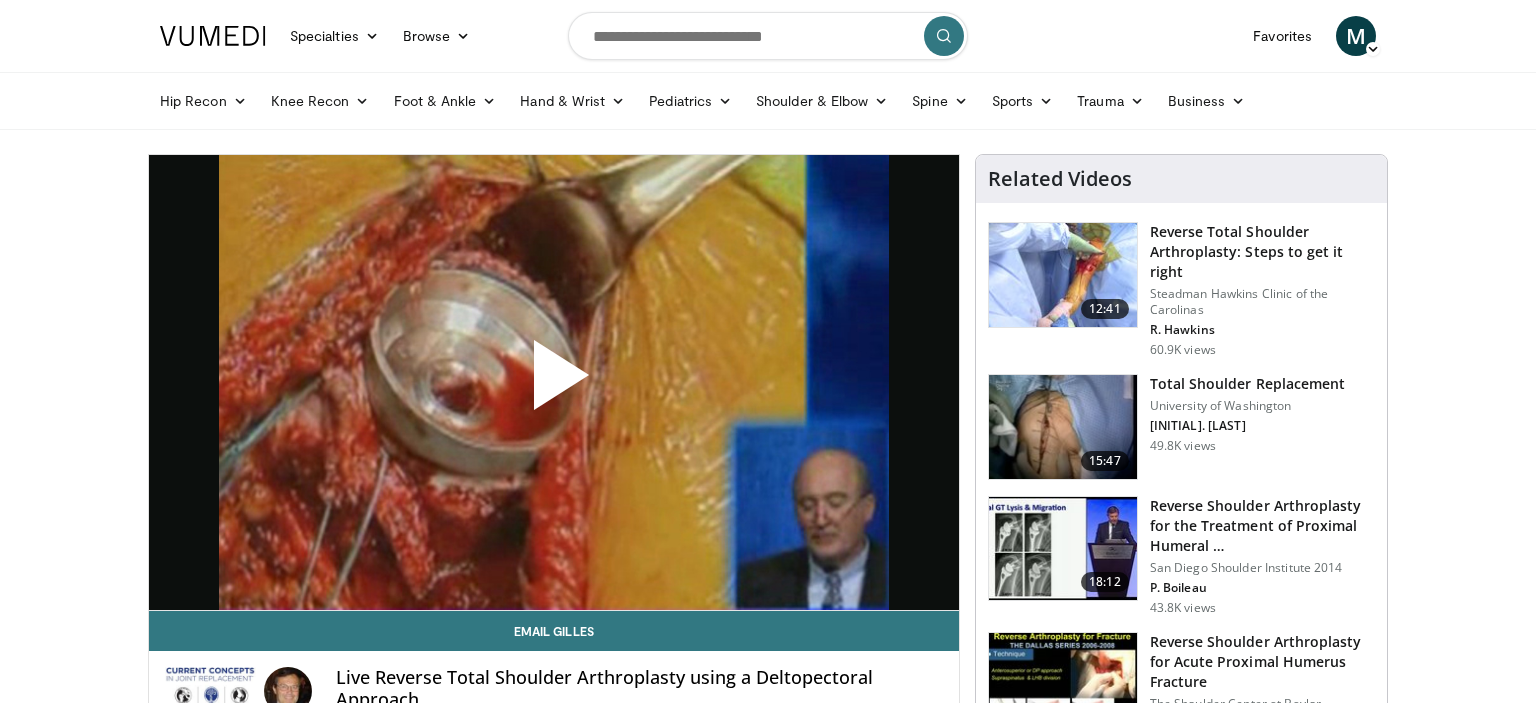 scroll, scrollTop: 0, scrollLeft: 0, axis: both 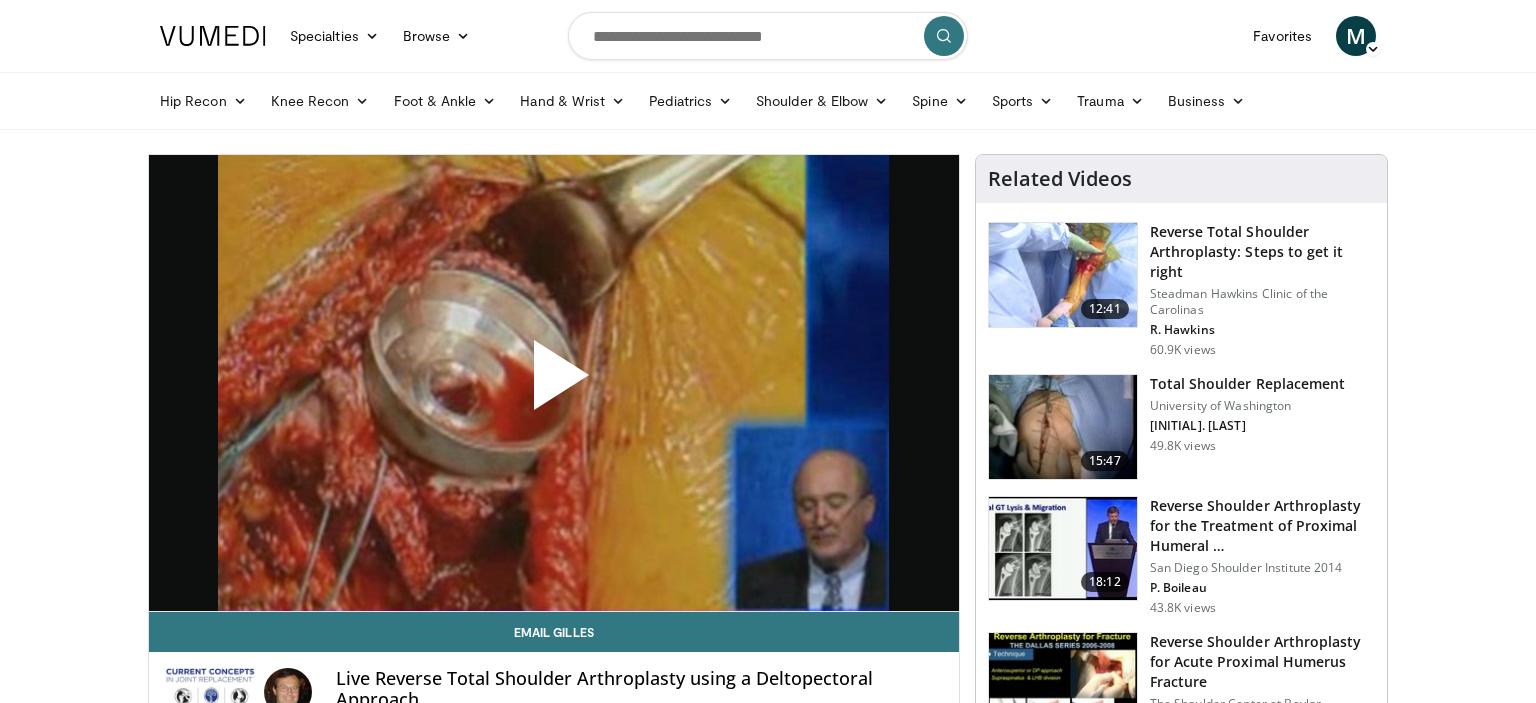 click at bounding box center (1063, 427) 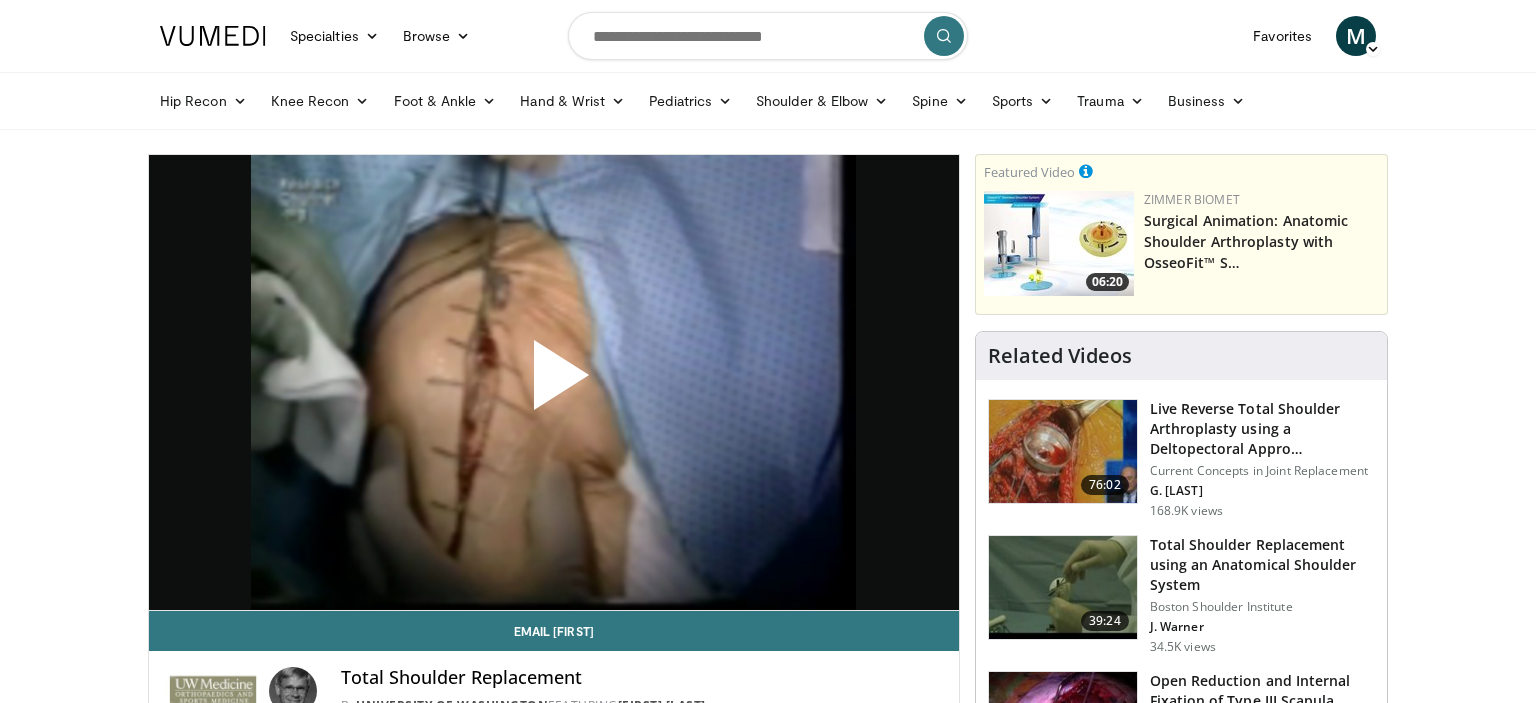 scroll, scrollTop: 0, scrollLeft: 0, axis: both 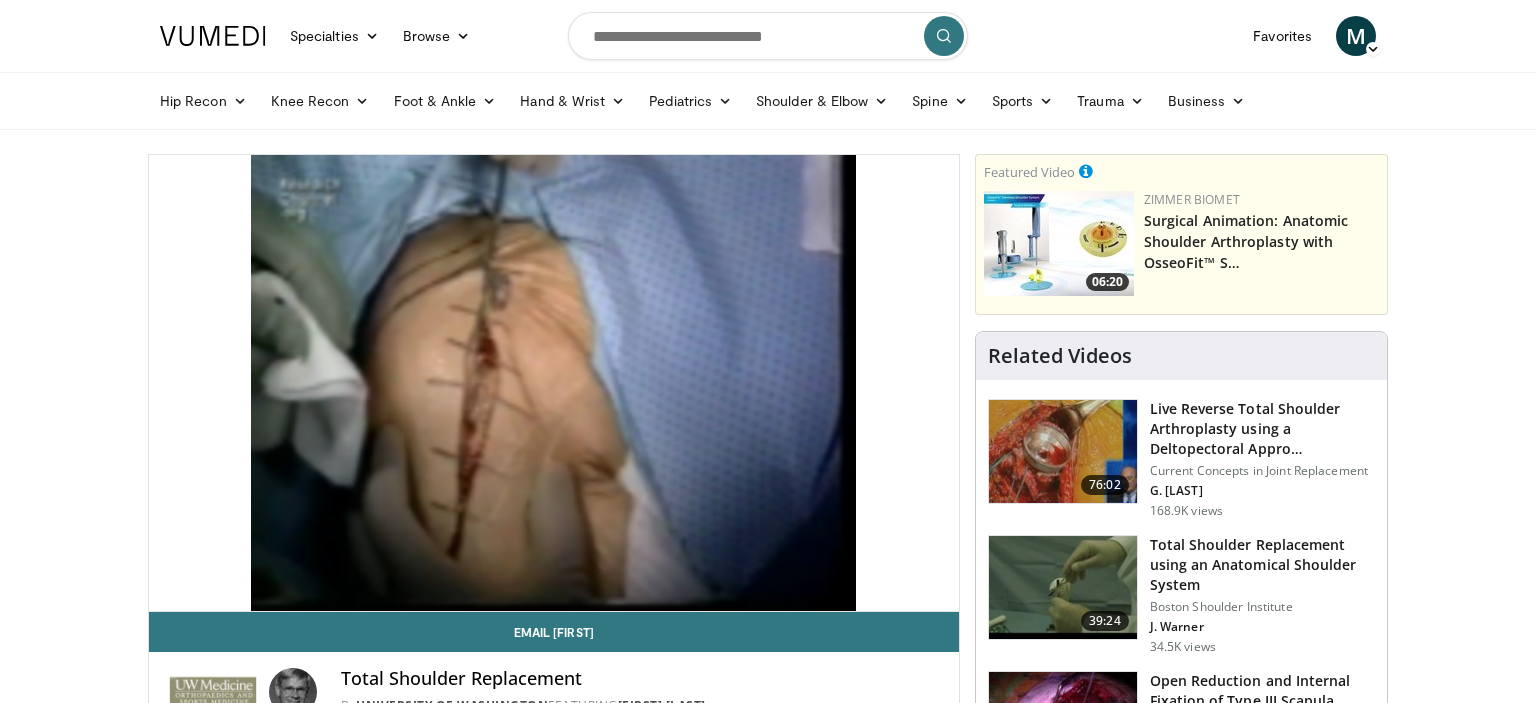 click at bounding box center (1063, 452) 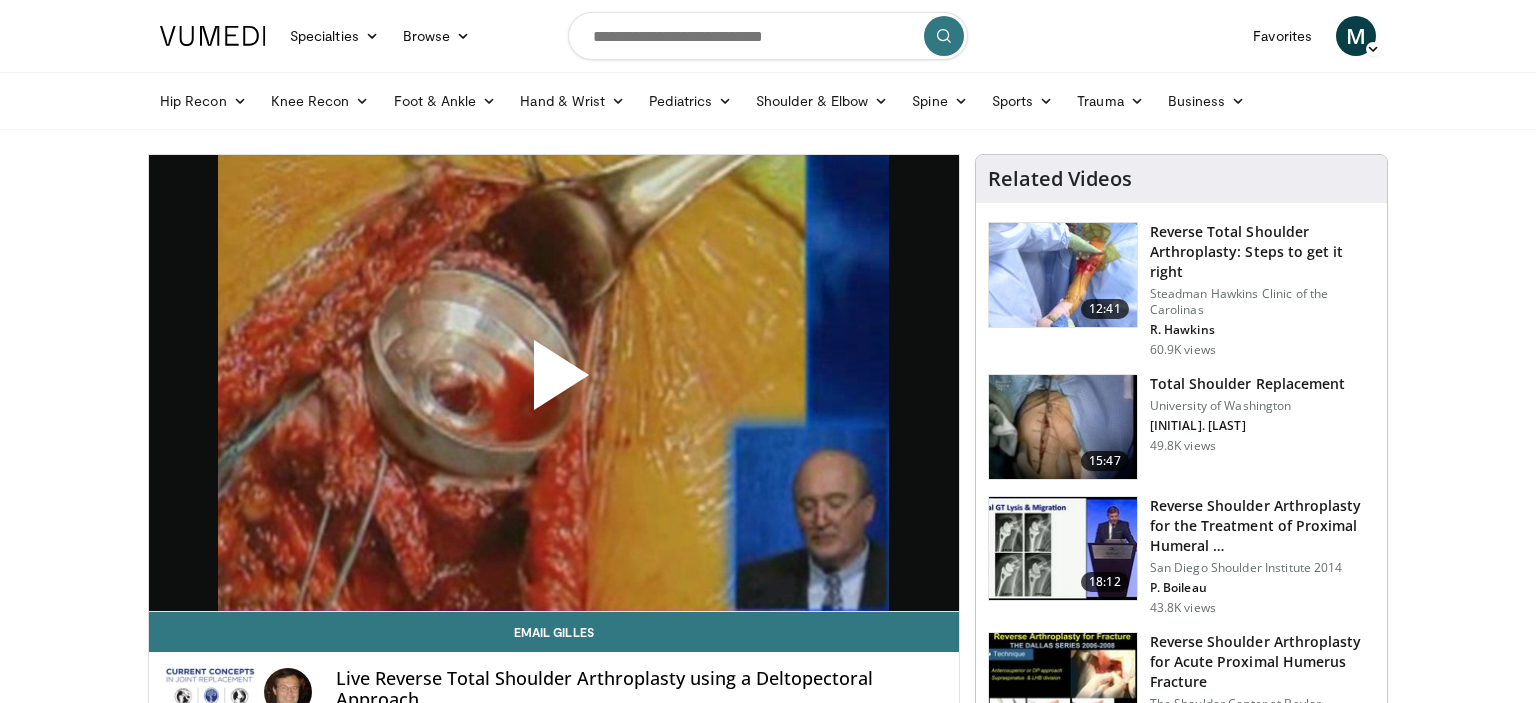 scroll, scrollTop: 0, scrollLeft: 0, axis: both 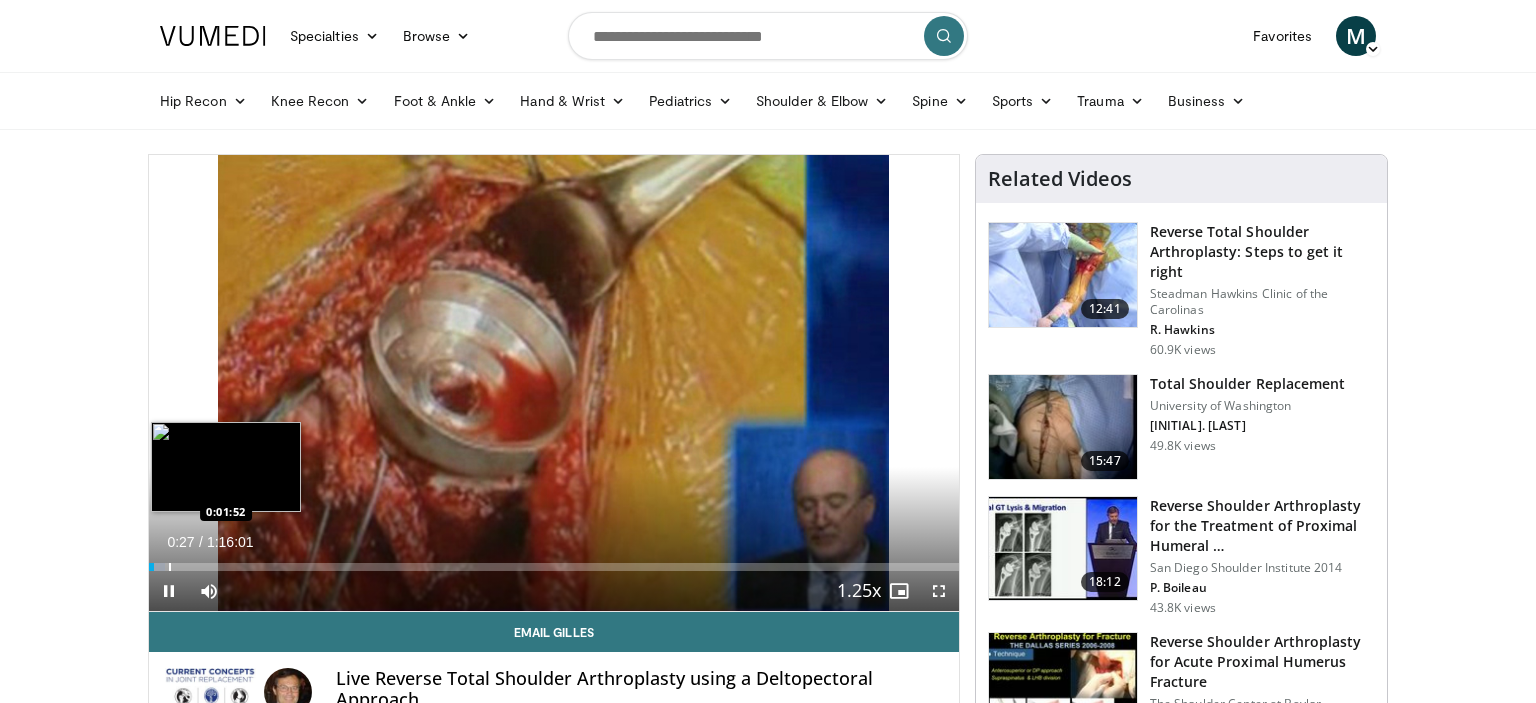 click at bounding box center [170, 567] 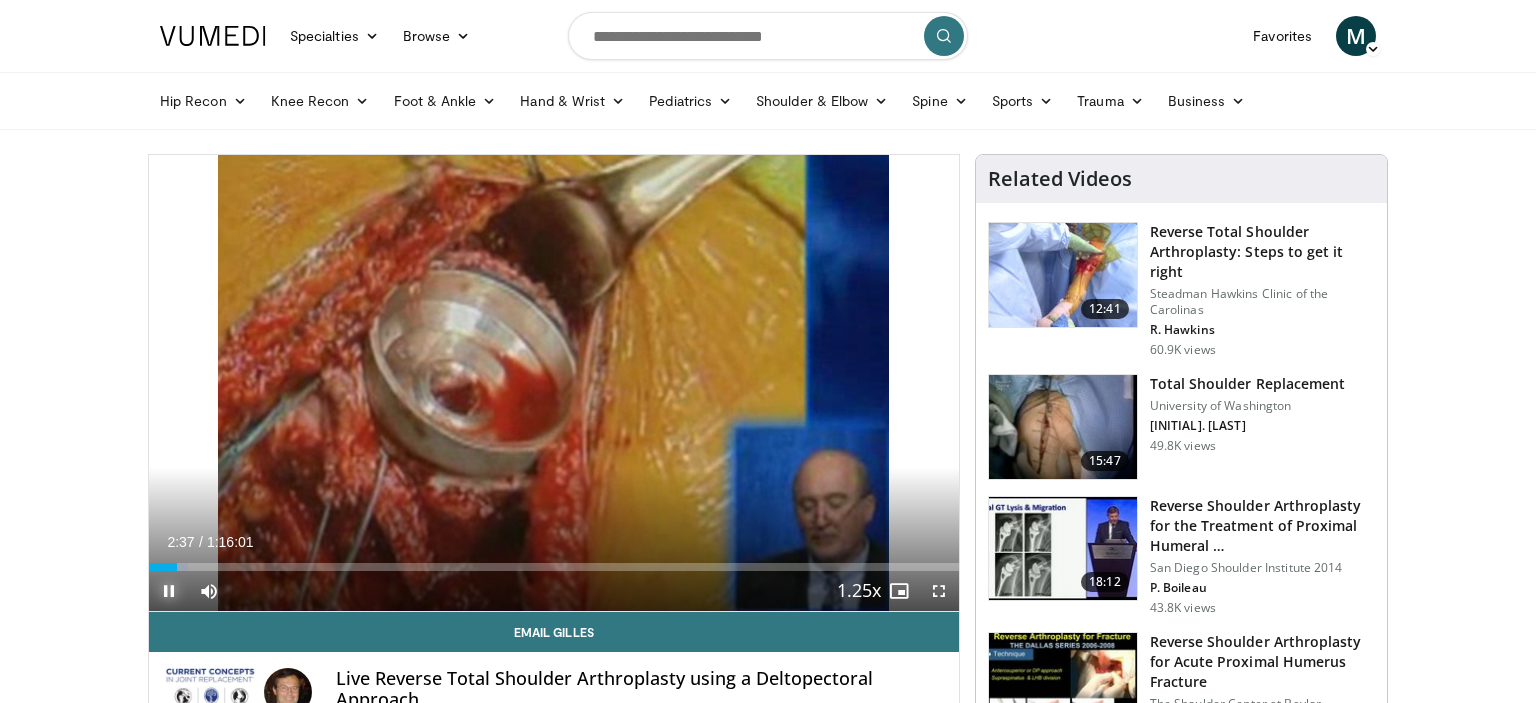 click at bounding box center [169, 591] 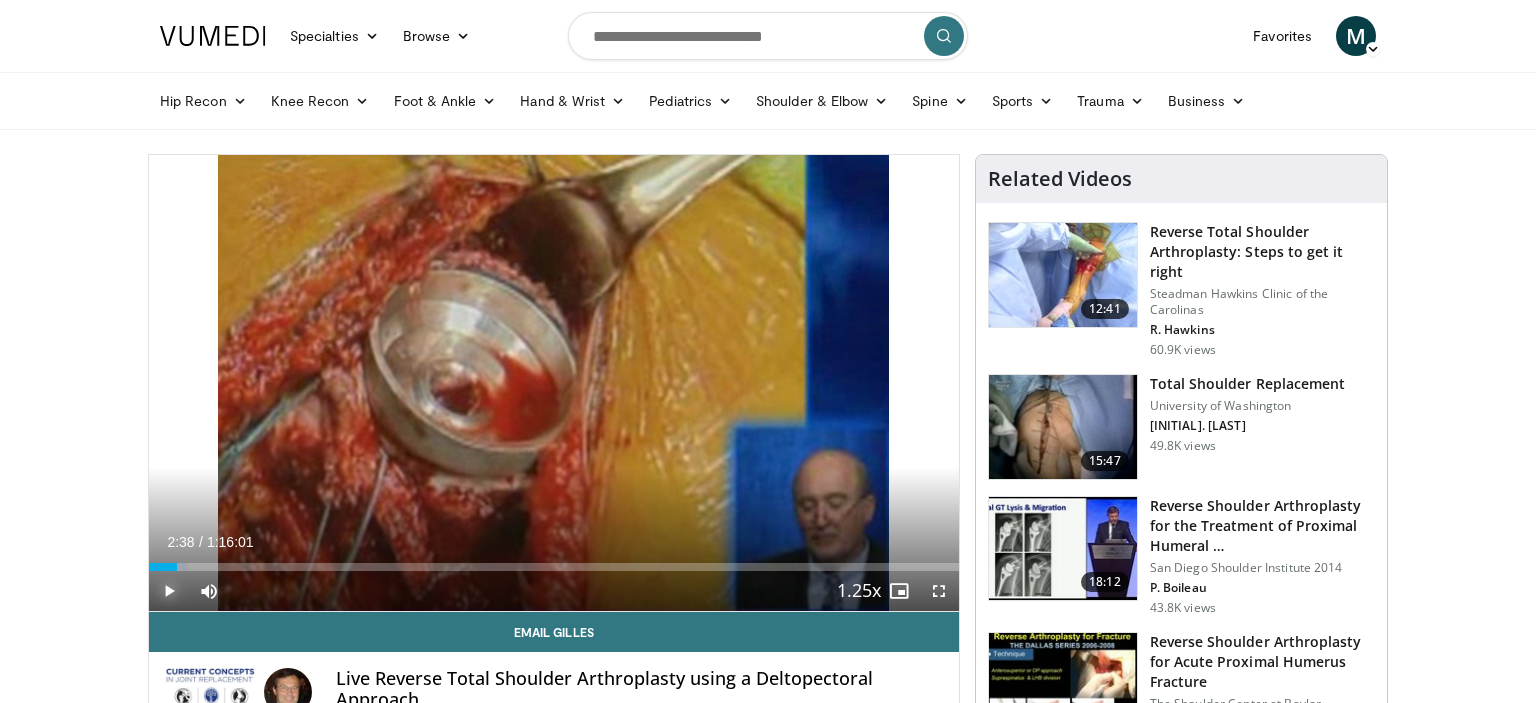 click at bounding box center (169, 591) 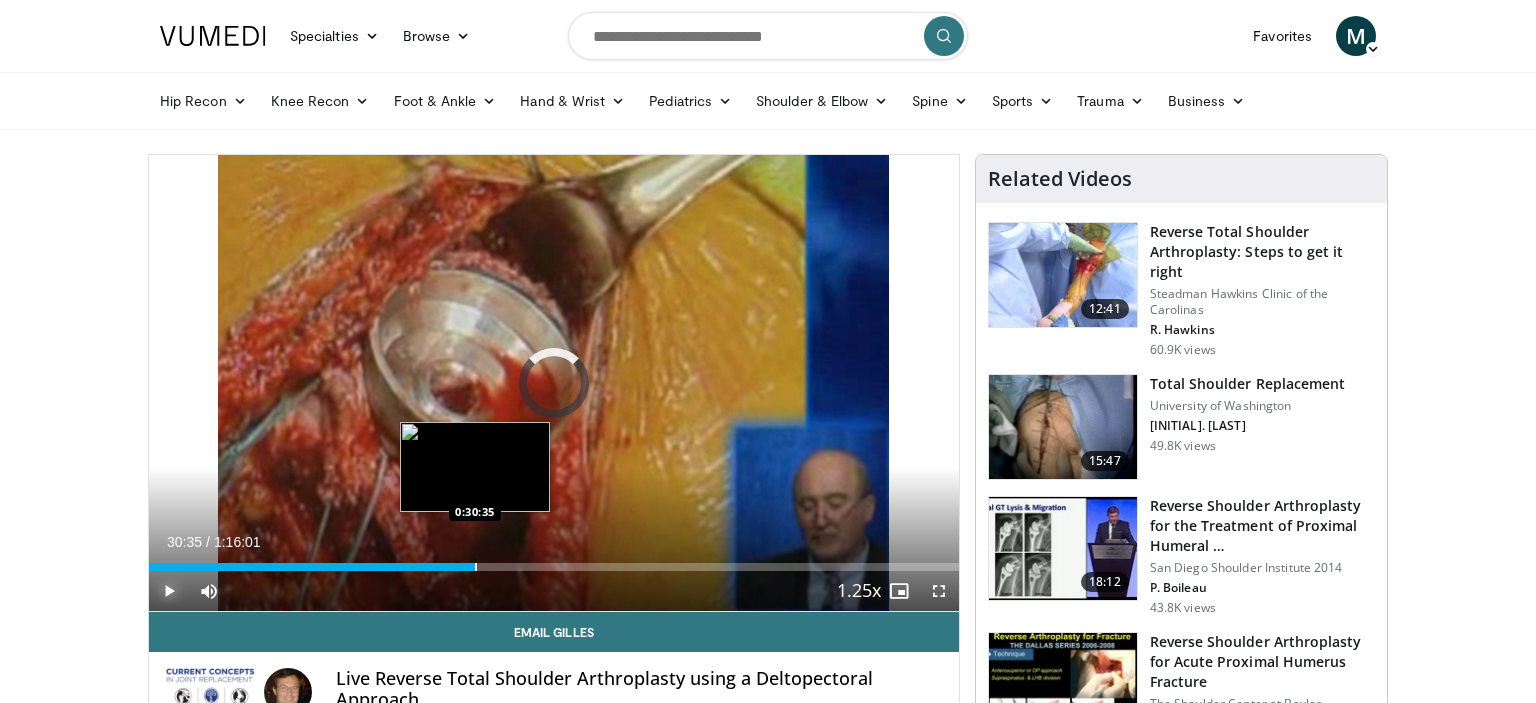 click on "Loaded :  36.77% 0:26:57 0:30:35" at bounding box center [554, 561] 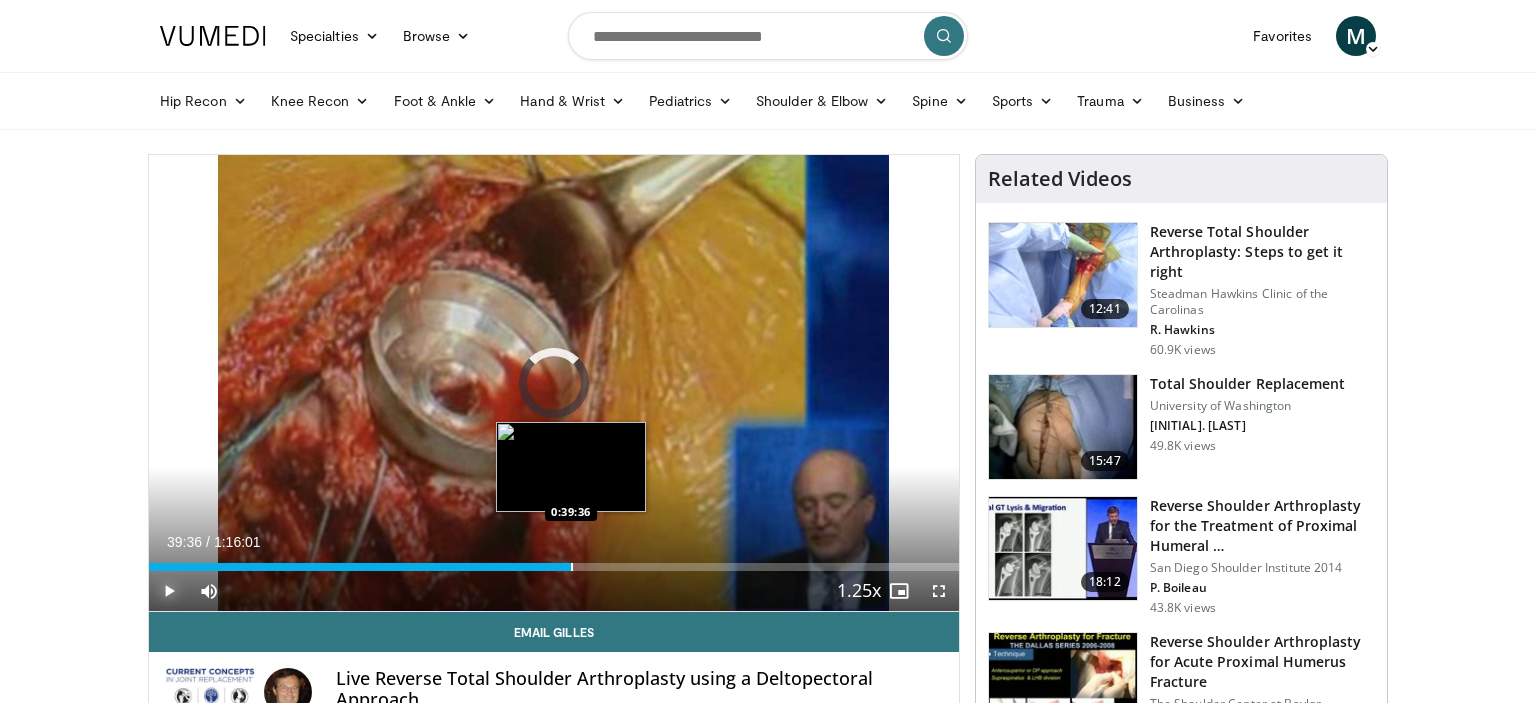 click at bounding box center [572, 567] 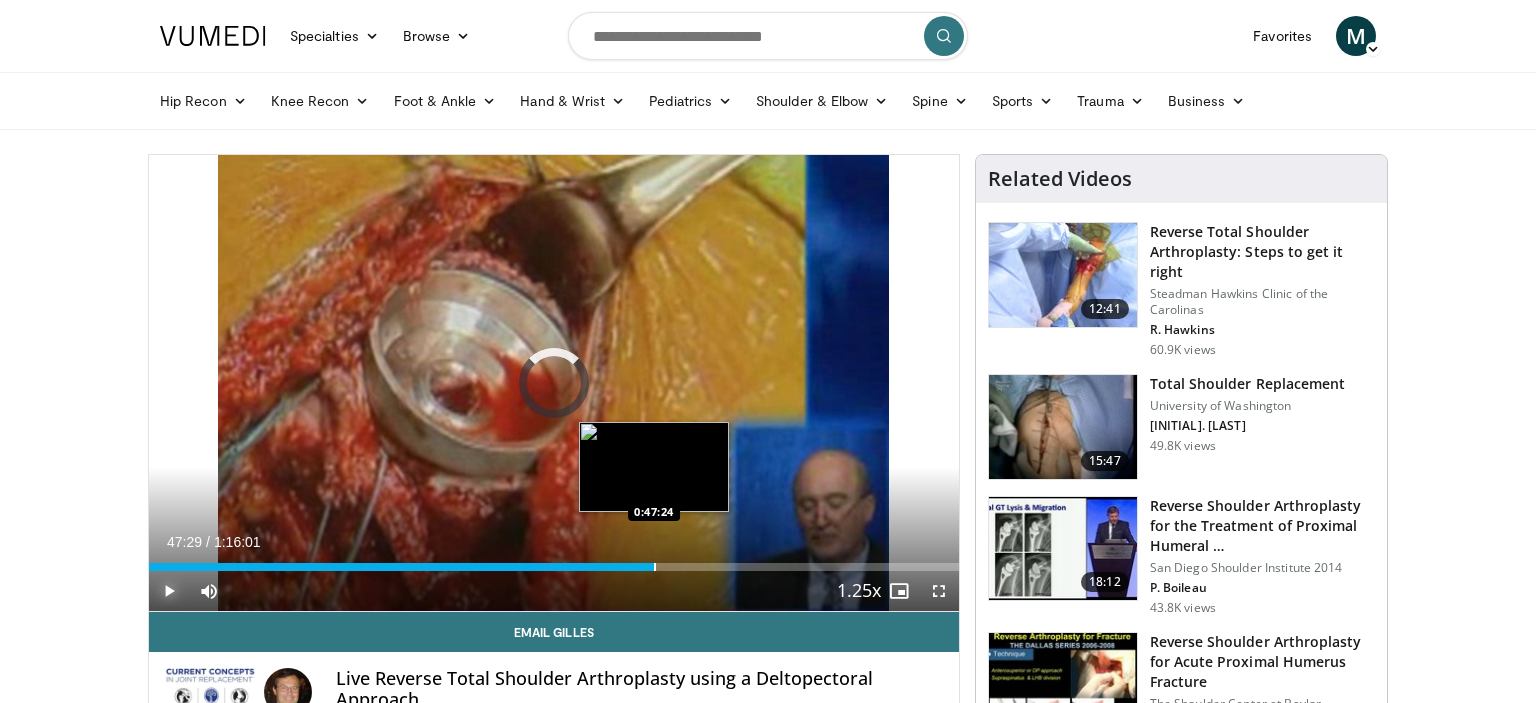 click at bounding box center [655, 567] 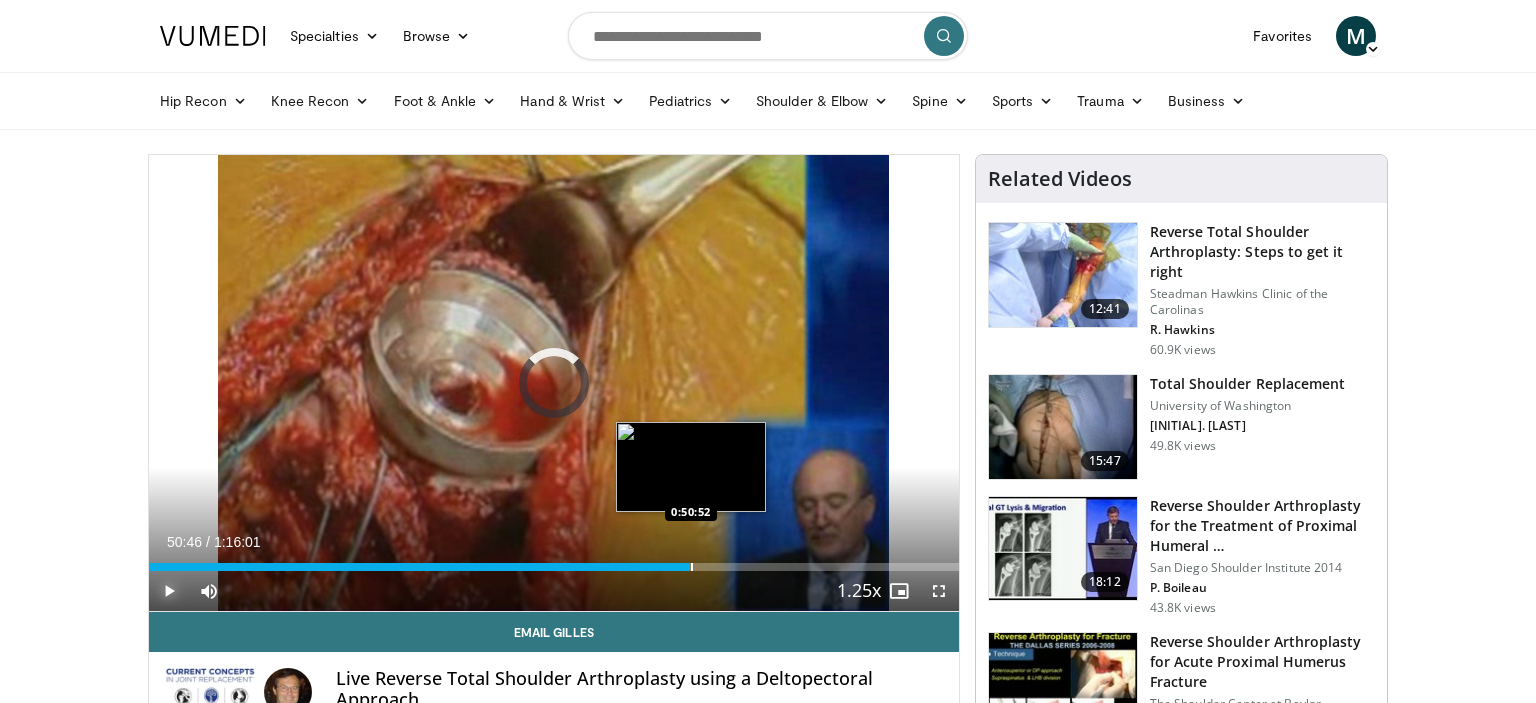 click on "Loaded :  62.54% 0:47:31 0:50:52" at bounding box center (554, 567) 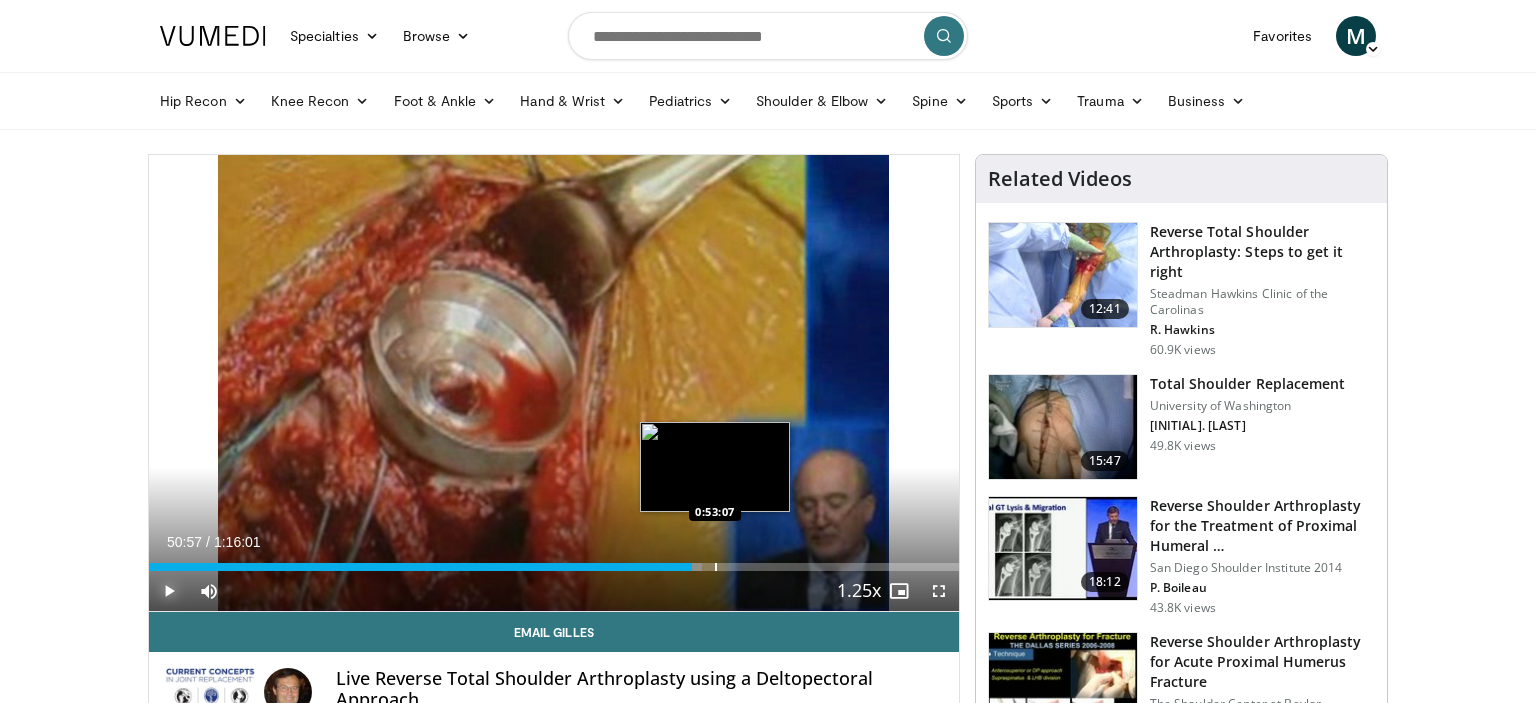click on "Loaded :  68.29% 0:50:57 0:53:07" at bounding box center [554, 567] 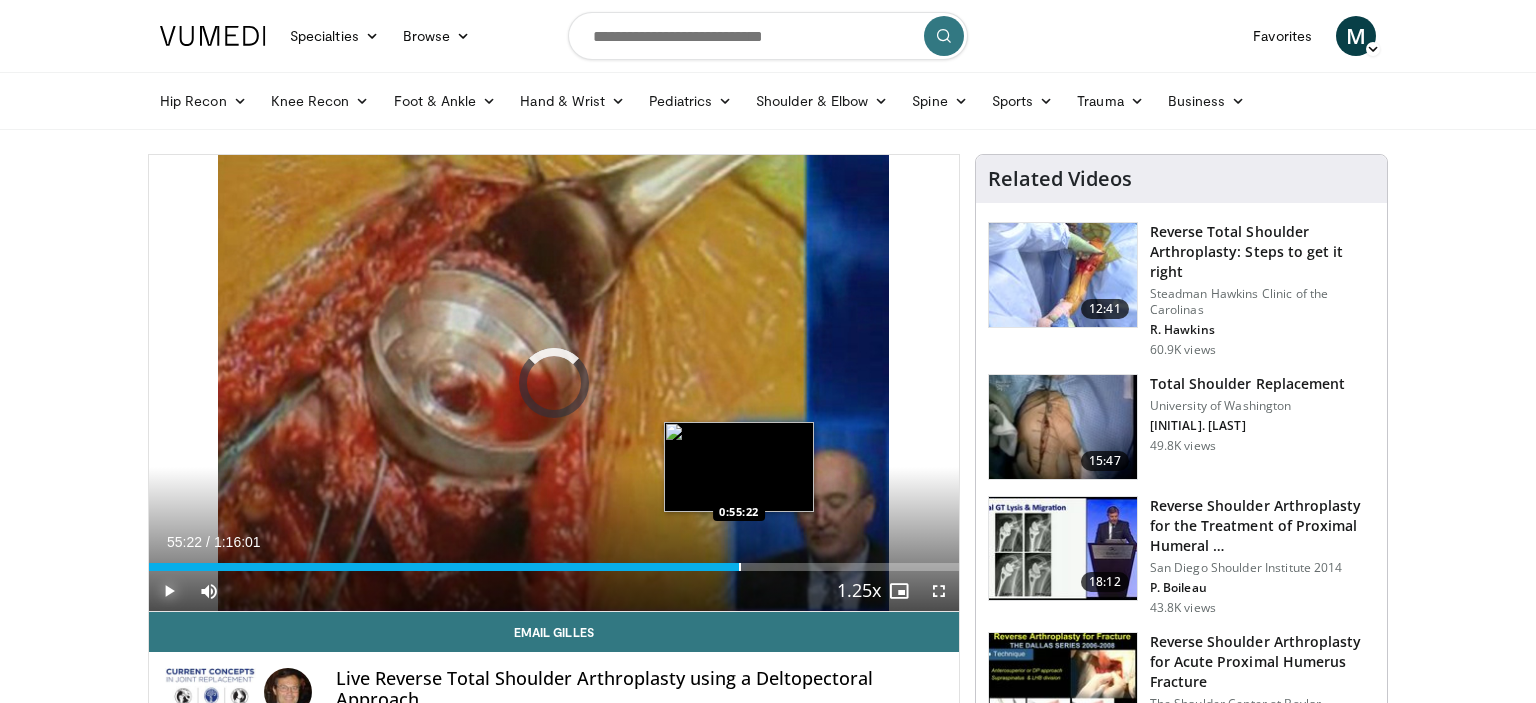click on "Loaded :  71.54% 0:53:20 0:55:22" at bounding box center (554, 561) 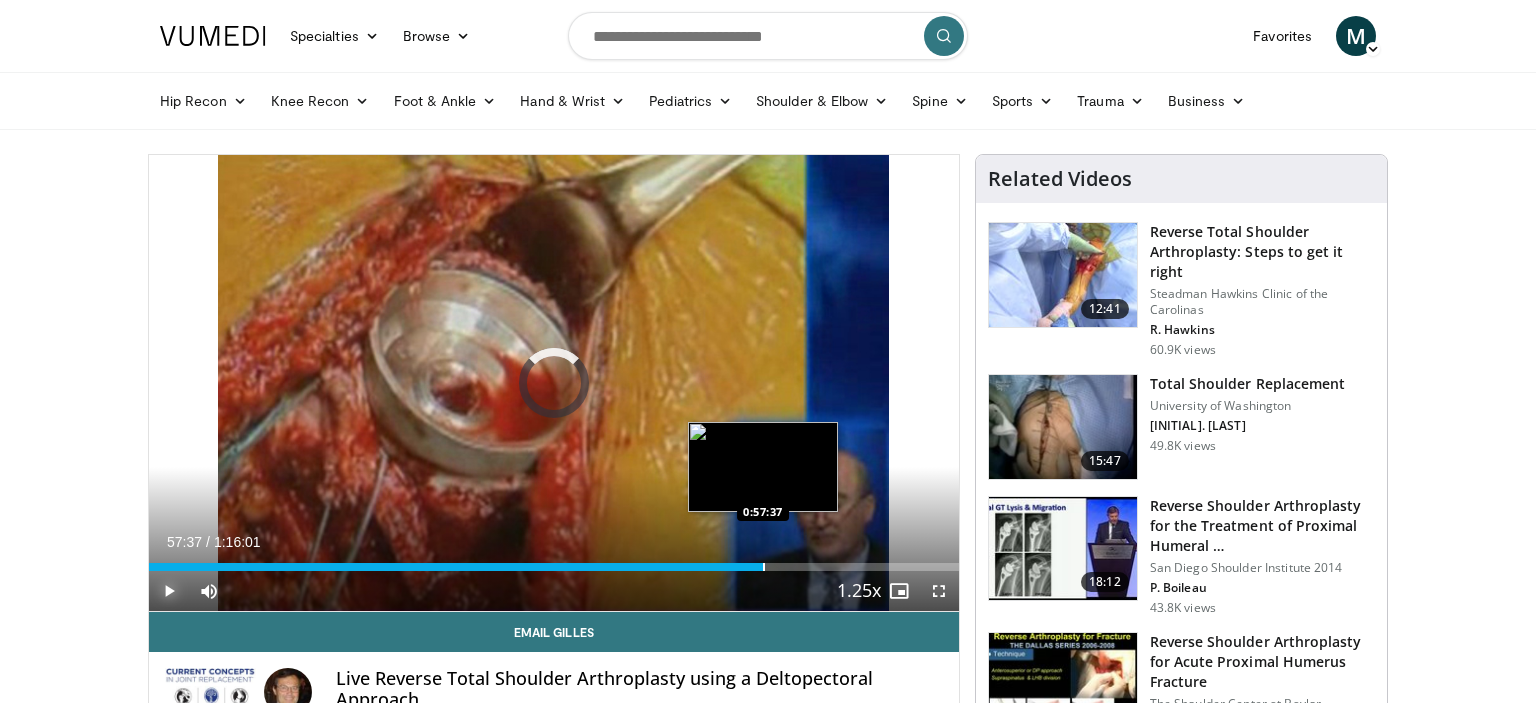 click on "Loaded :  73.29% 0:57:37 0:57:37" at bounding box center (554, 567) 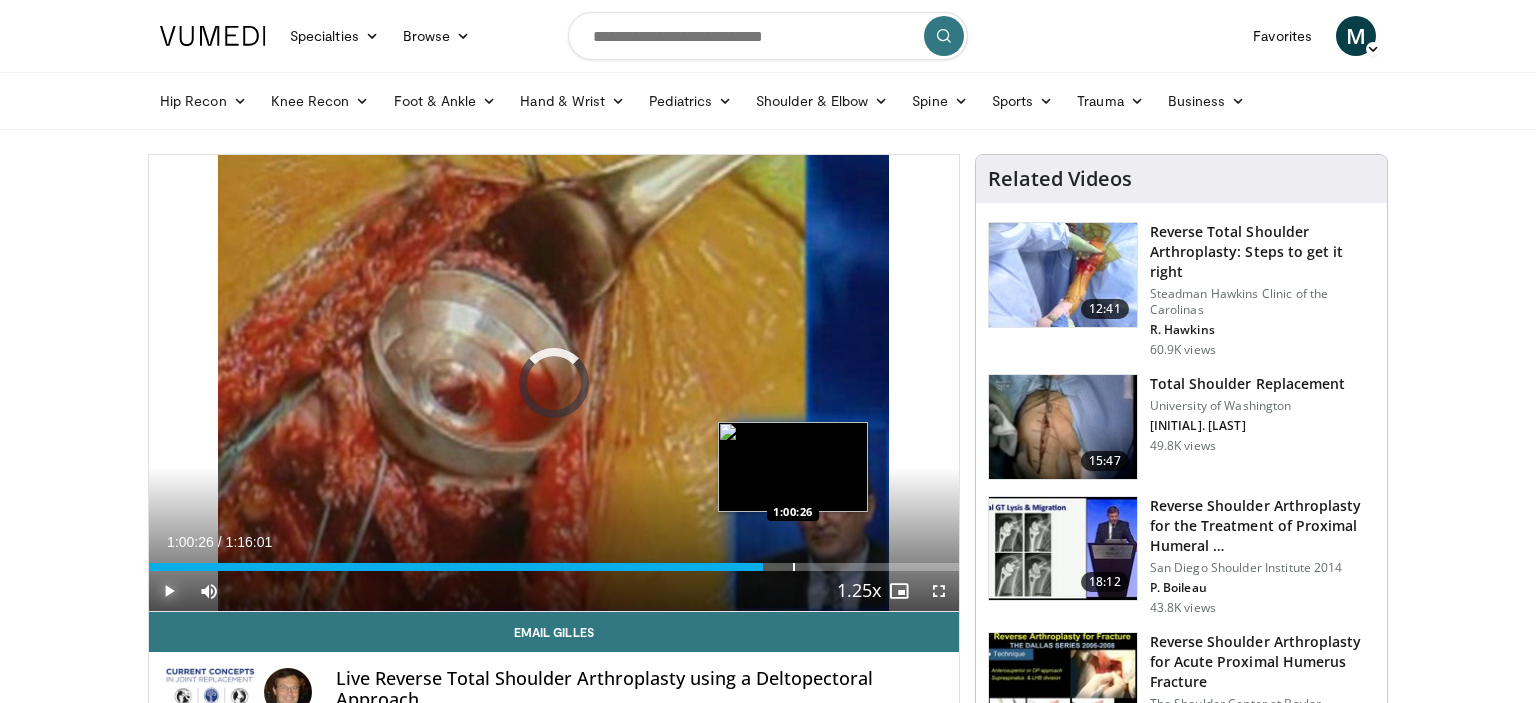click on "Loaded :  0.00% 0:57:40 1:00:26" at bounding box center (554, 561) 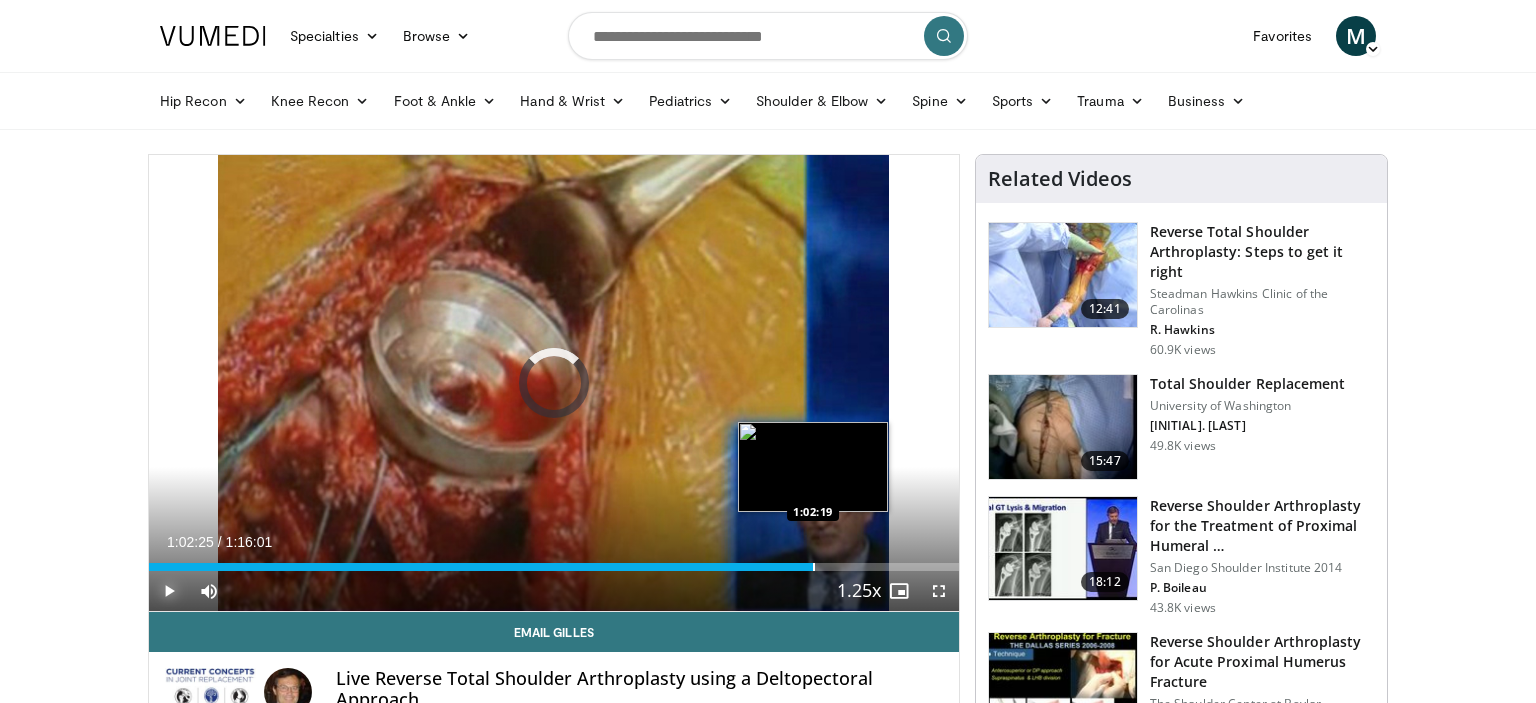 click at bounding box center (814, 567) 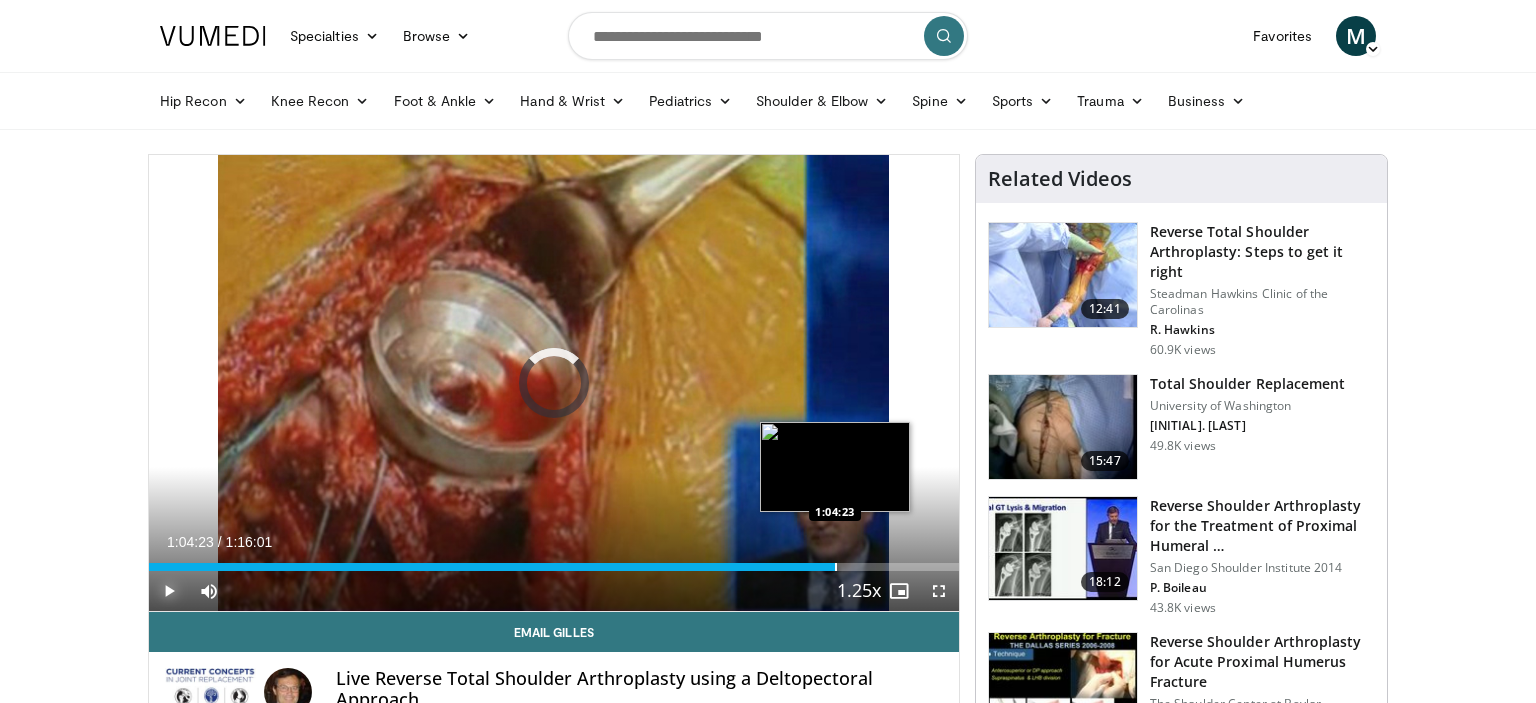 click on "Loaded :  82.51% 1:02:27 1:04:23" at bounding box center [554, 567] 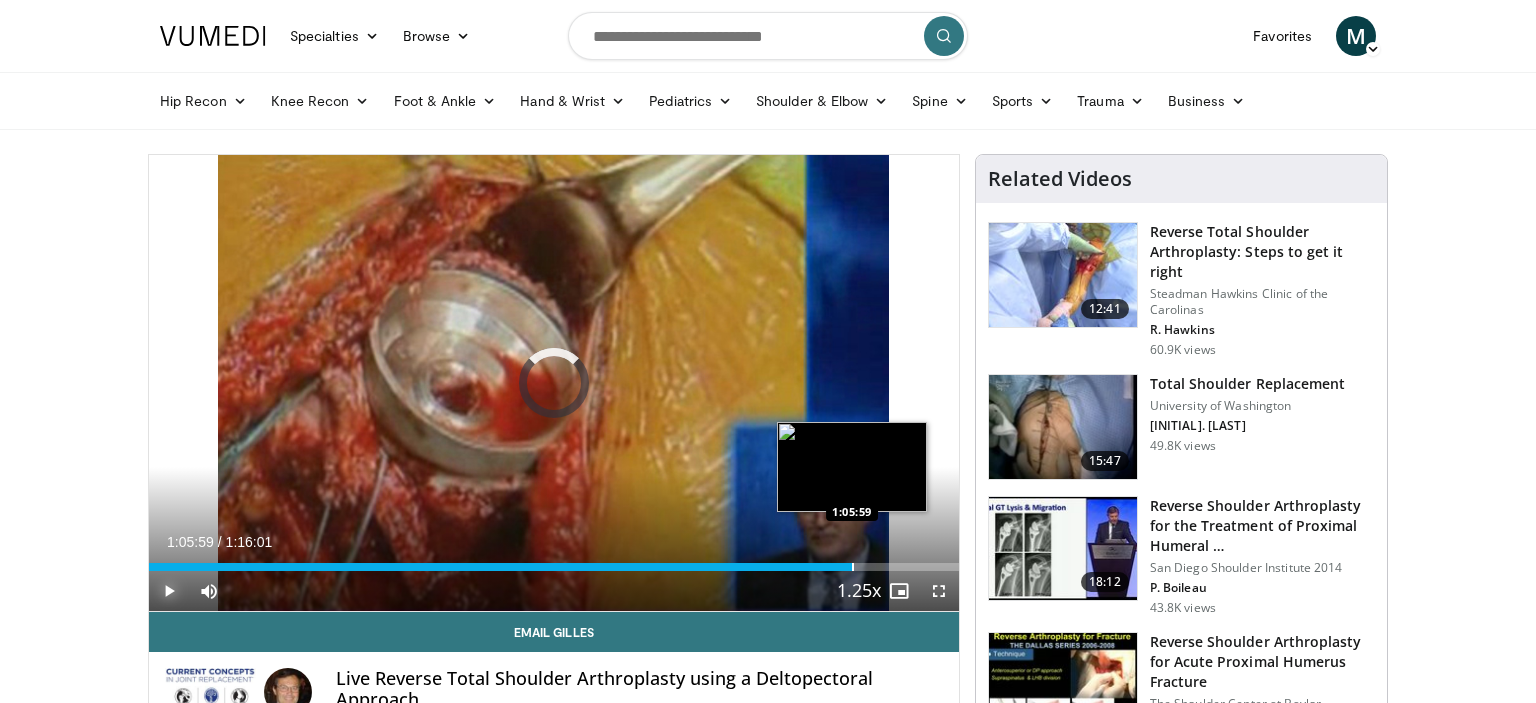 click on "Loaded :  85.80% 1:05:59 1:05:59" at bounding box center [554, 561] 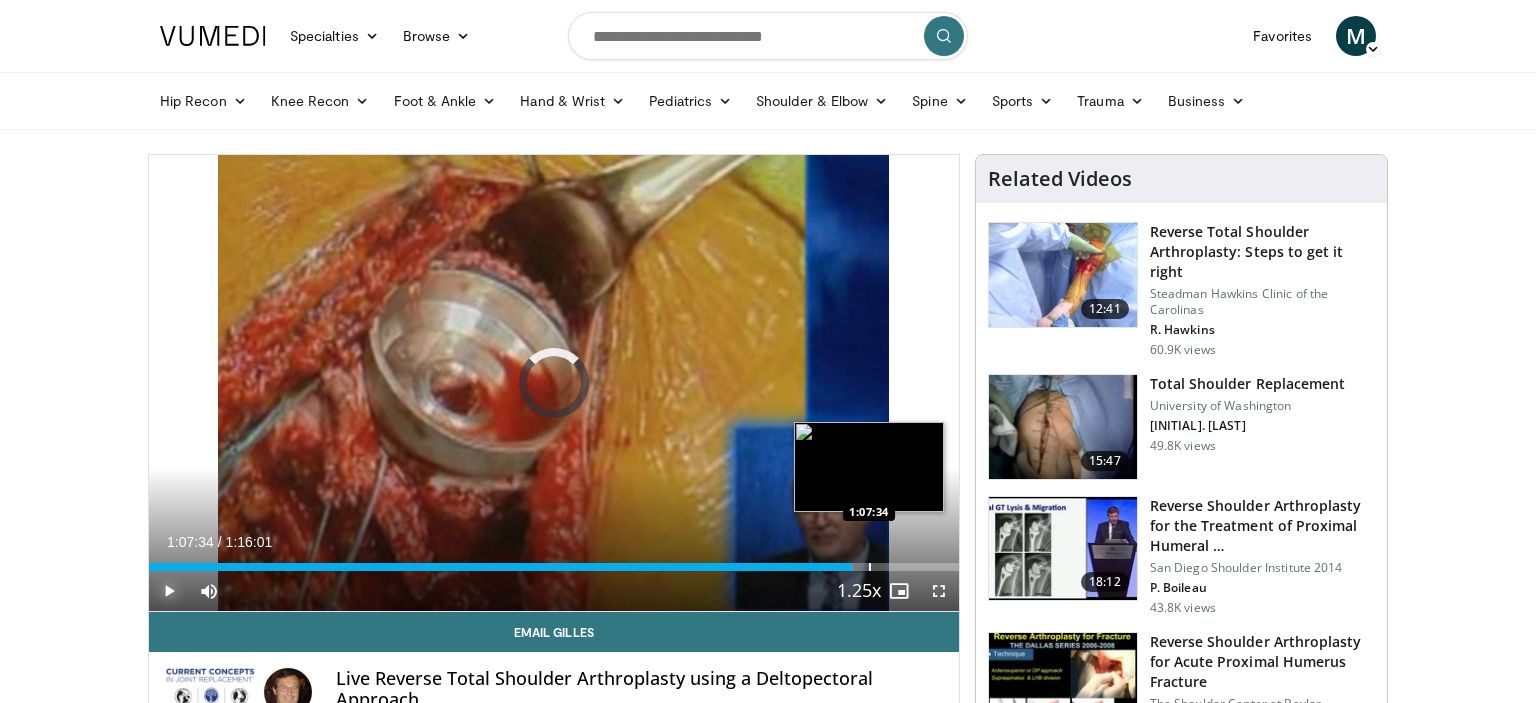 click at bounding box center (870, 567) 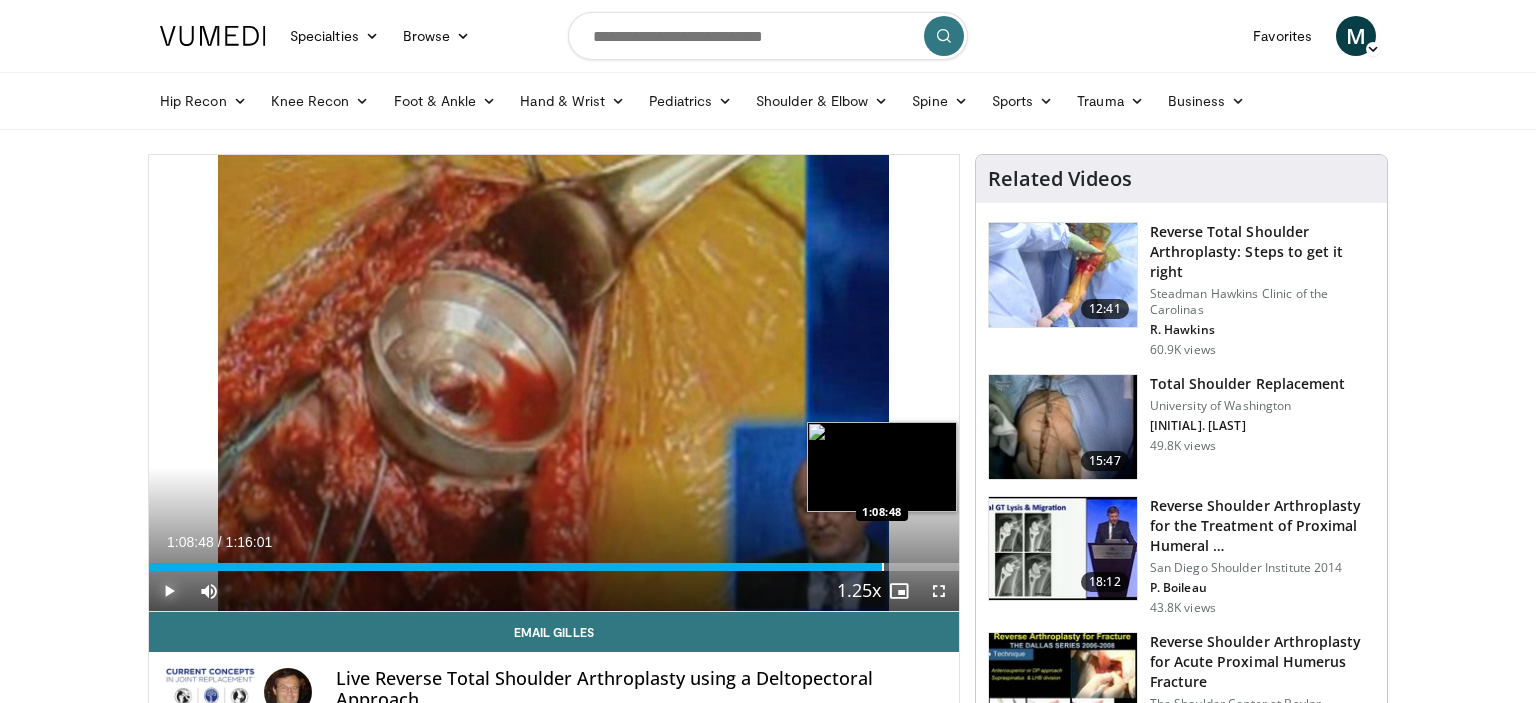 click on "Loaded :  90.19% 1:07:41 1:08:48" at bounding box center [554, 567] 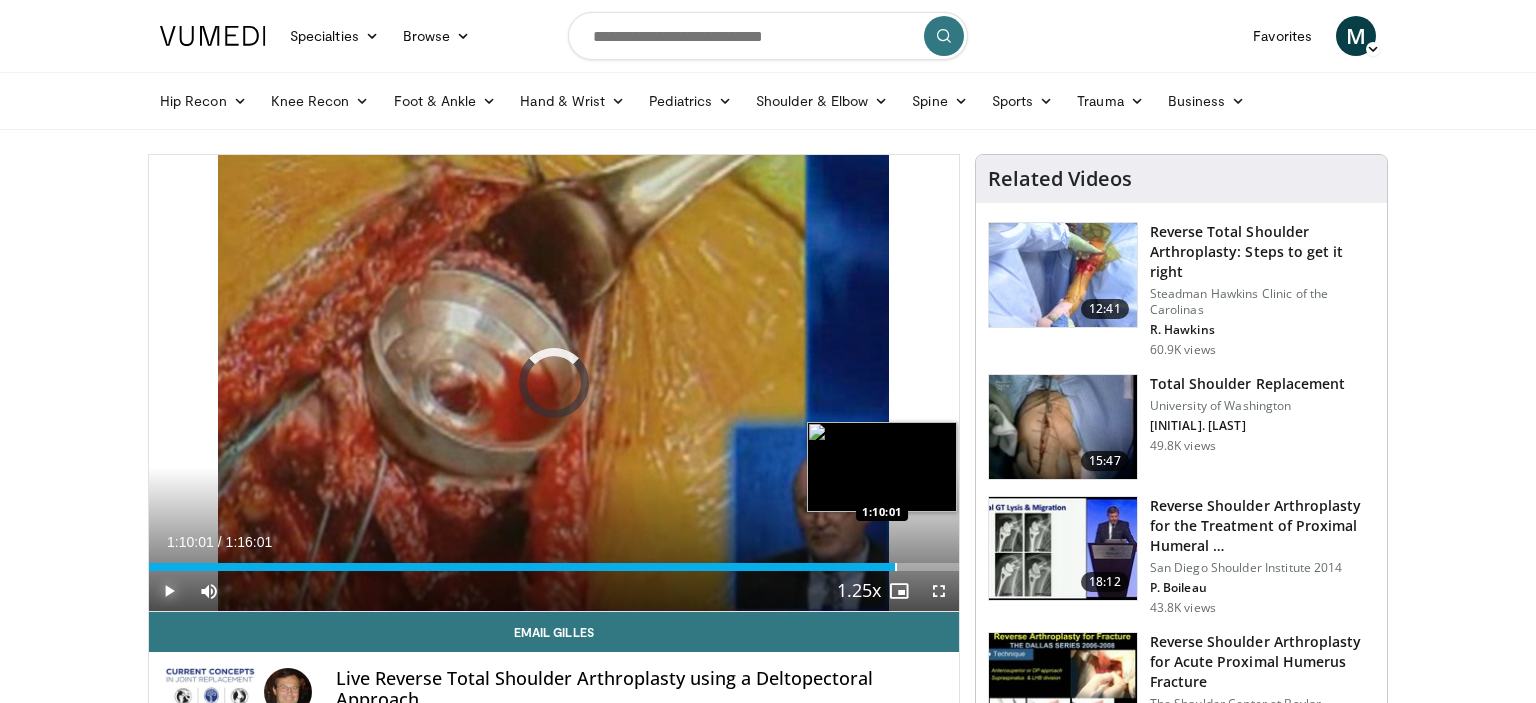click at bounding box center (896, 567) 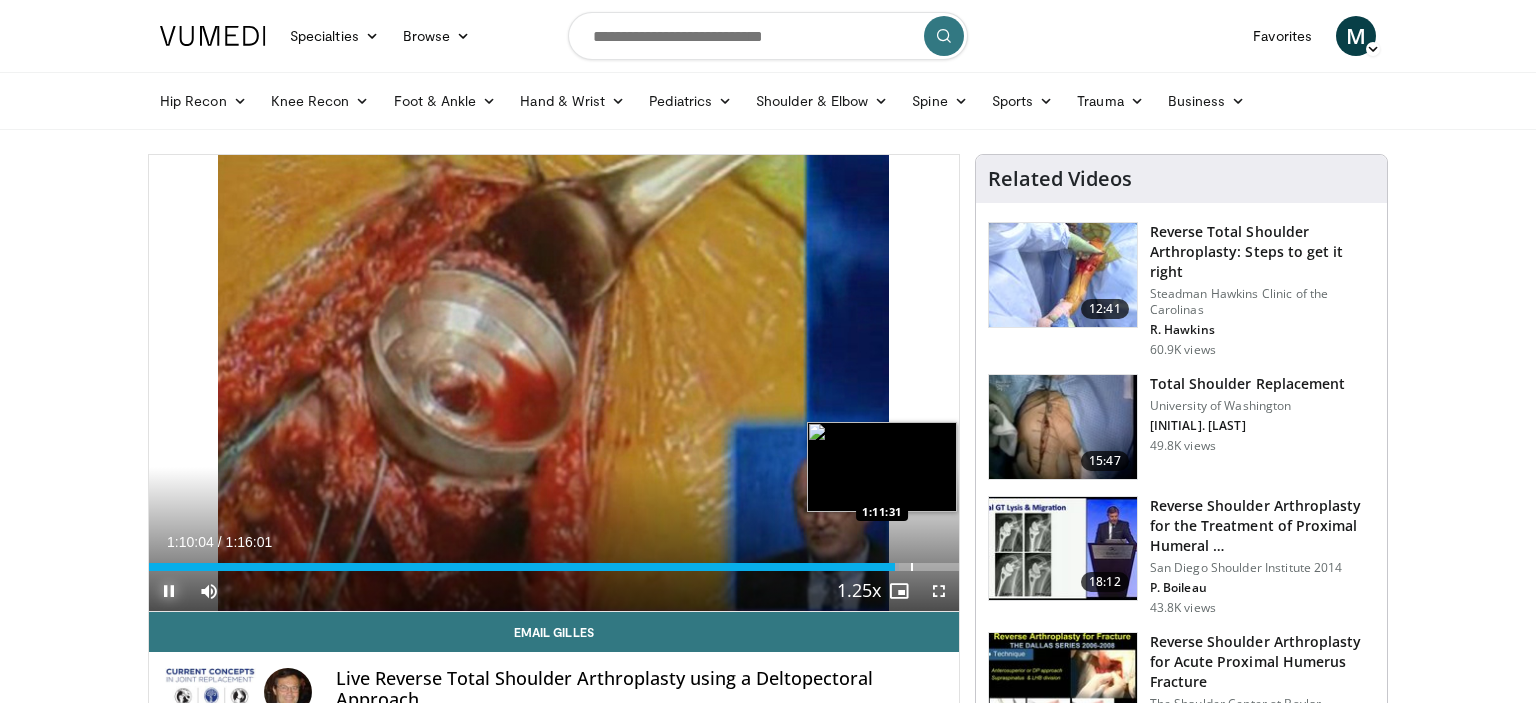 click on "Loaded :  92.60% 1:10:04 1:11:31" at bounding box center (554, 567) 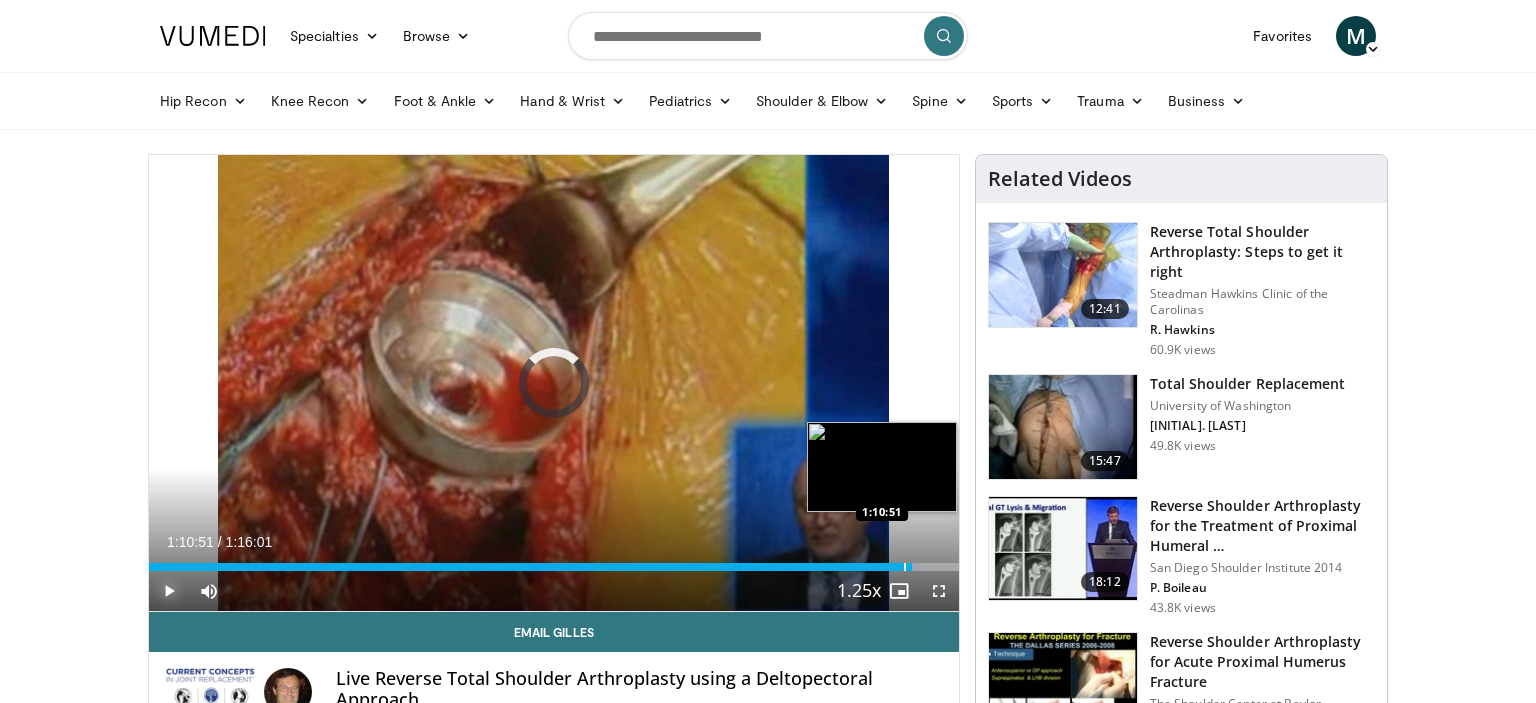 click at bounding box center (905, 567) 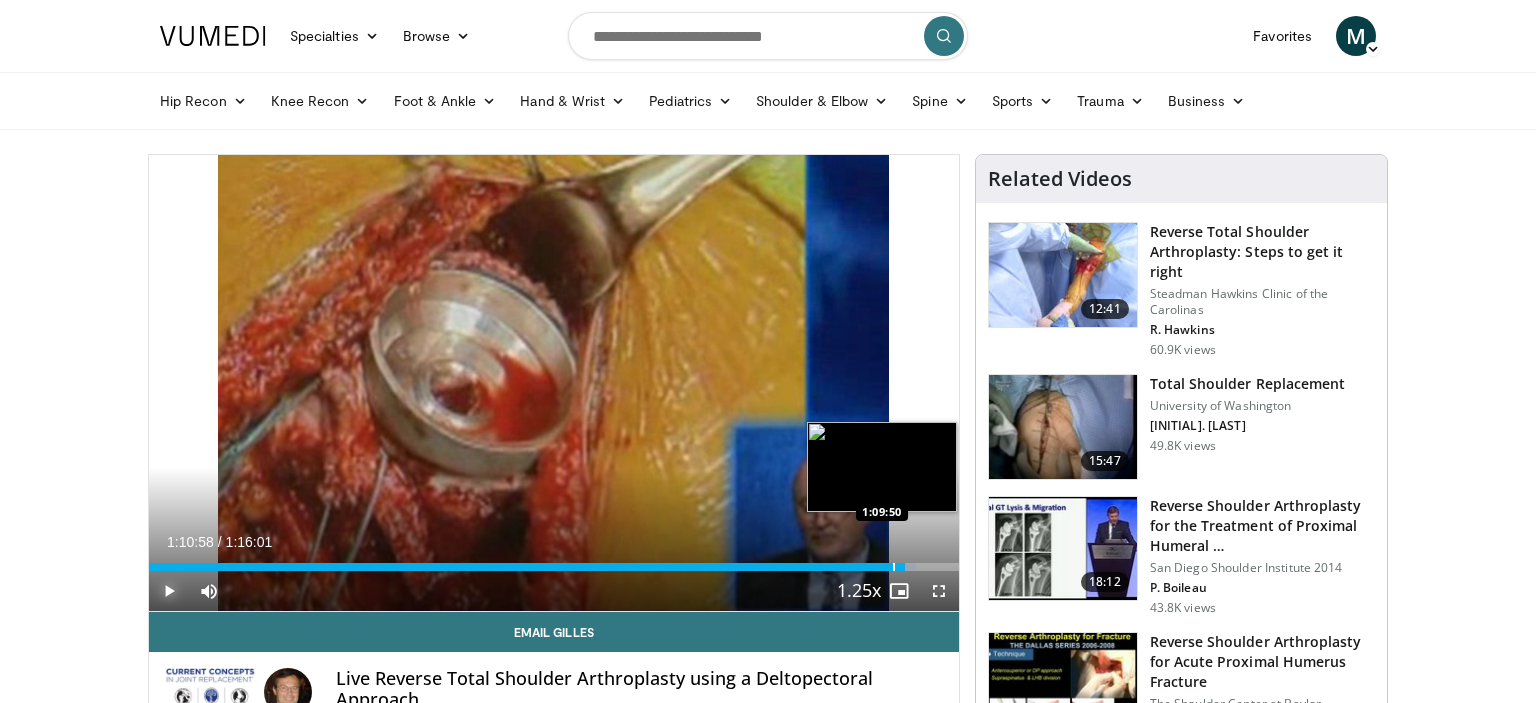 click at bounding box center (894, 567) 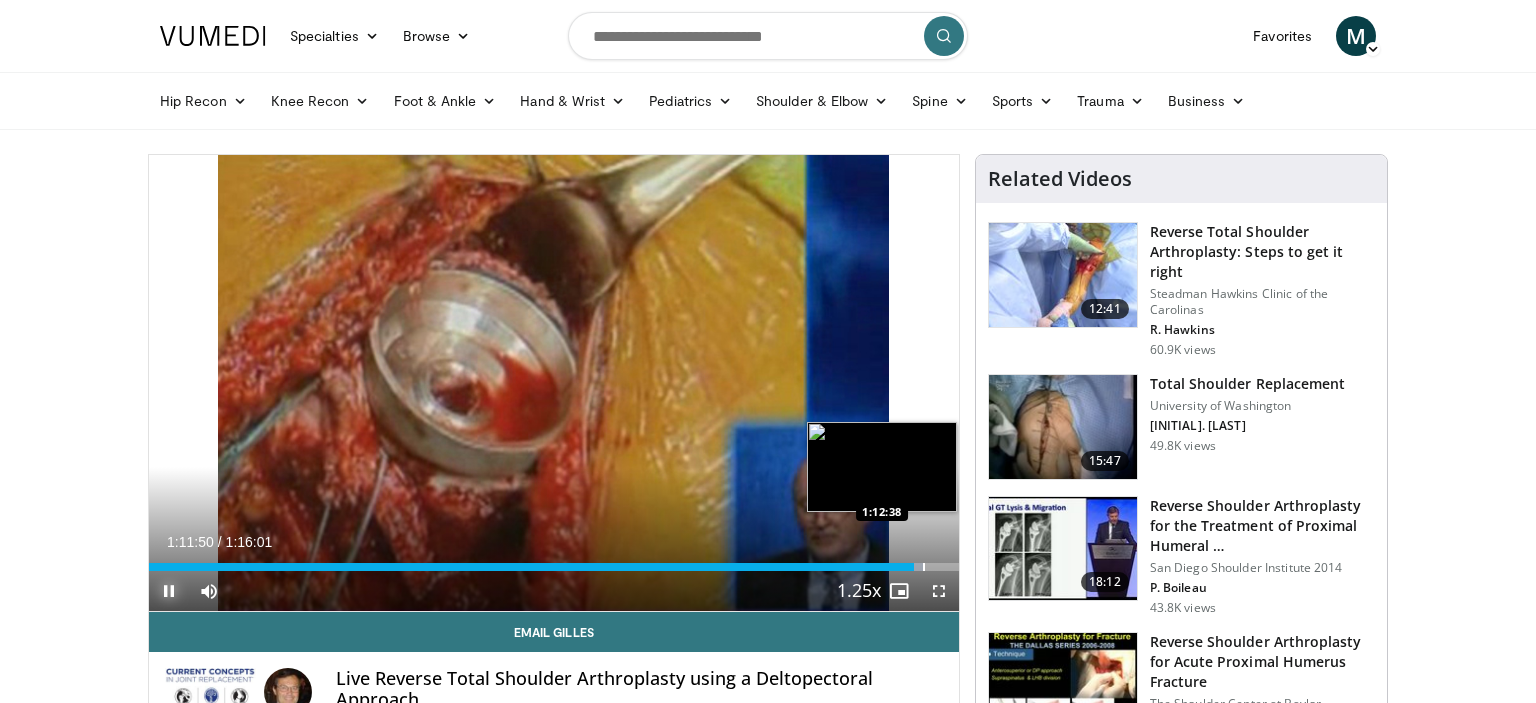 click at bounding box center [924, 567] 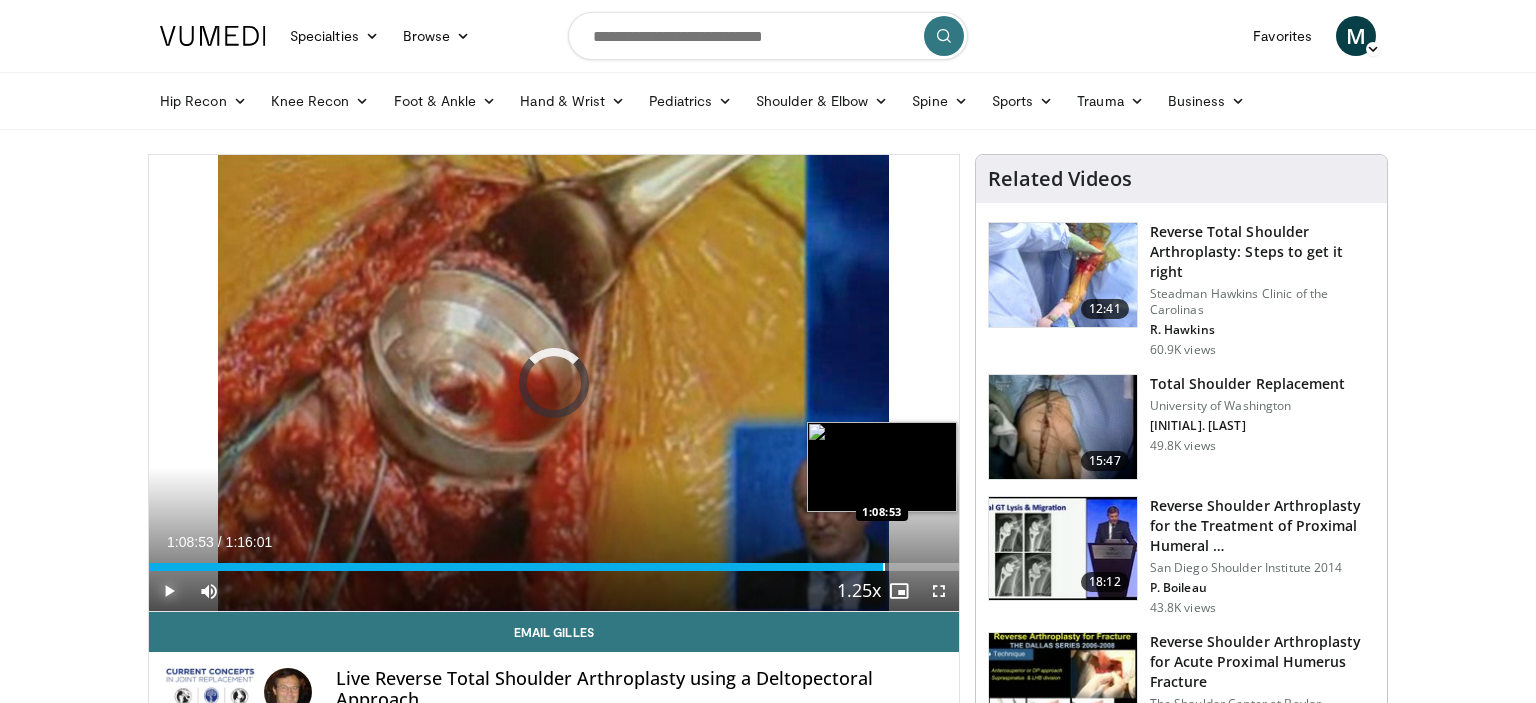 click at bounding box center [884, 567] 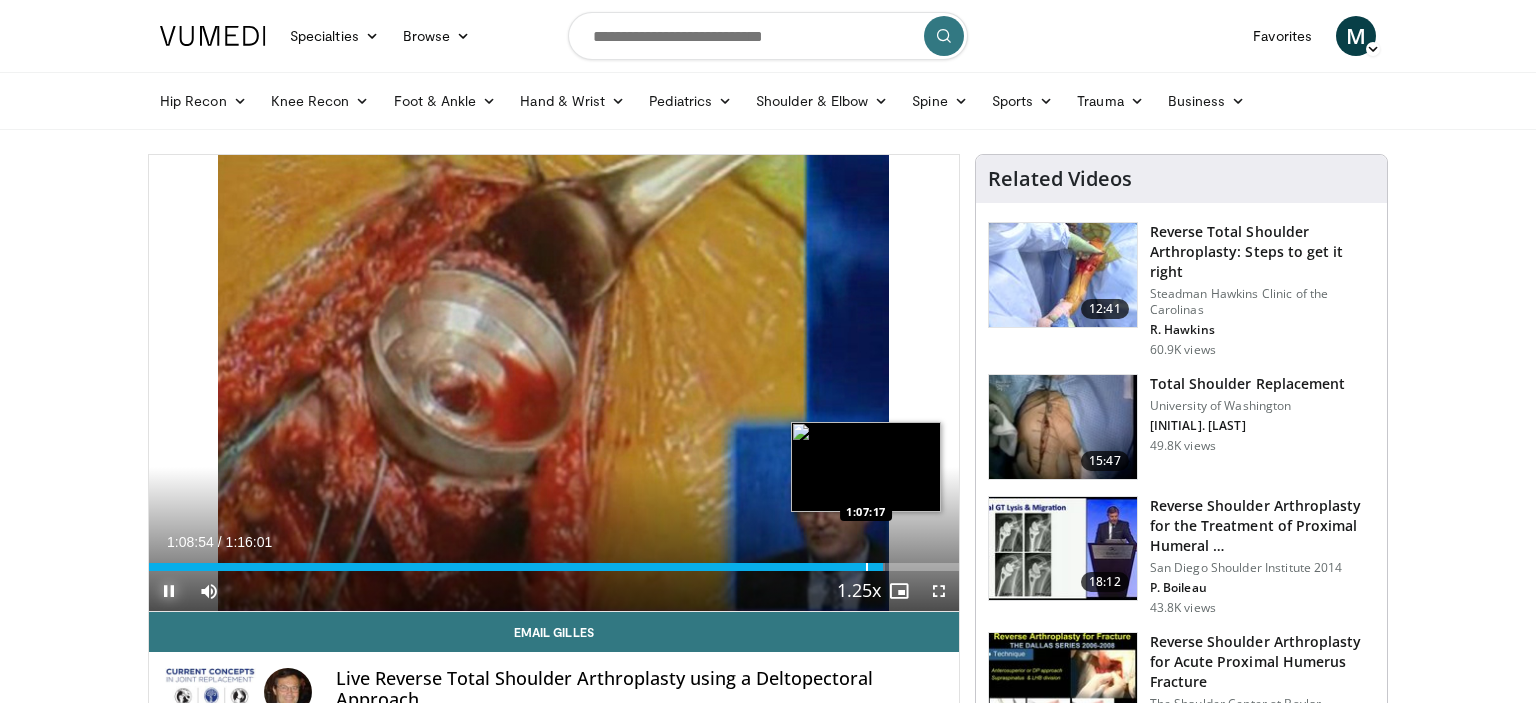 click on "1:08:54" at bounding box center [516, 567] 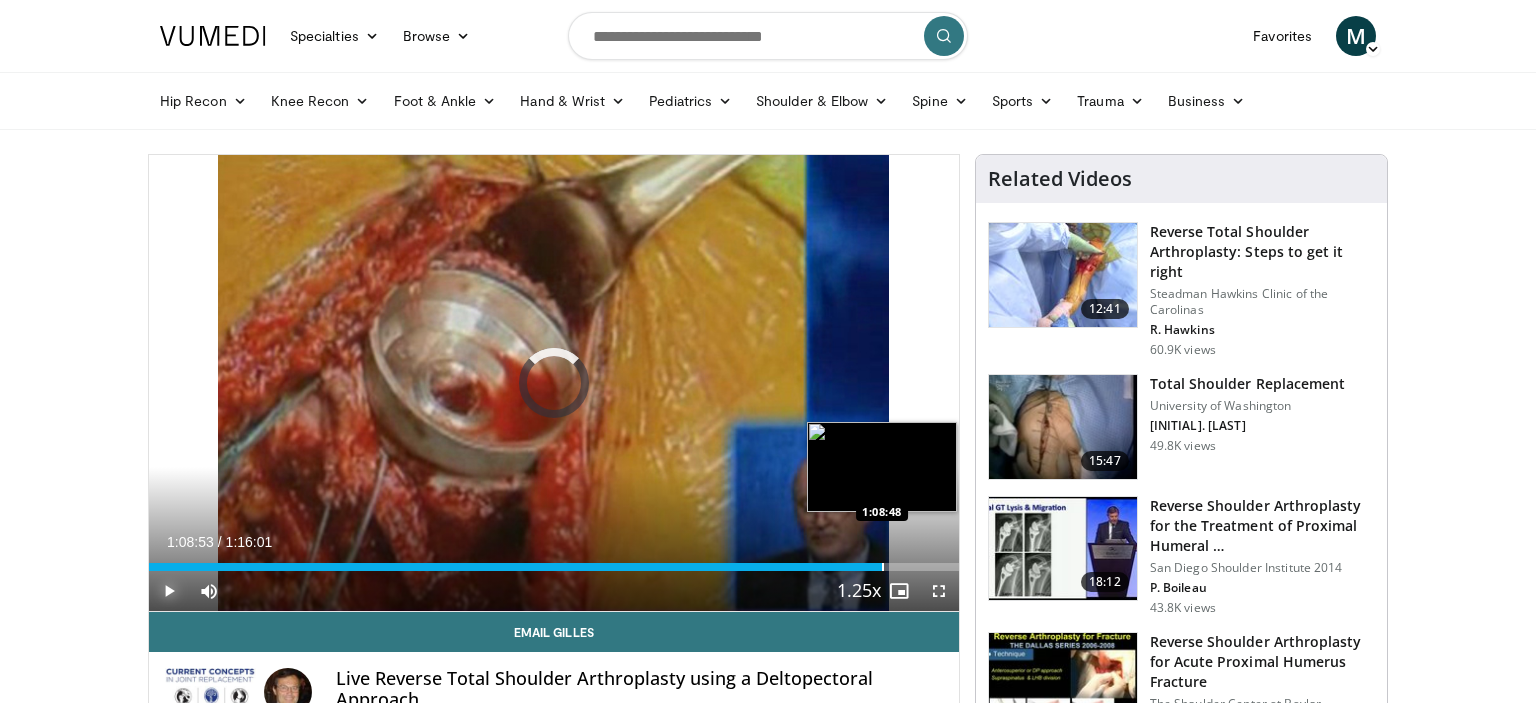 click at bounding box center (883, 567) 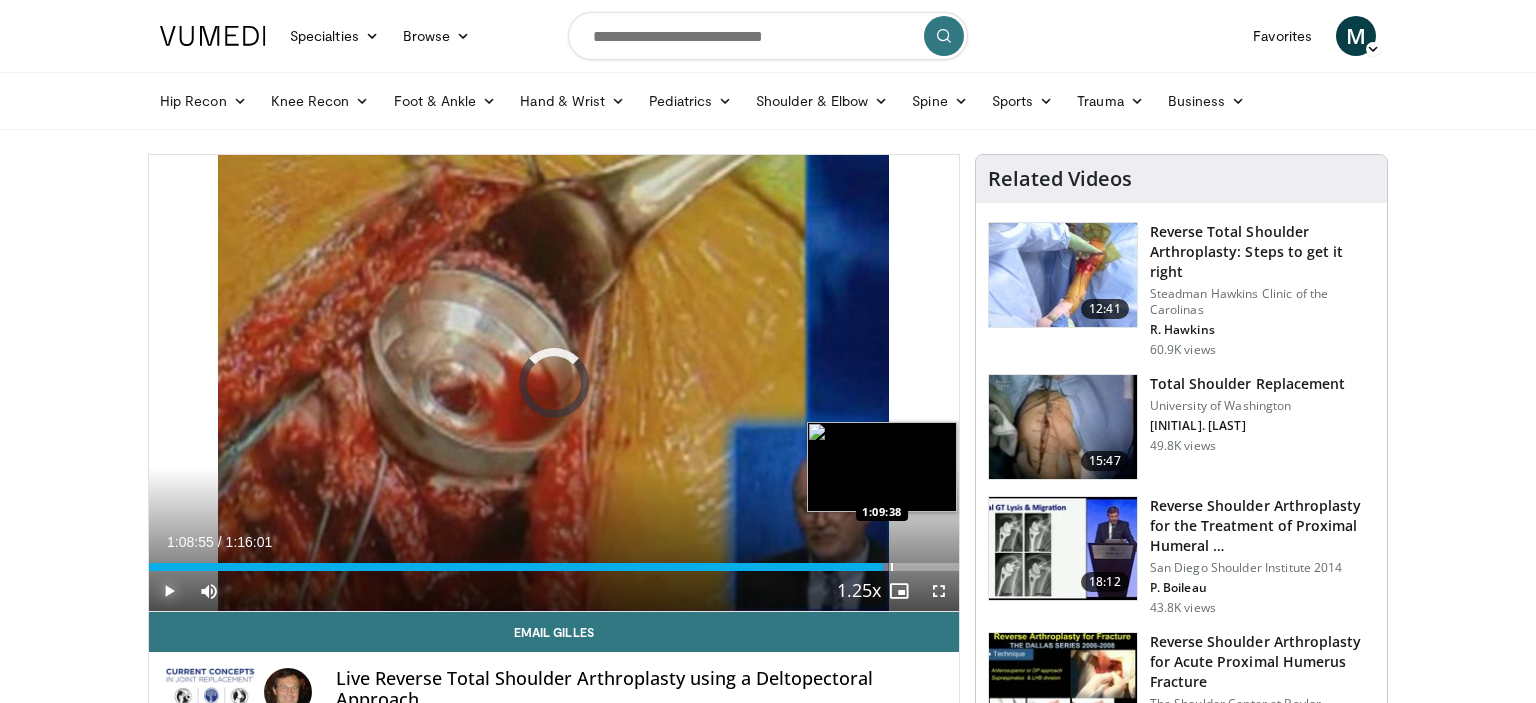 click on "Loaded :  91.28% 1:08:55 1:09:38" at bounding box center (554, 567) 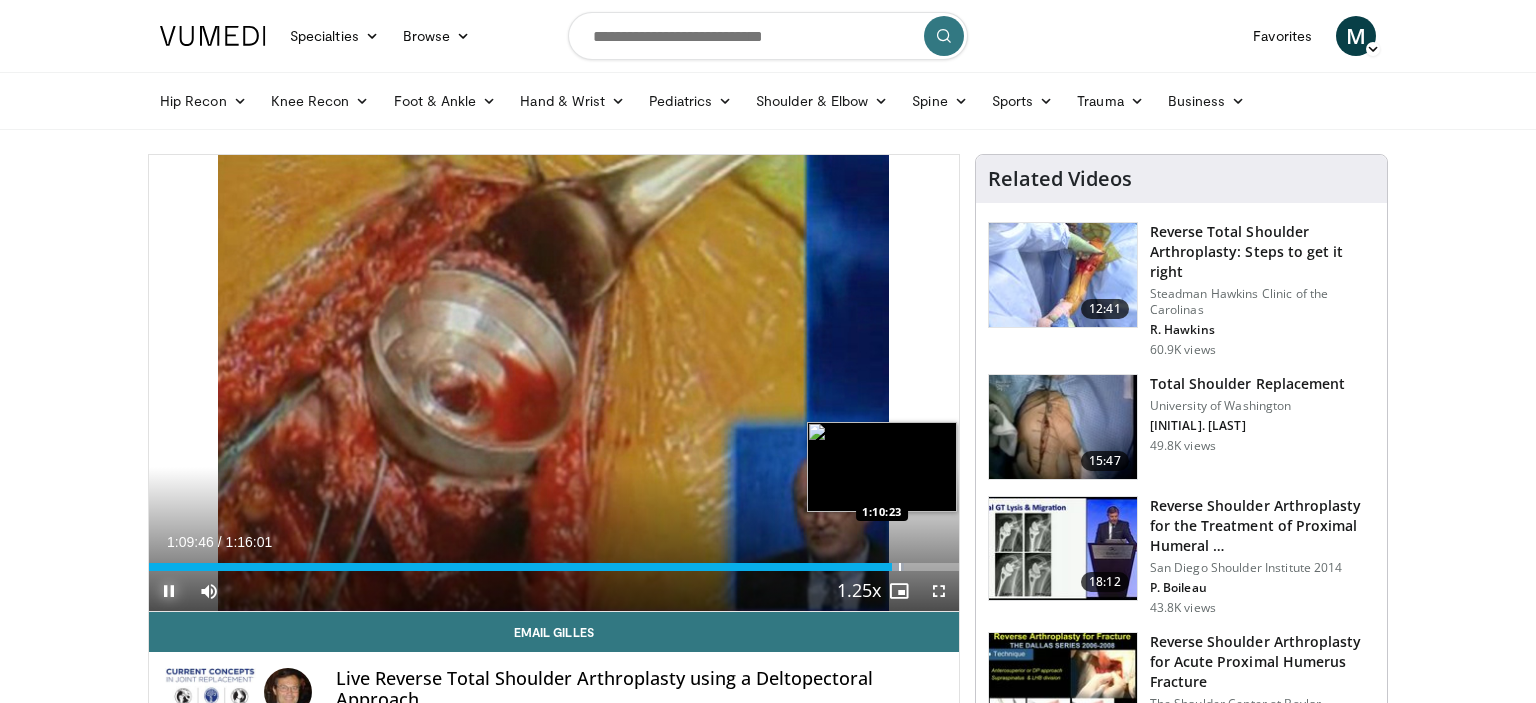 click at bounding box center [900, 567] 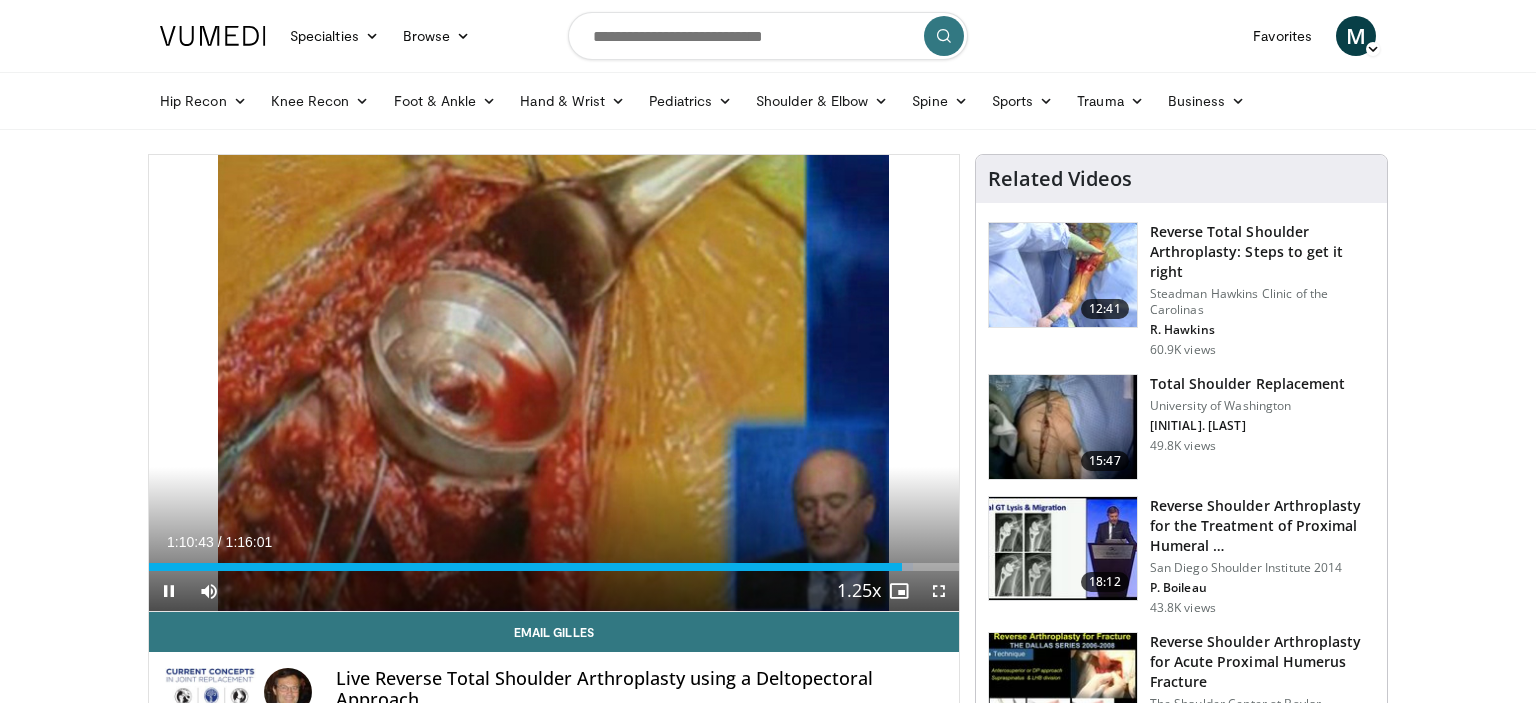 click on "Current Time  1:10:43 / Duration  1:16:01 Pause Skip Backward Skip Forward Mute Loaded :  94.36% 1:10:43 0:38:45 Stream Type  LIVE Seek to live, currently behind live LIVE   1.25x Playback Rate 0.5x 0.75x 1x 1.25x , selected 1.5x 1.75x 2x Chapters Chapters Descriptions descriptions off , selected Captions captions settings , opens captions settings dialog captions off , selected Audio Track en (Main) , selected Fullscreen Enable picture-in-picture mode" at bounding box center [554, 591] 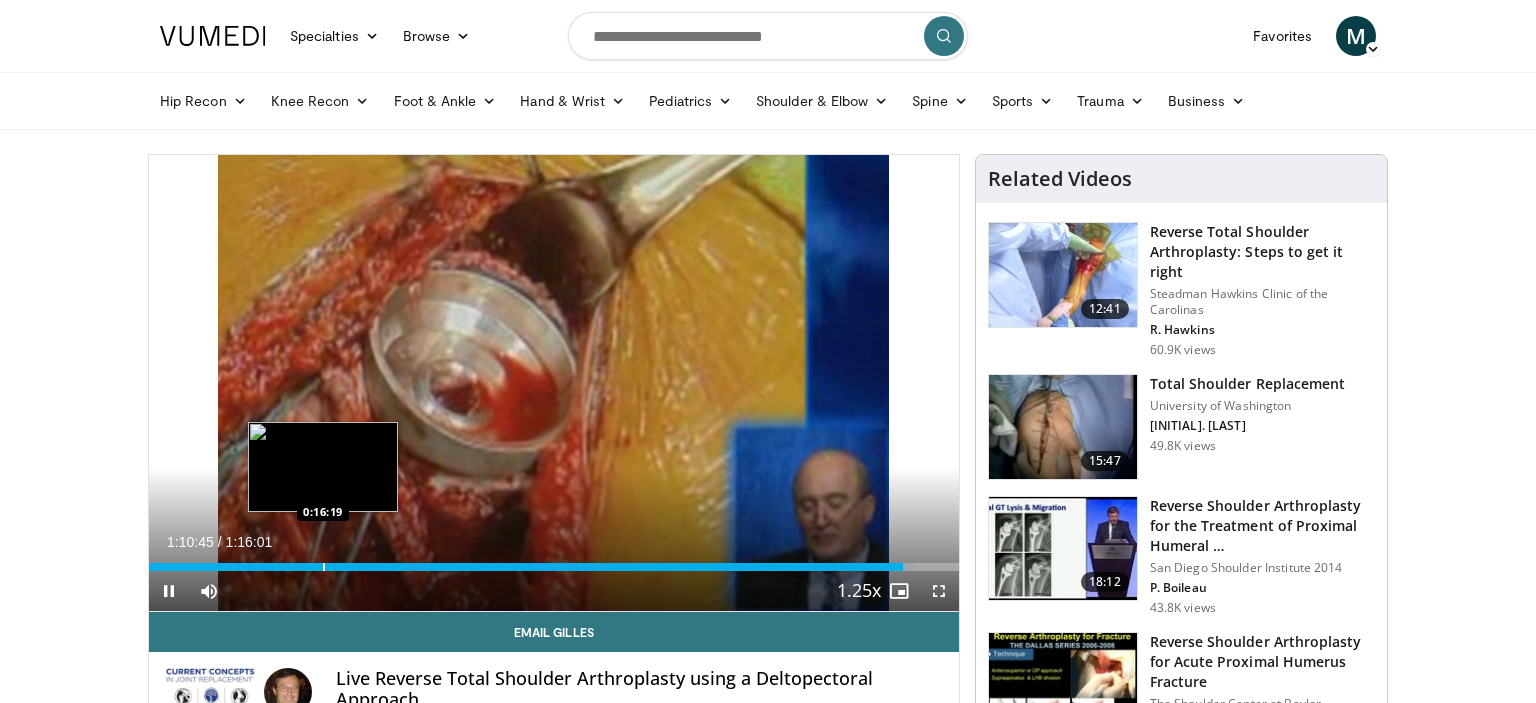 click at bounding box center (324, 567) 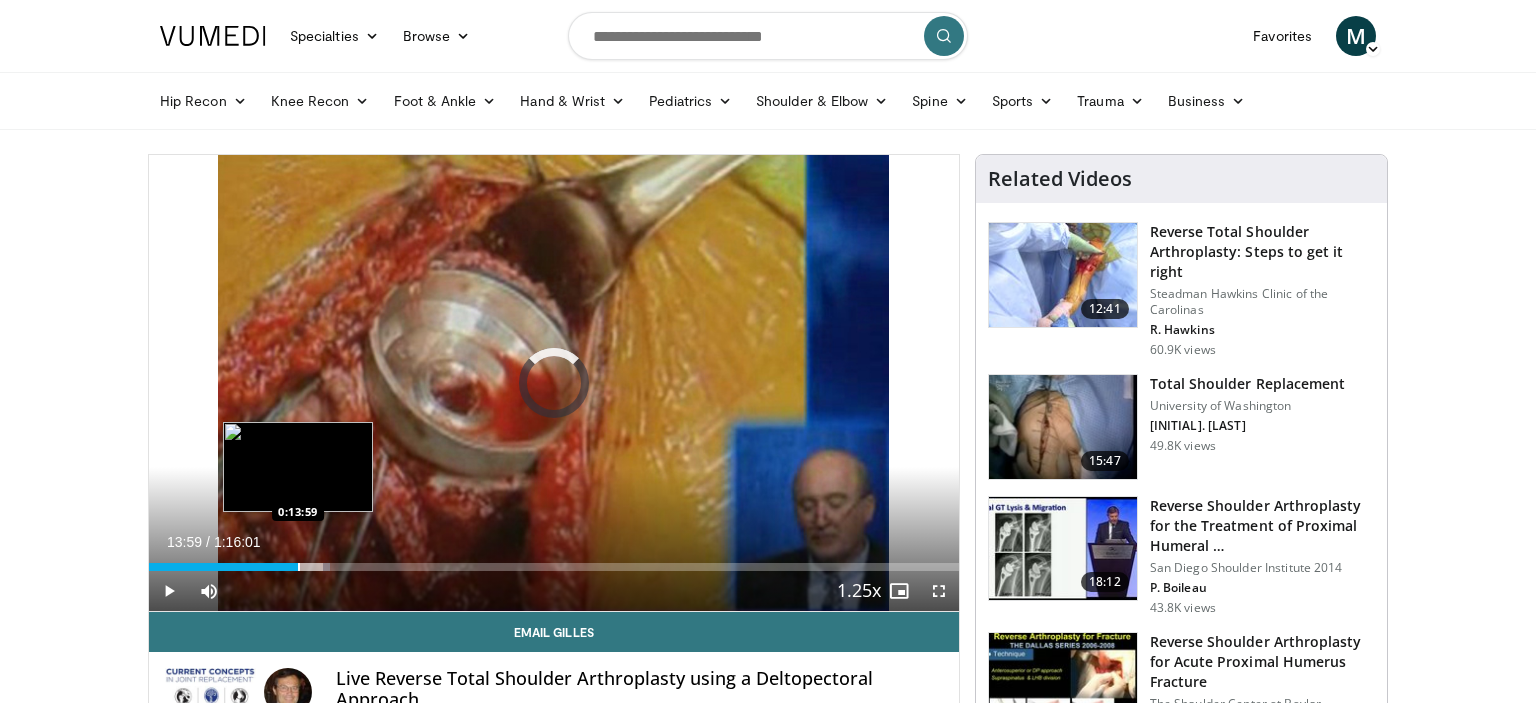 click on "0:13:59" at bounding box center [223, 567] 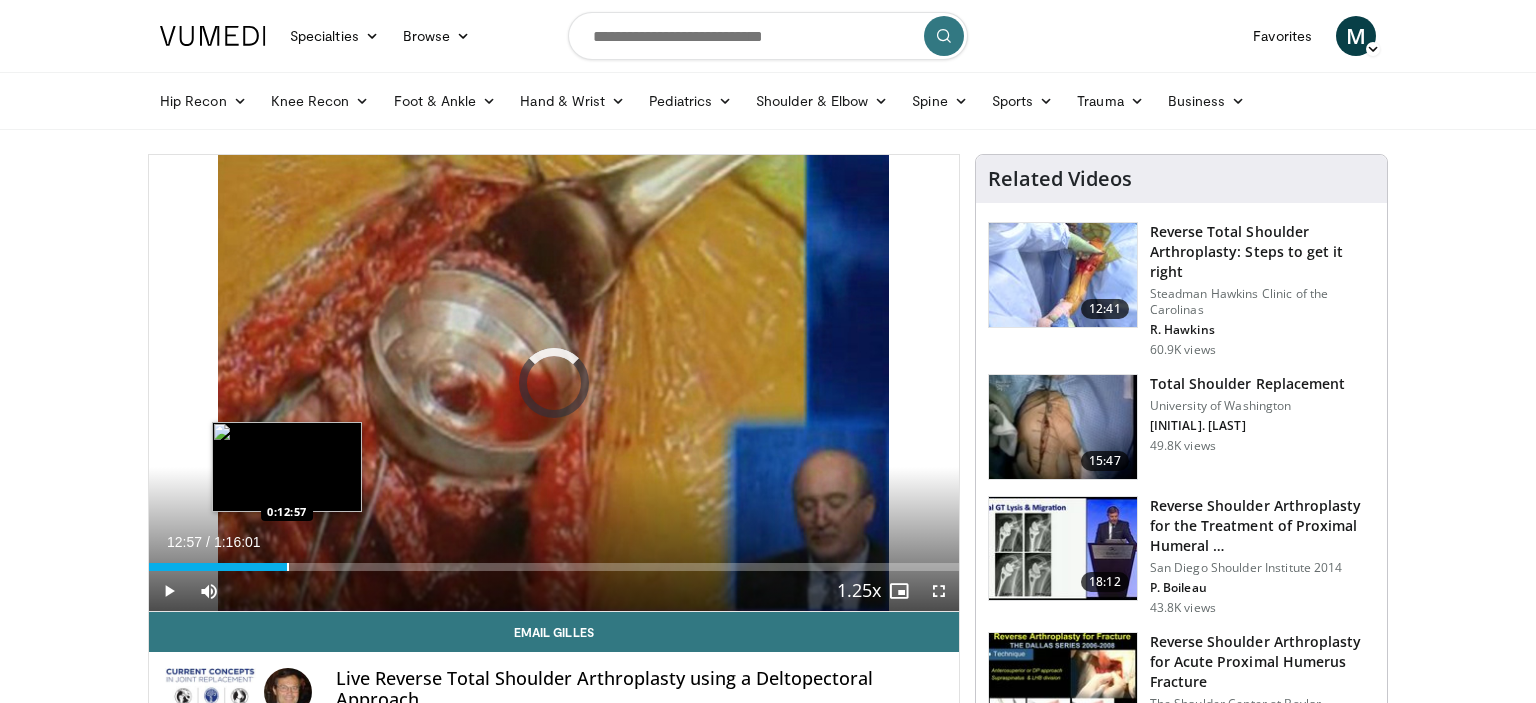 click at bounding box center (288, 567) 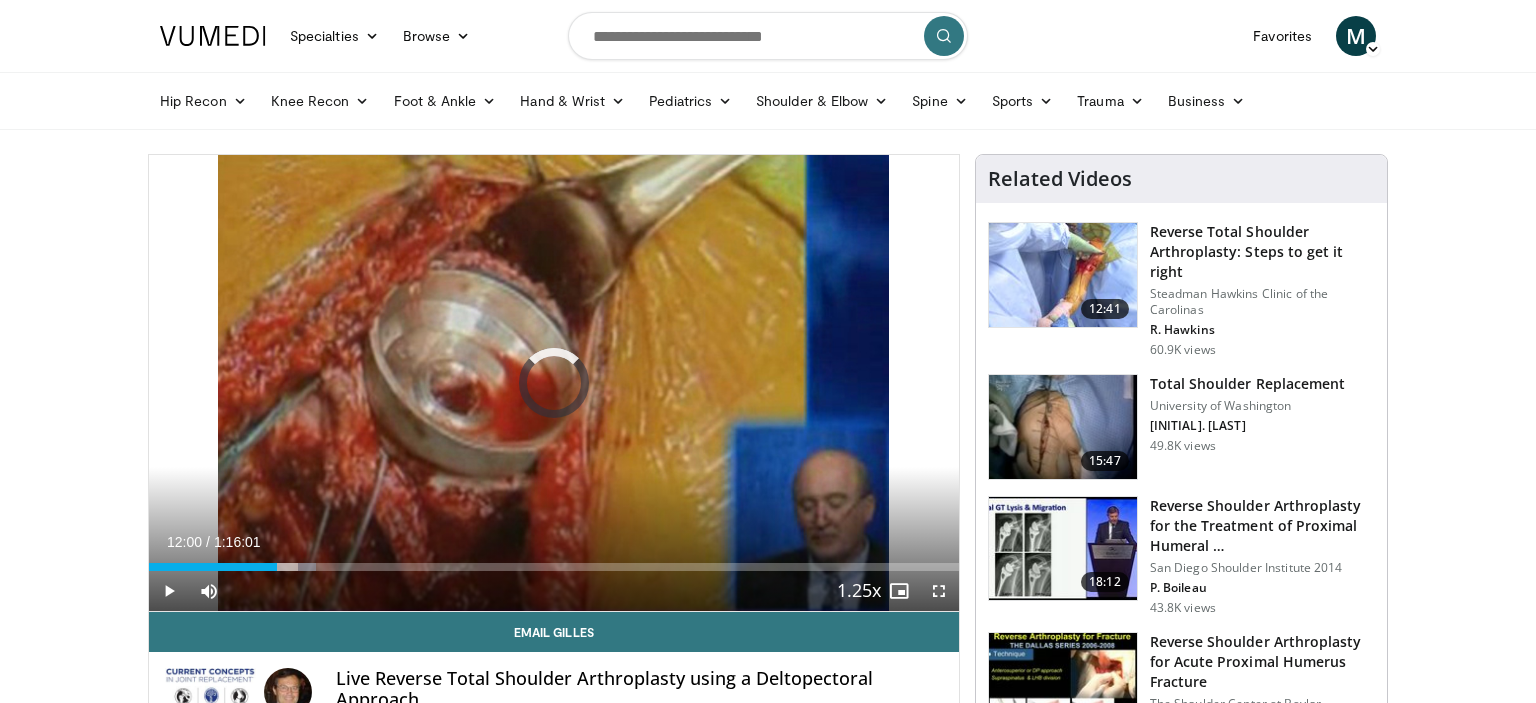 click at bounding box center [278, 567] 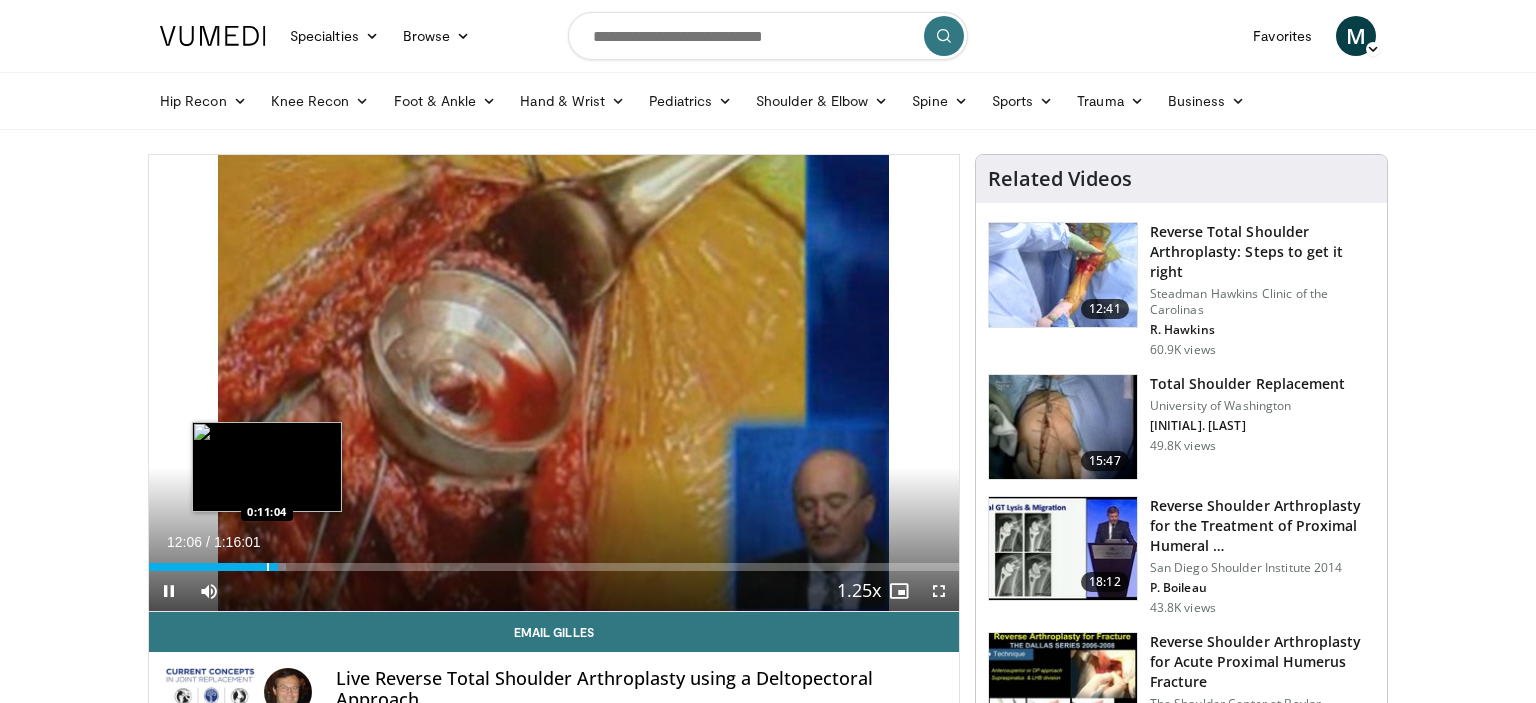 click on "0:12:06" at bounding box center [213, 567] 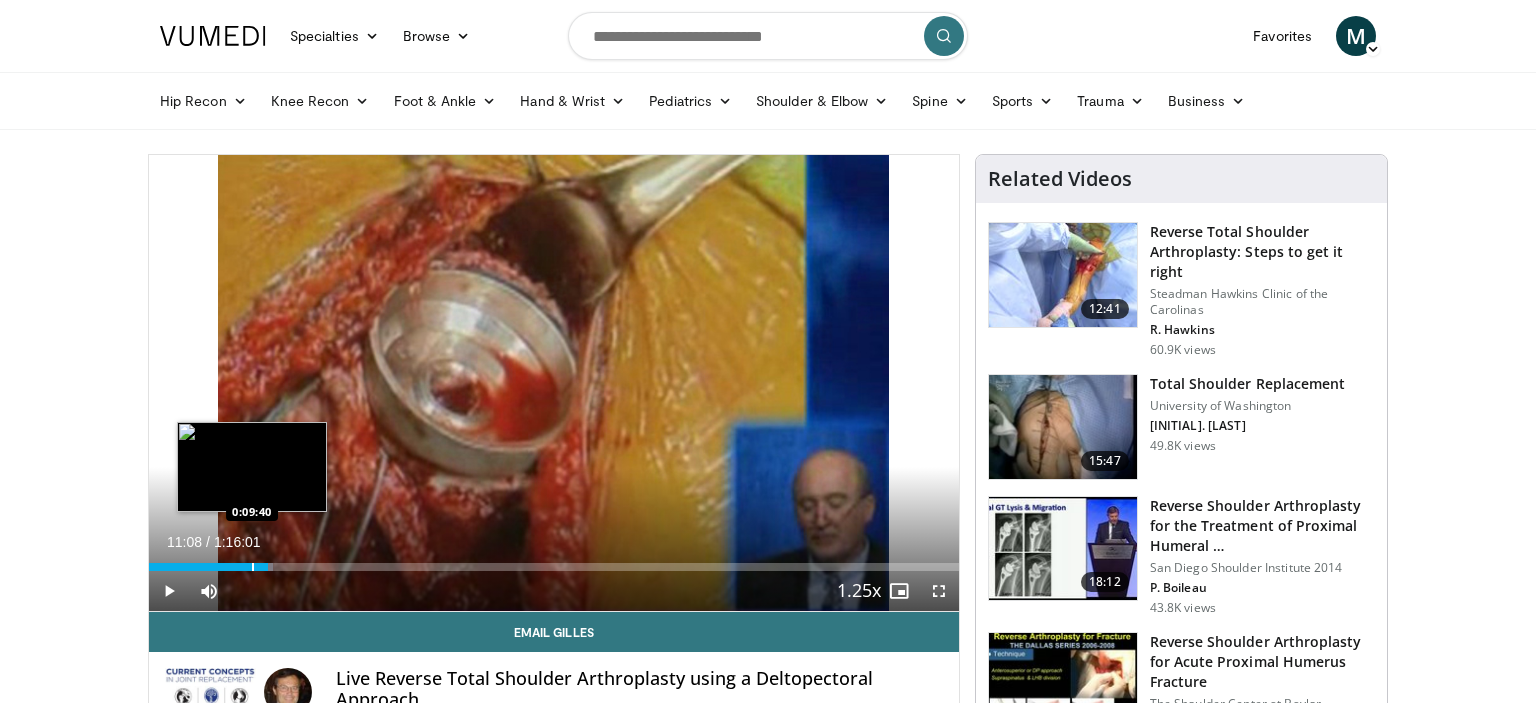 click on "Loaded :  15.36% 0:11:08 0:09:40" at bounding box center (554, 567) 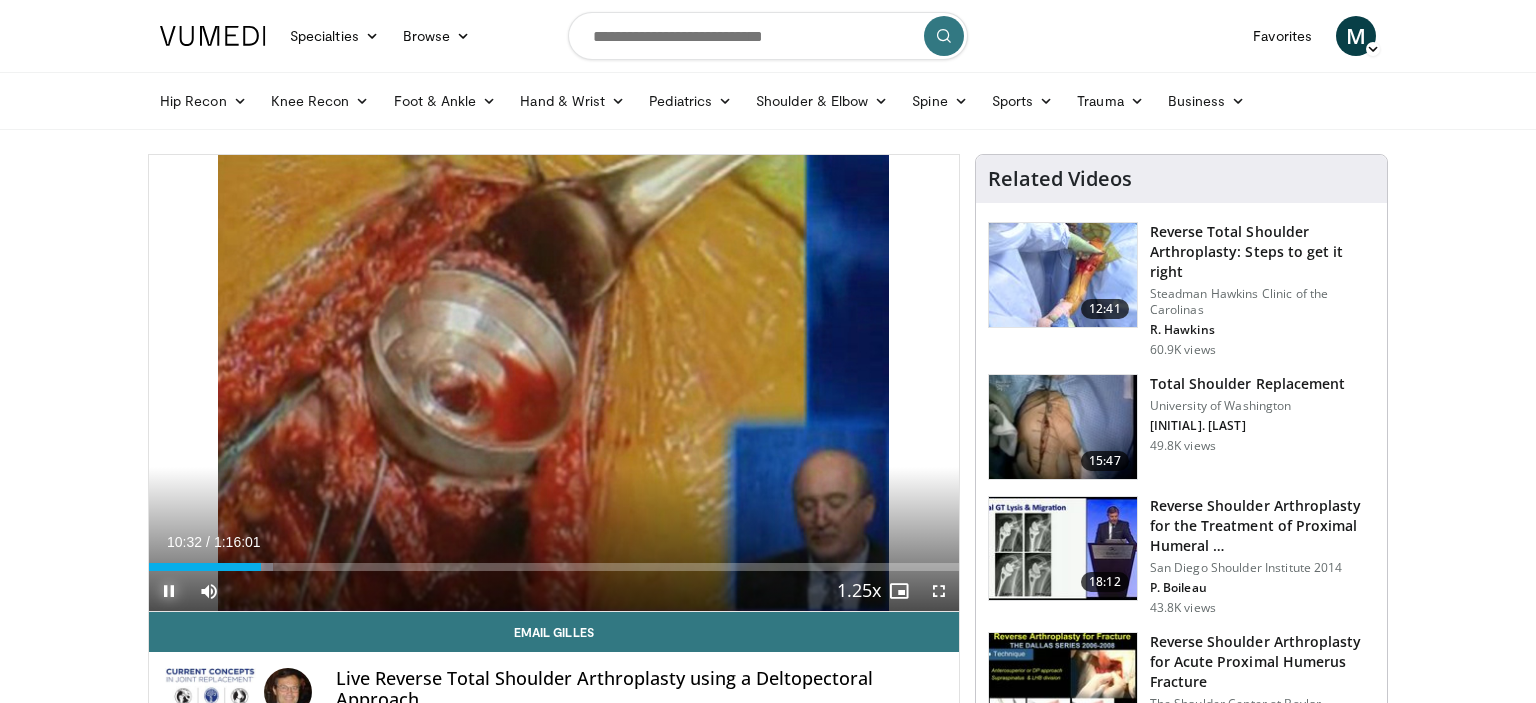 click at bounding box center (169, 591) 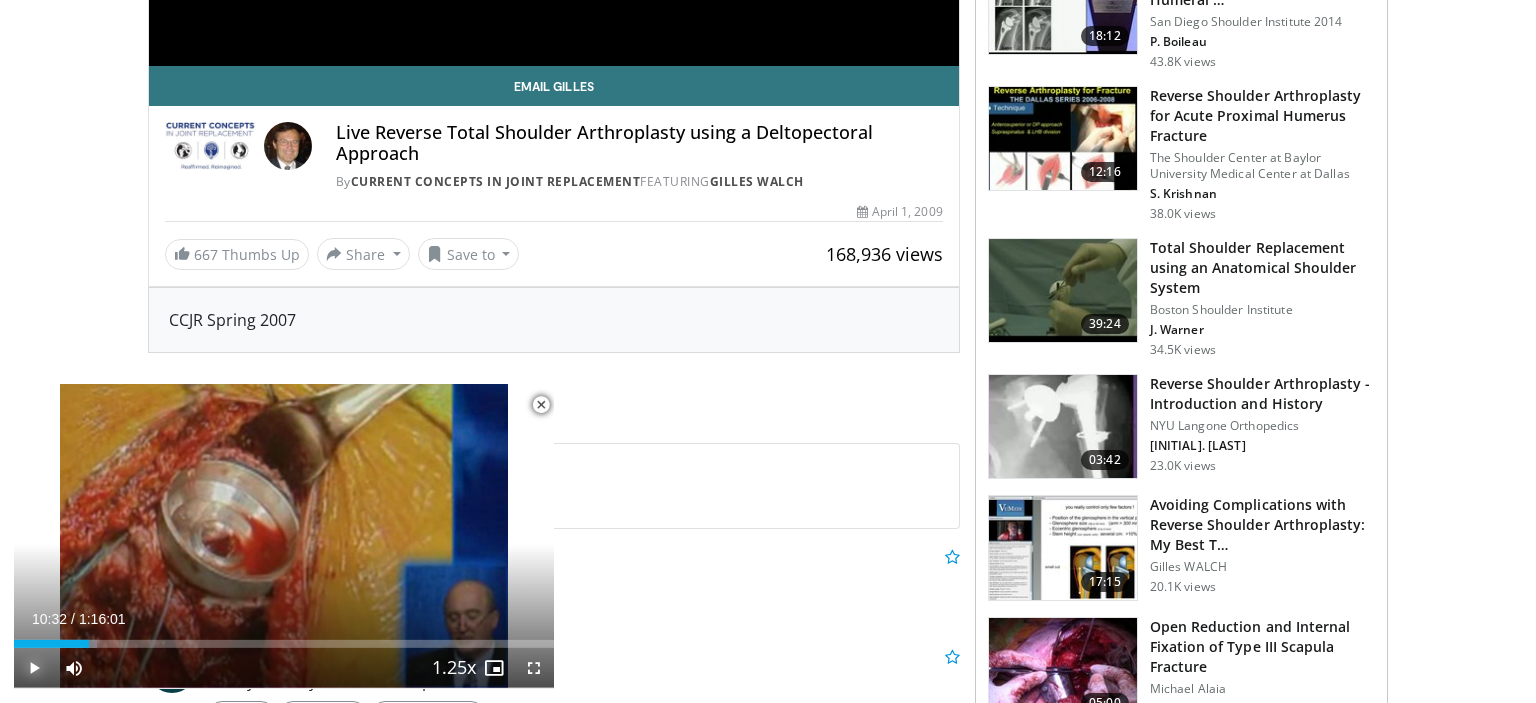 scroll, scrollTop: 0, scrollLeft: 0, axis: both 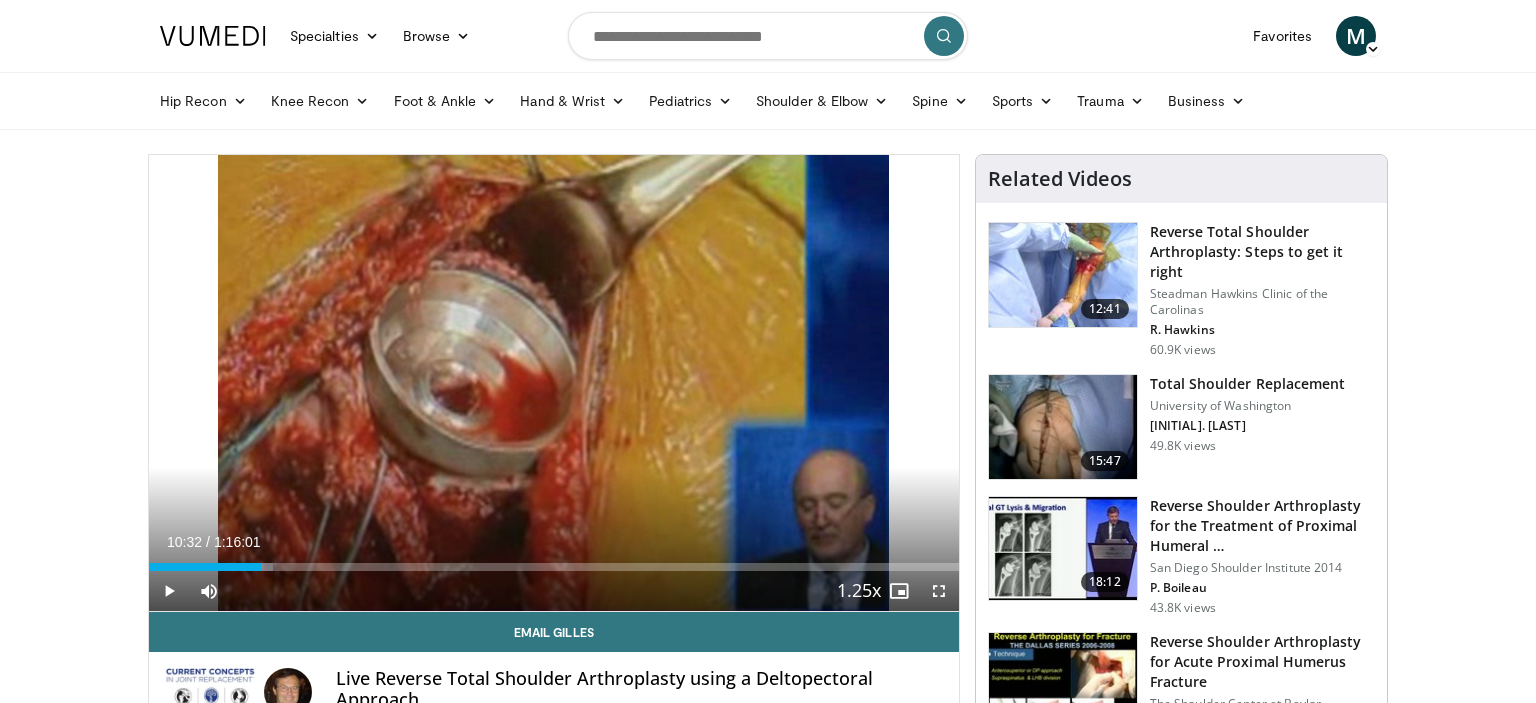 click at bounding box center [1063, 275] 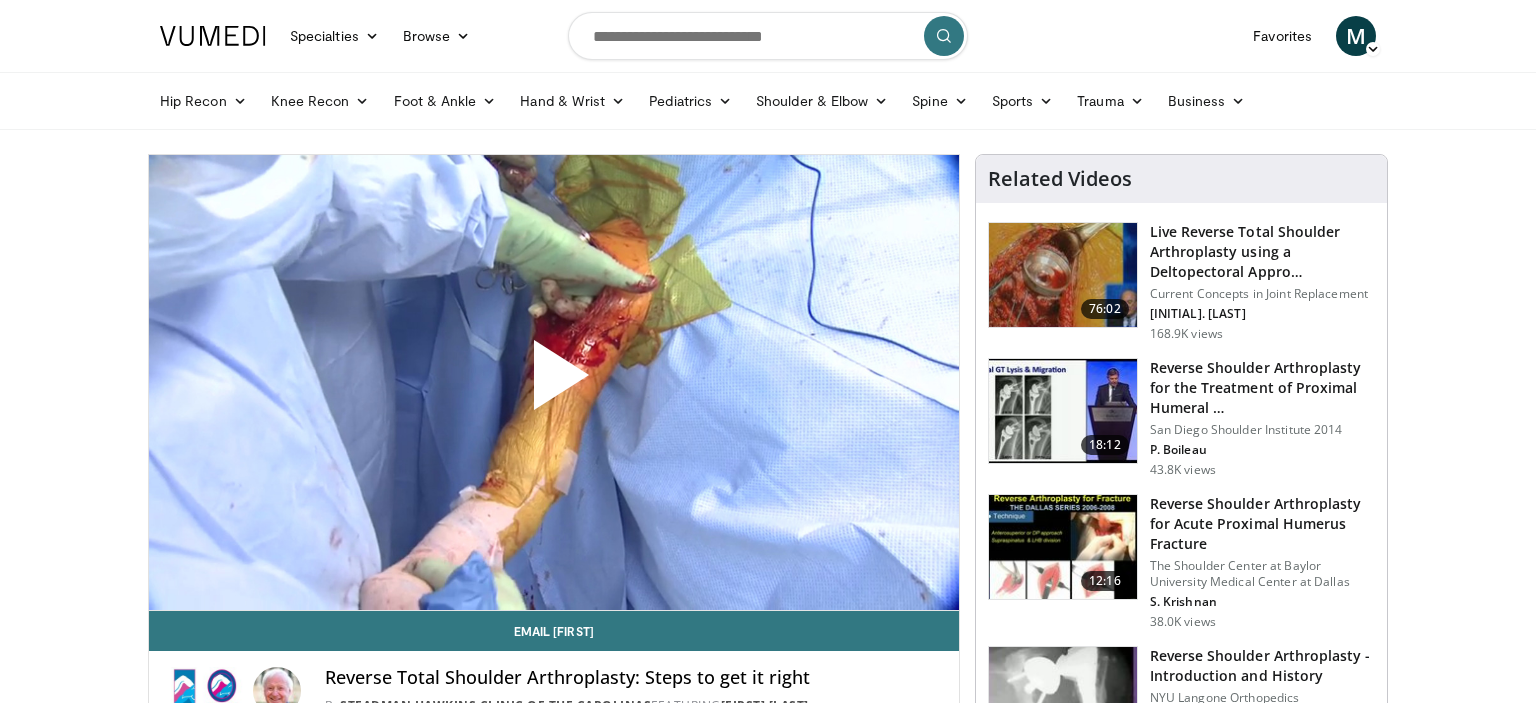 click at bounding box center [554, 383] 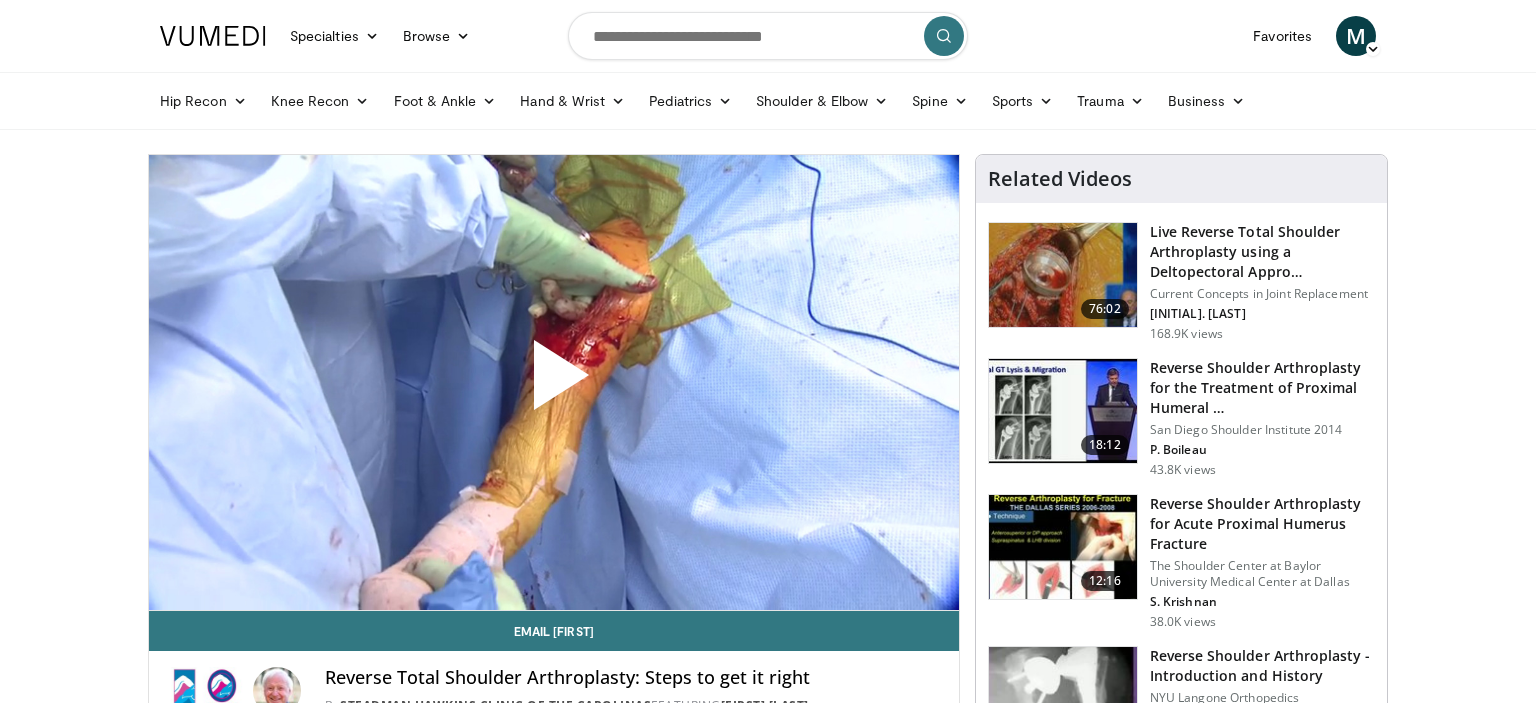 scroll, scrollTop: 0, scrollLeft: 0, axis: both 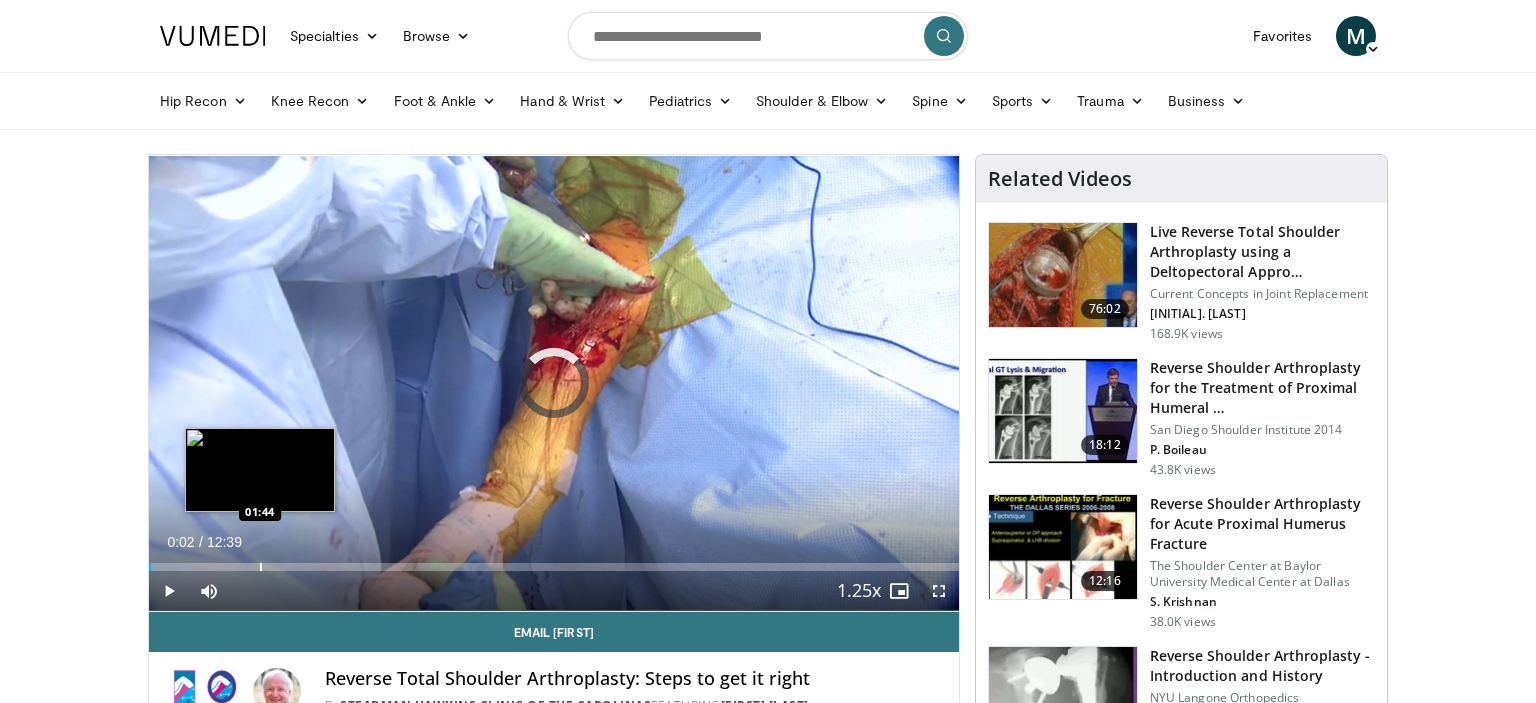 click at bounding box center [261, 567] 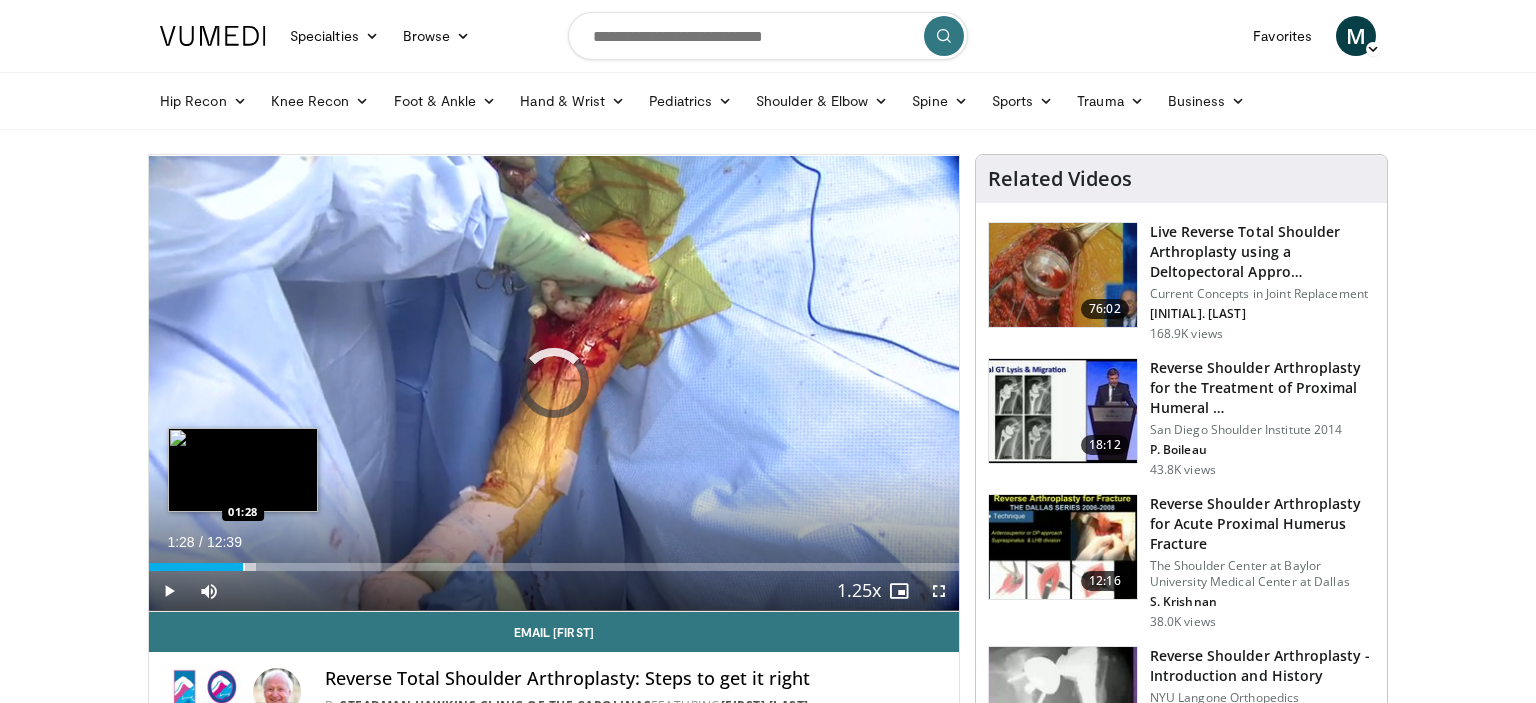 click on "Loaded :  24.95% 01:28 01:28" at bounding box center [554, 561] 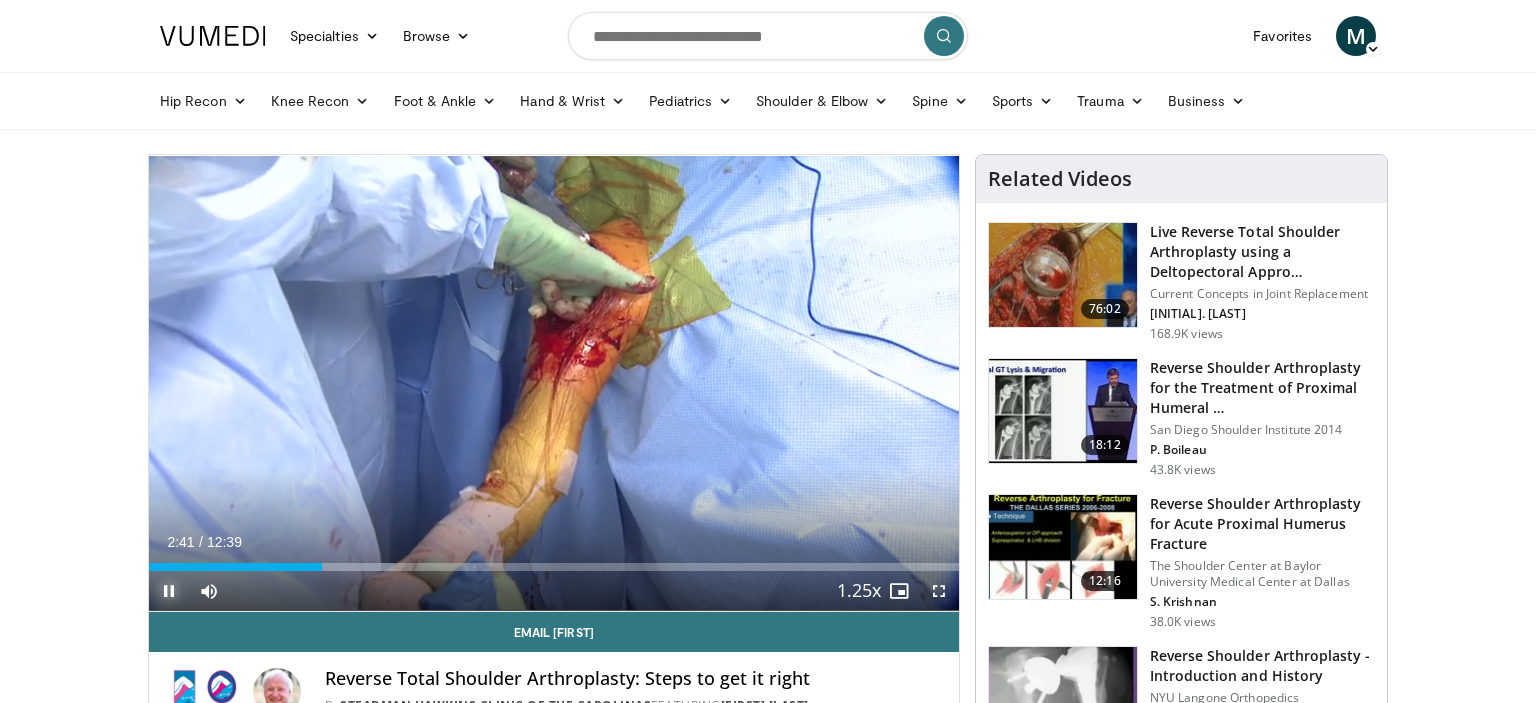 click at bounding box center (169, 591) 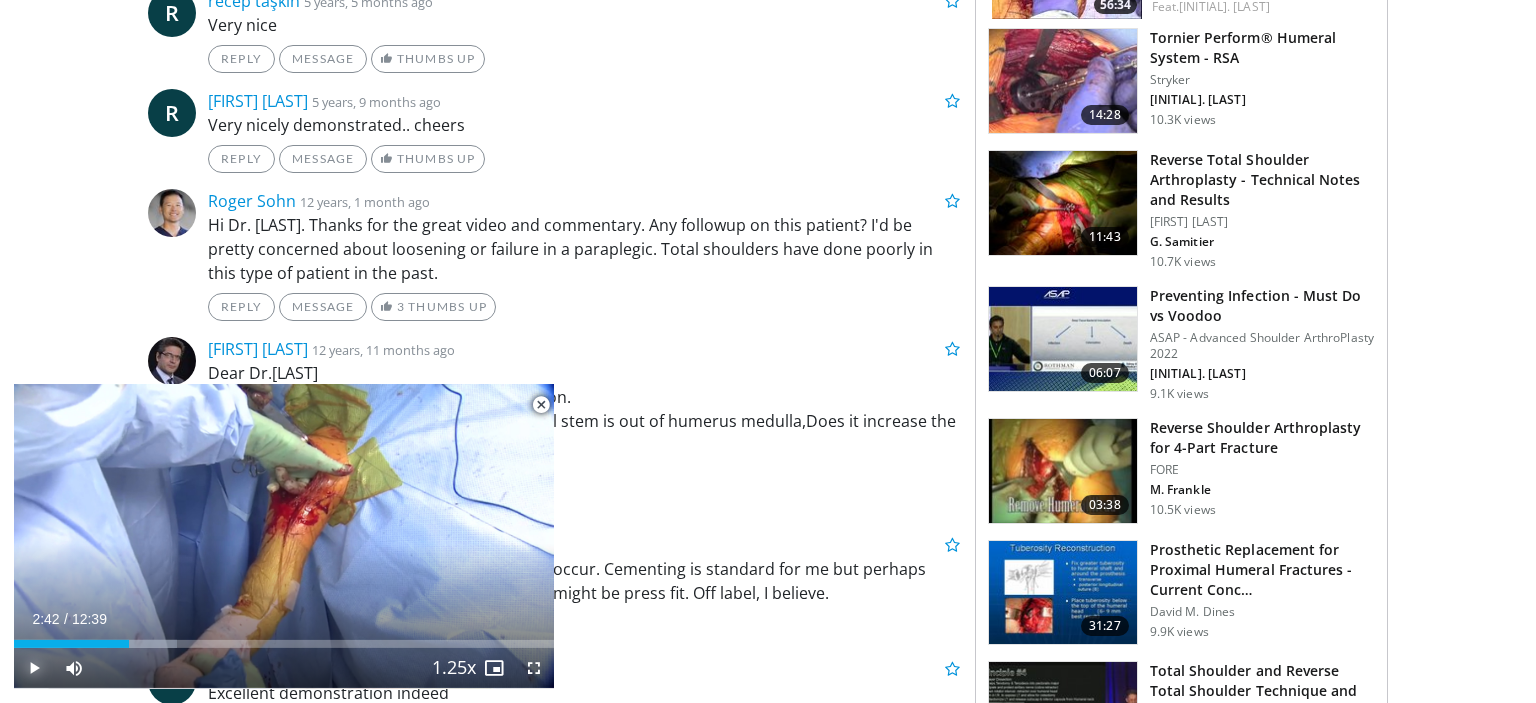 scroll, scrollTop: 1643, scrollLeft: 0, axis: vertical 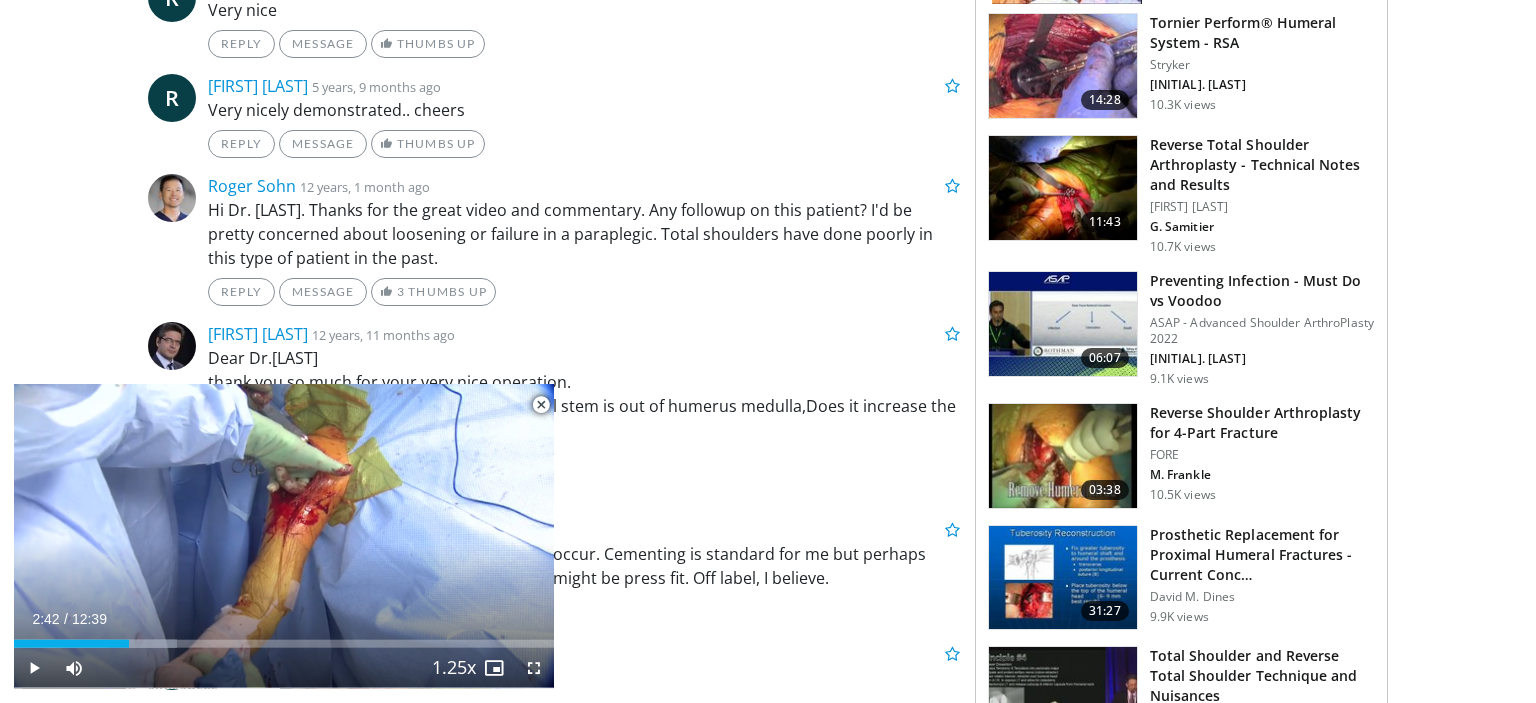 click at bounding box center [1063, 188] 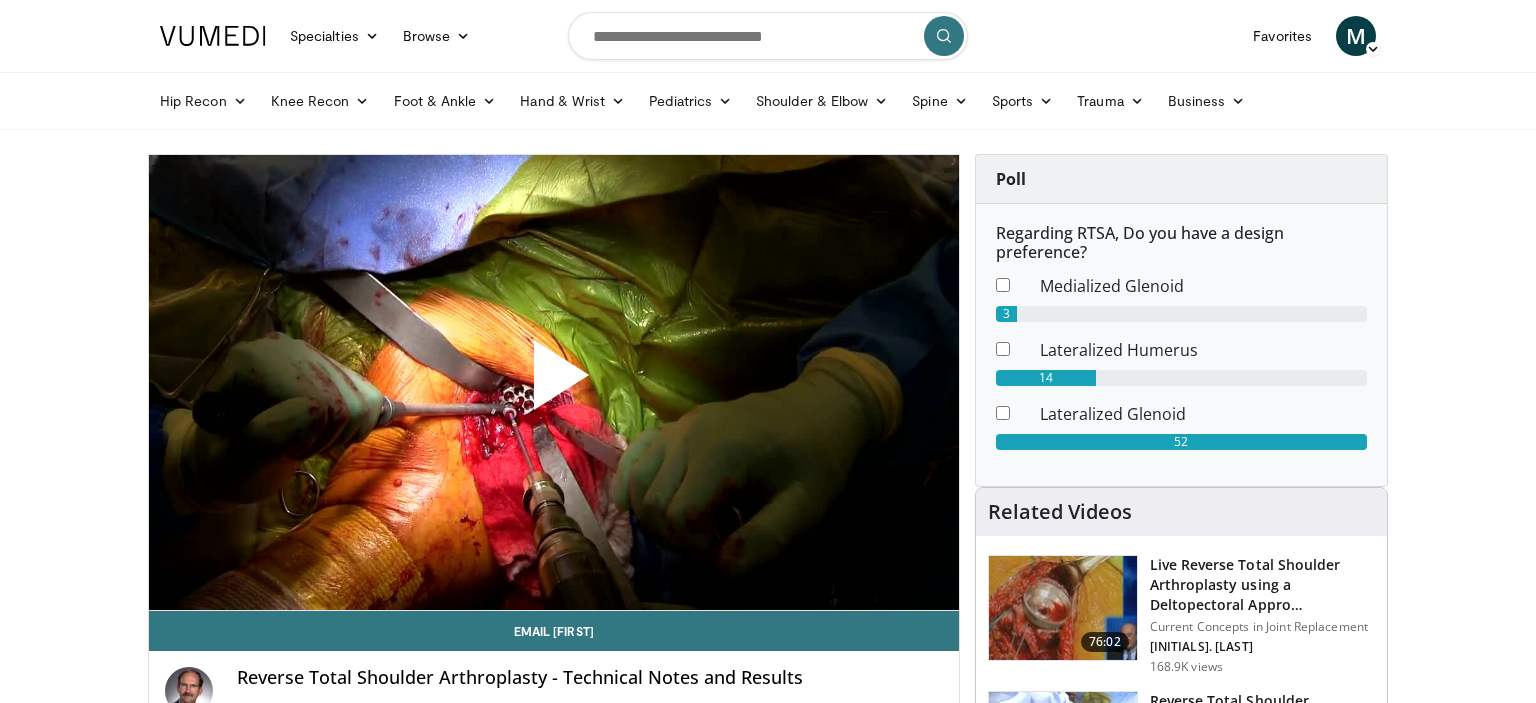 scroll, scrollTop: 0, scrollLeft: 0, axis: both 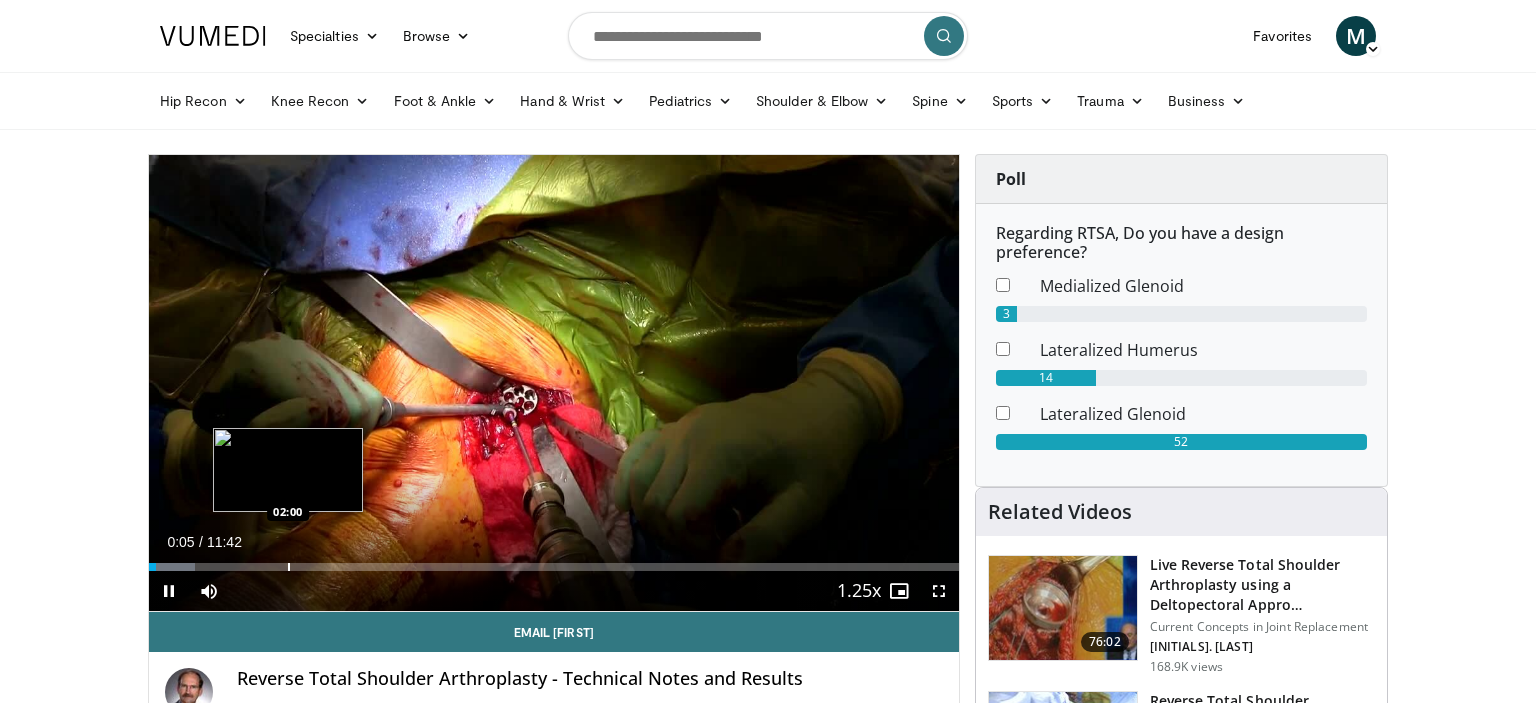 click at bounding box center (289, 567) 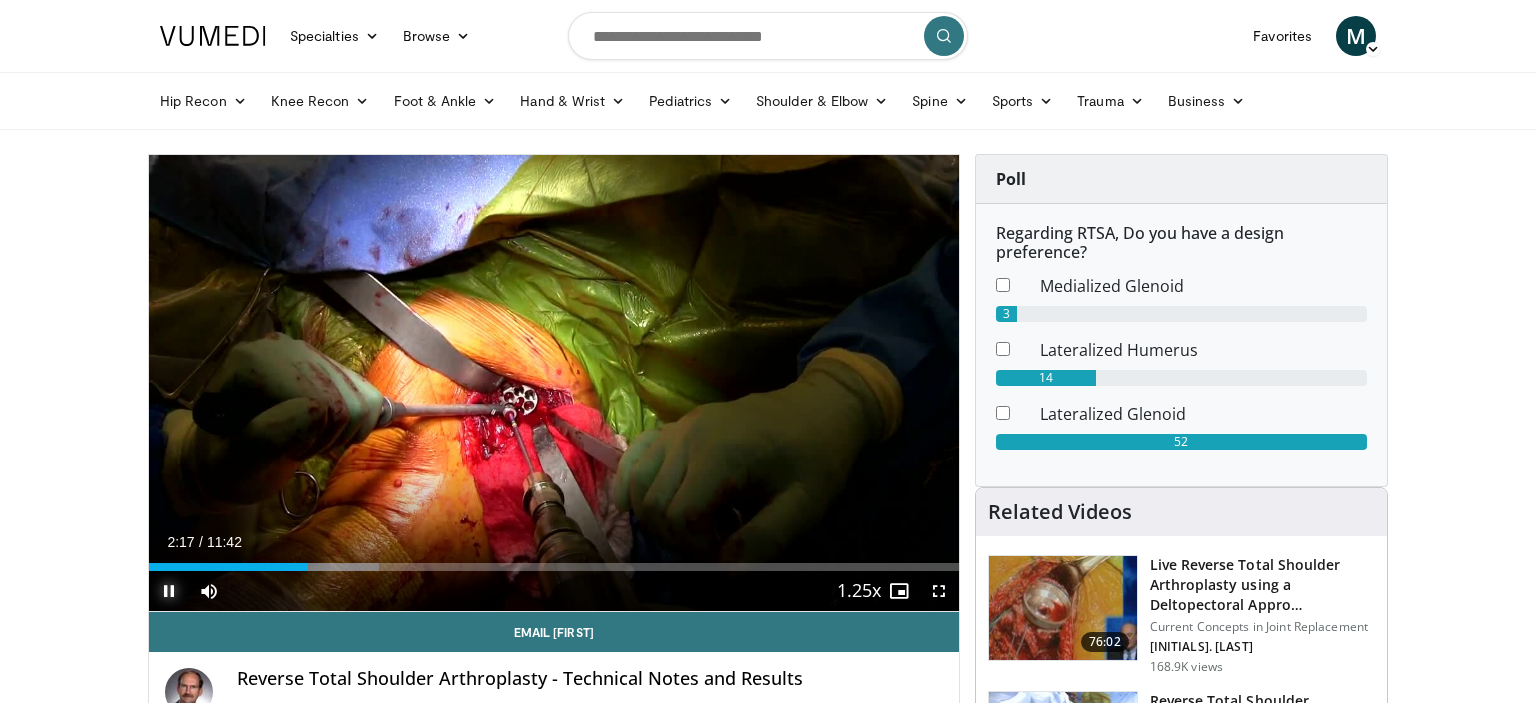 click at bounding box center (169, 591) 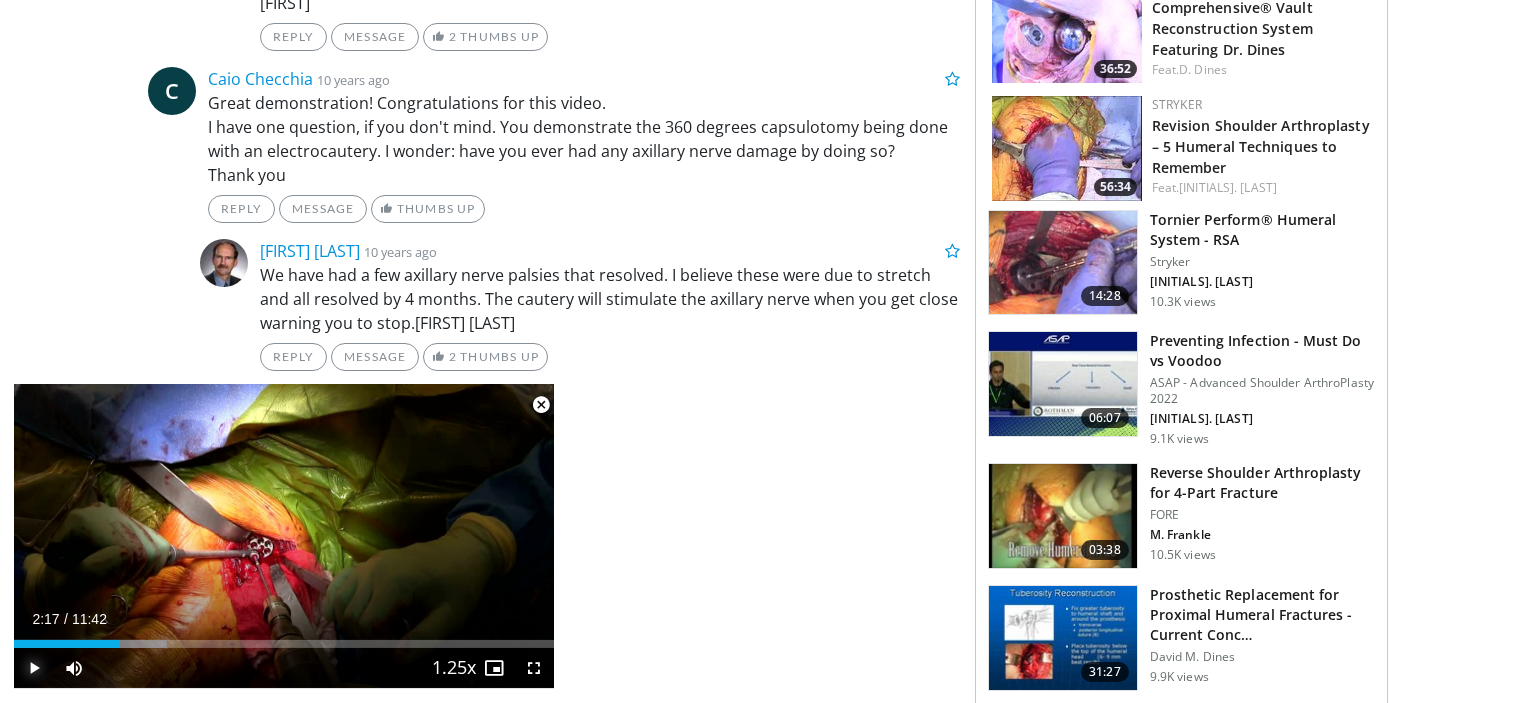 scroll, scrollTop: 1933, scrollLeft: 0, axis: vertical 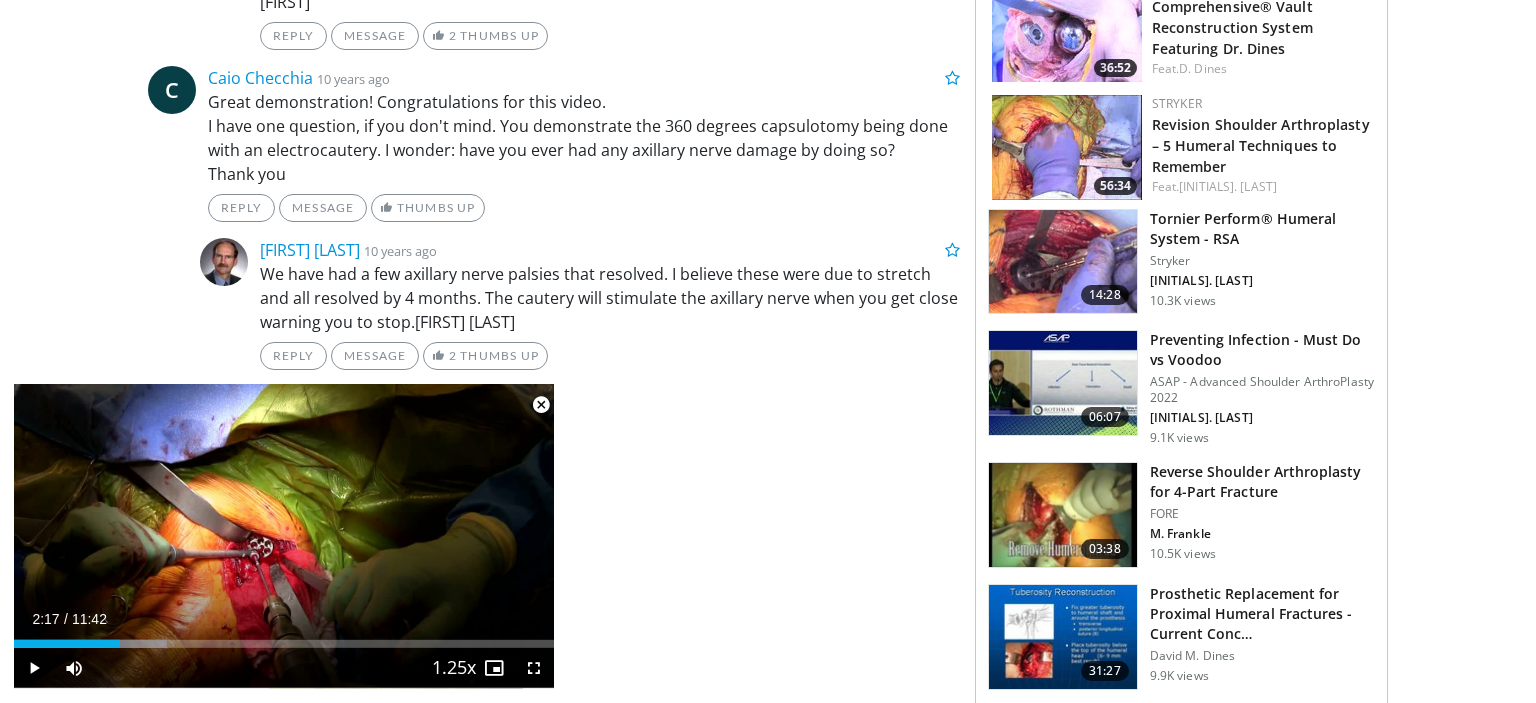 click at bounding box center [1067, 147] 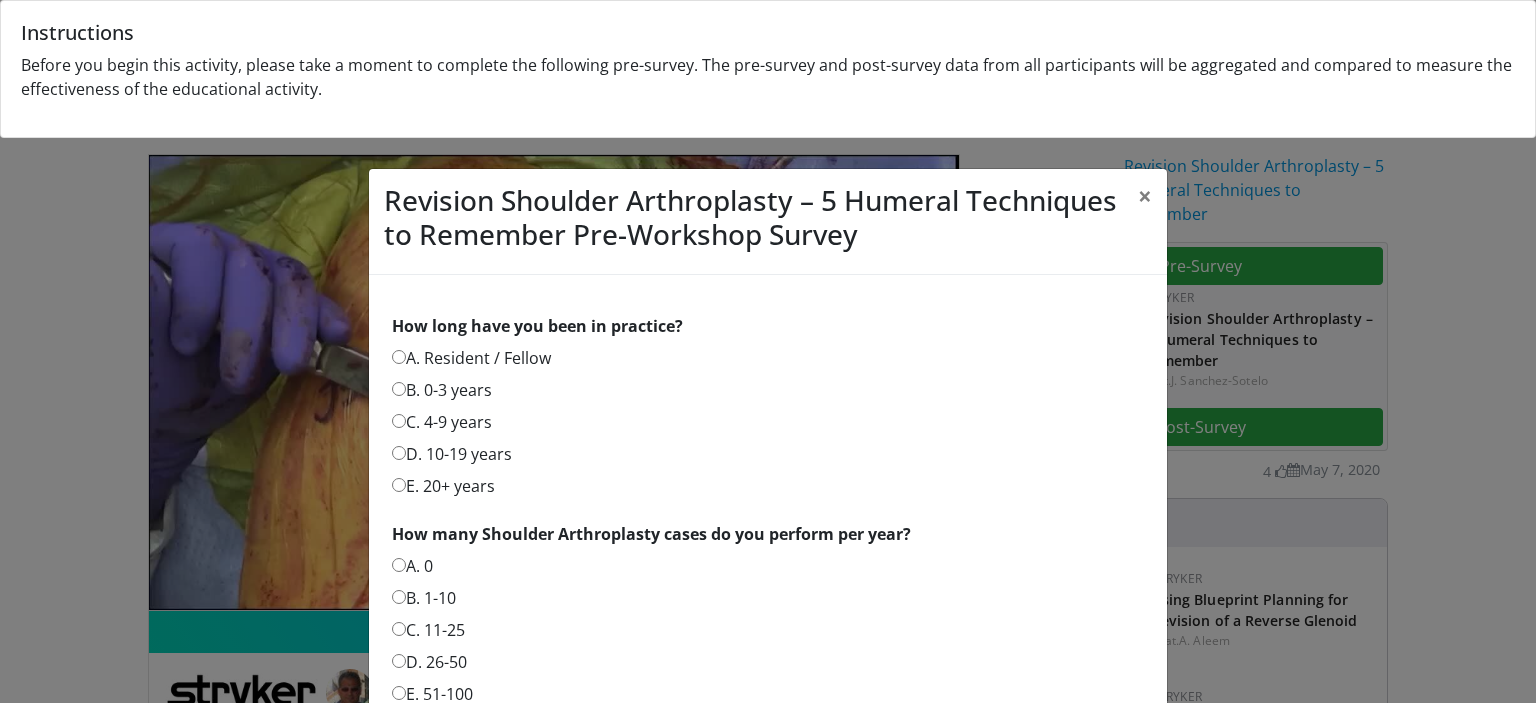 scroll, scrollTop: 0, scrollLeft: 0, axis: both 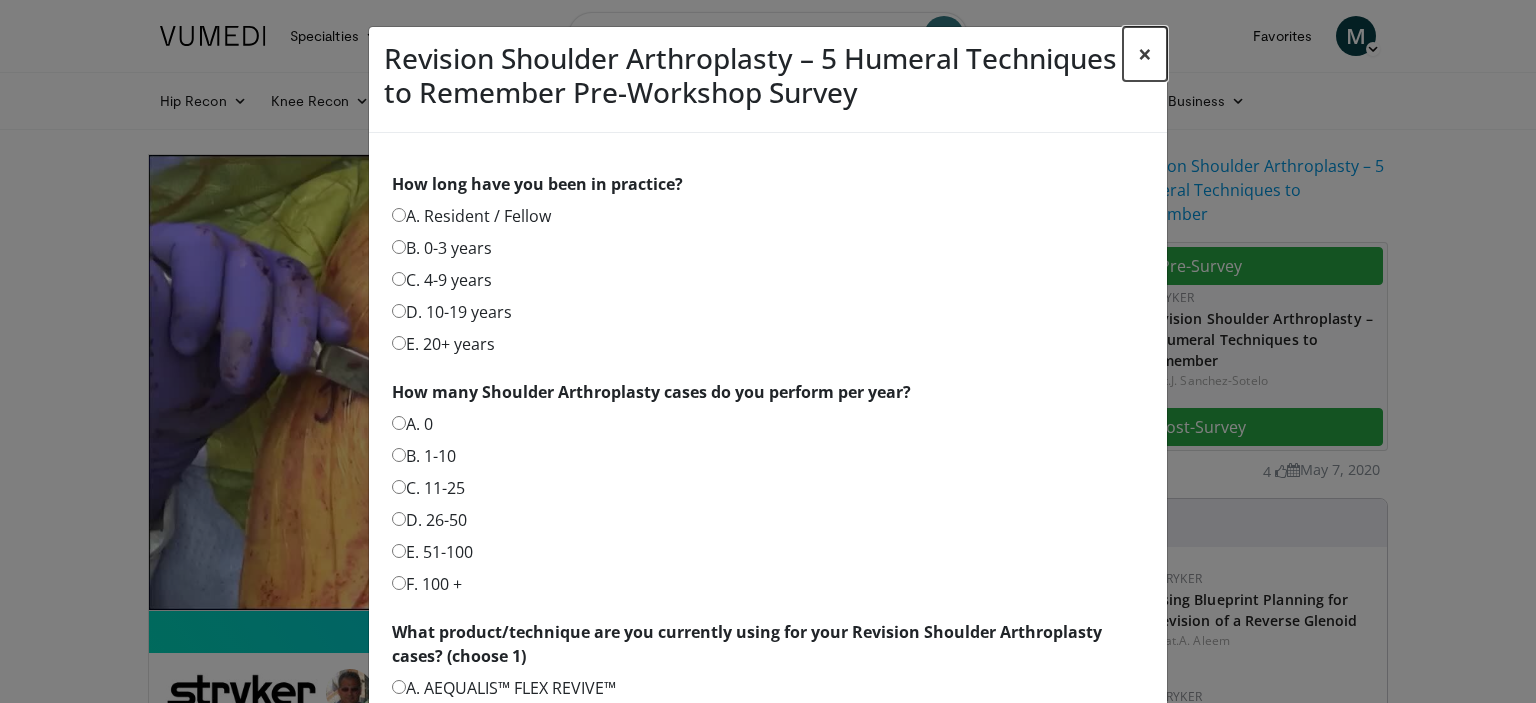 click on "×" at bounding box center [1145, 54] 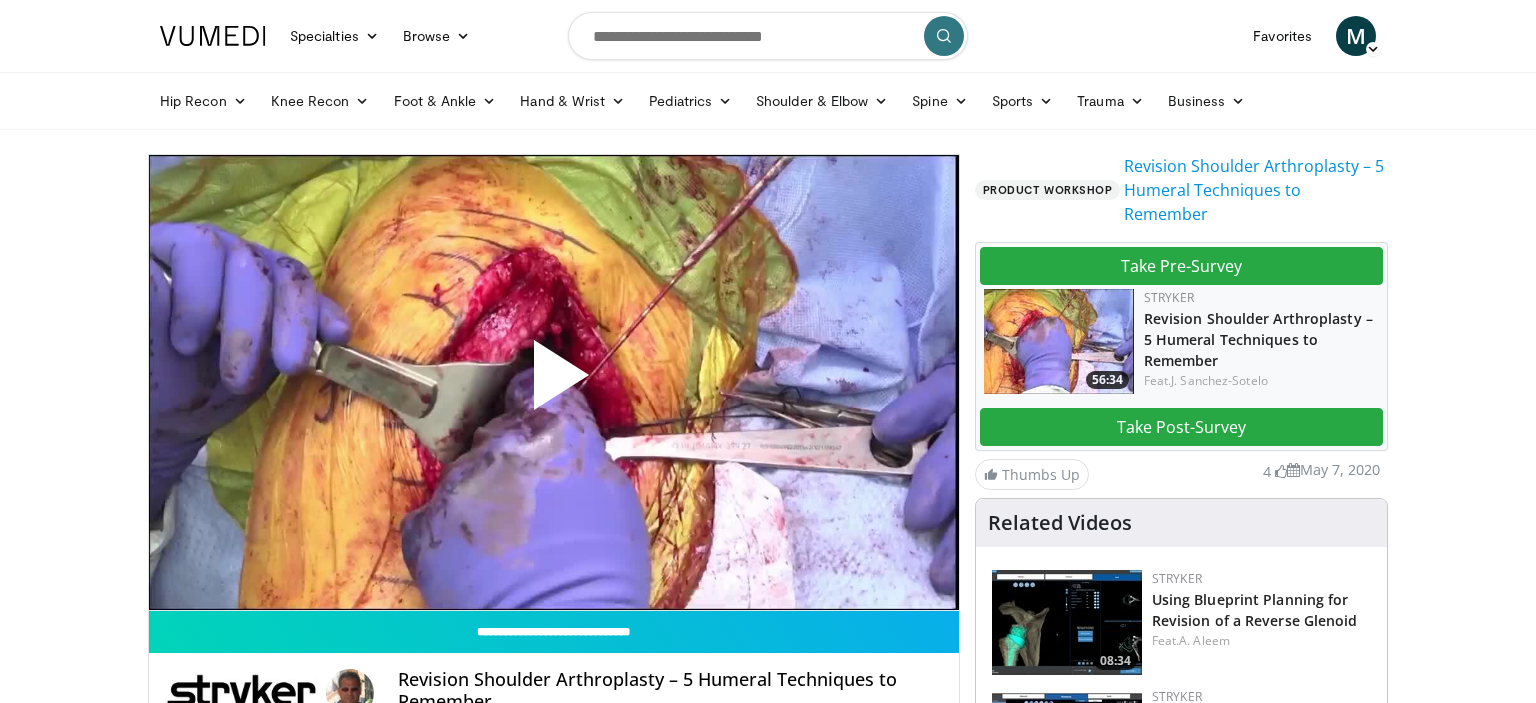 scroll, scrollTop: 0, scrollLeft: 0, axis: both 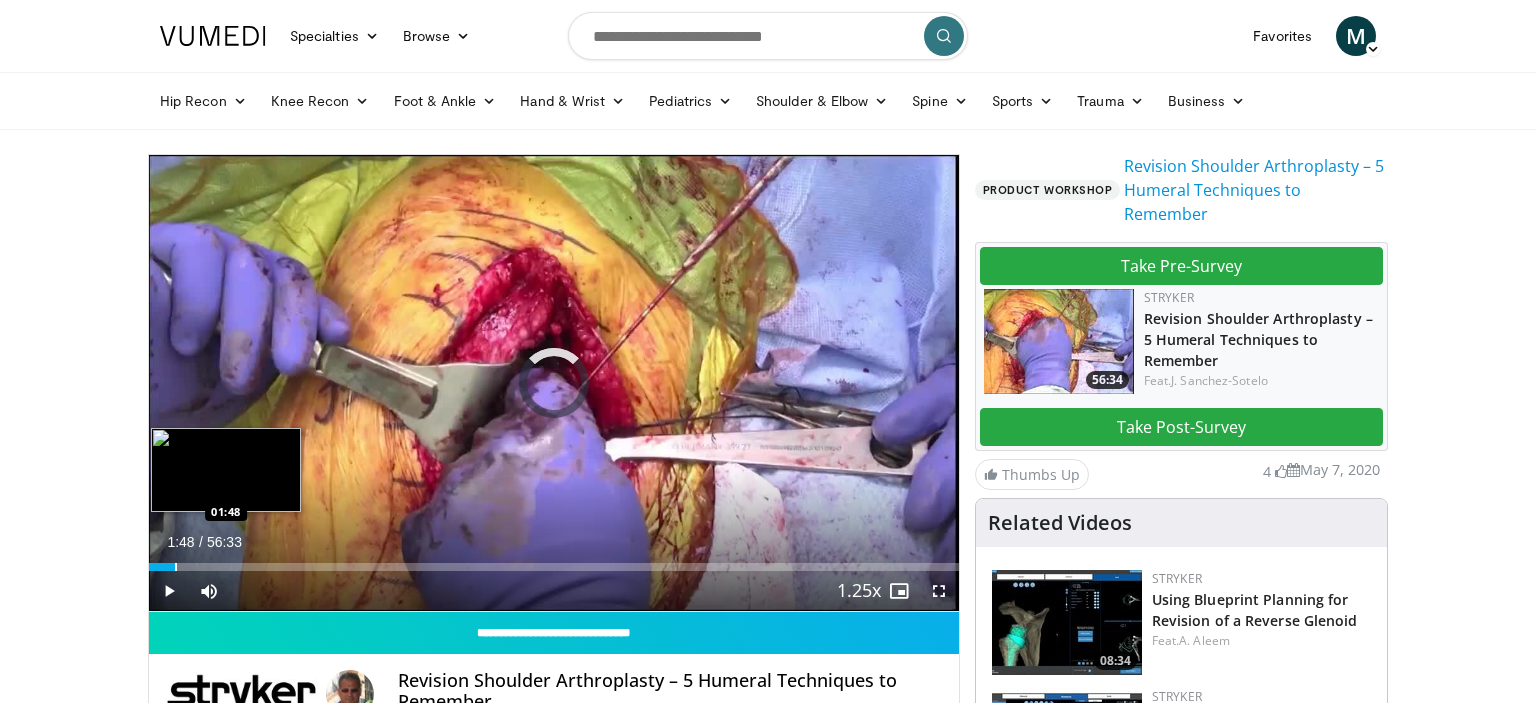 click on "Loaded :  0.00% 01:48 01:48" at bounding box center (554, 561) 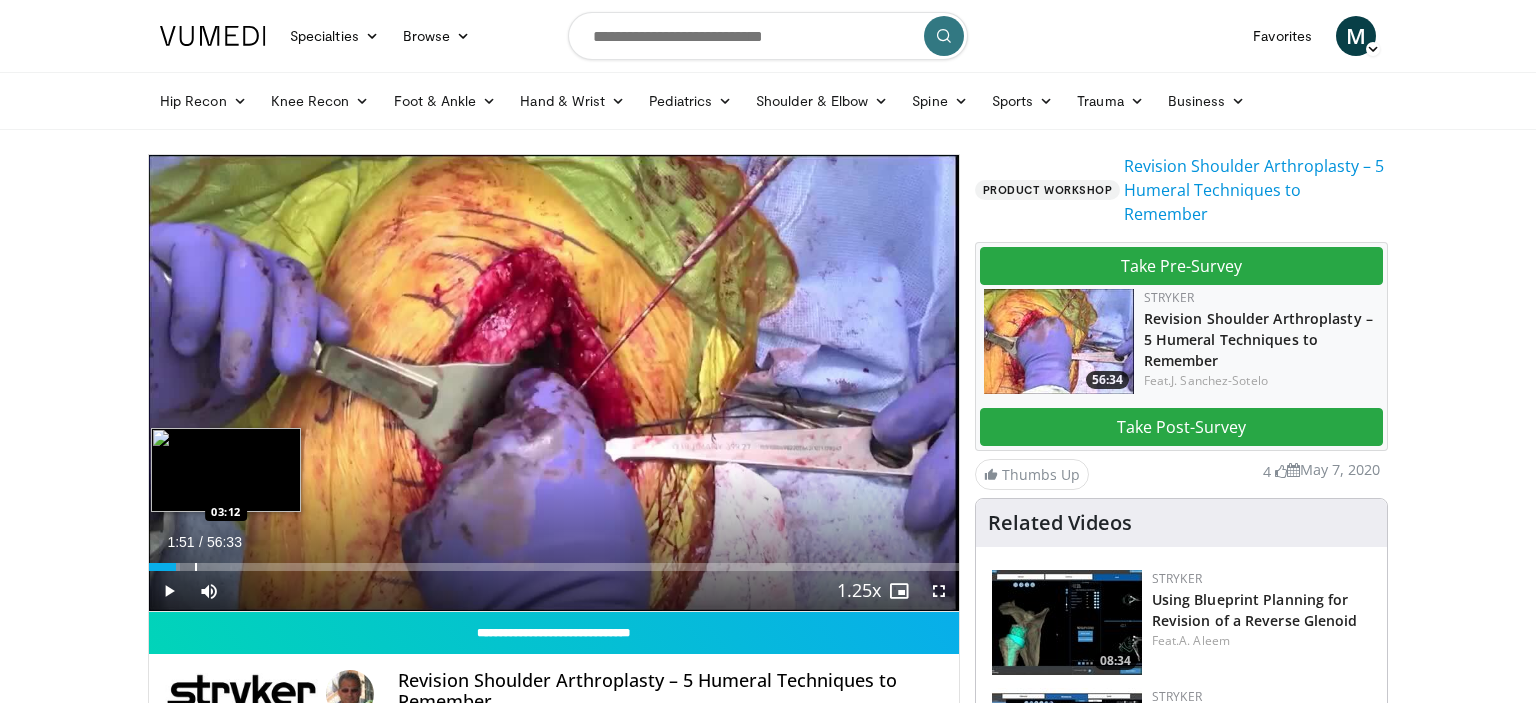 click on "Loaded :  3.82% 01:51 03:12" at bounding box center [554, 567] 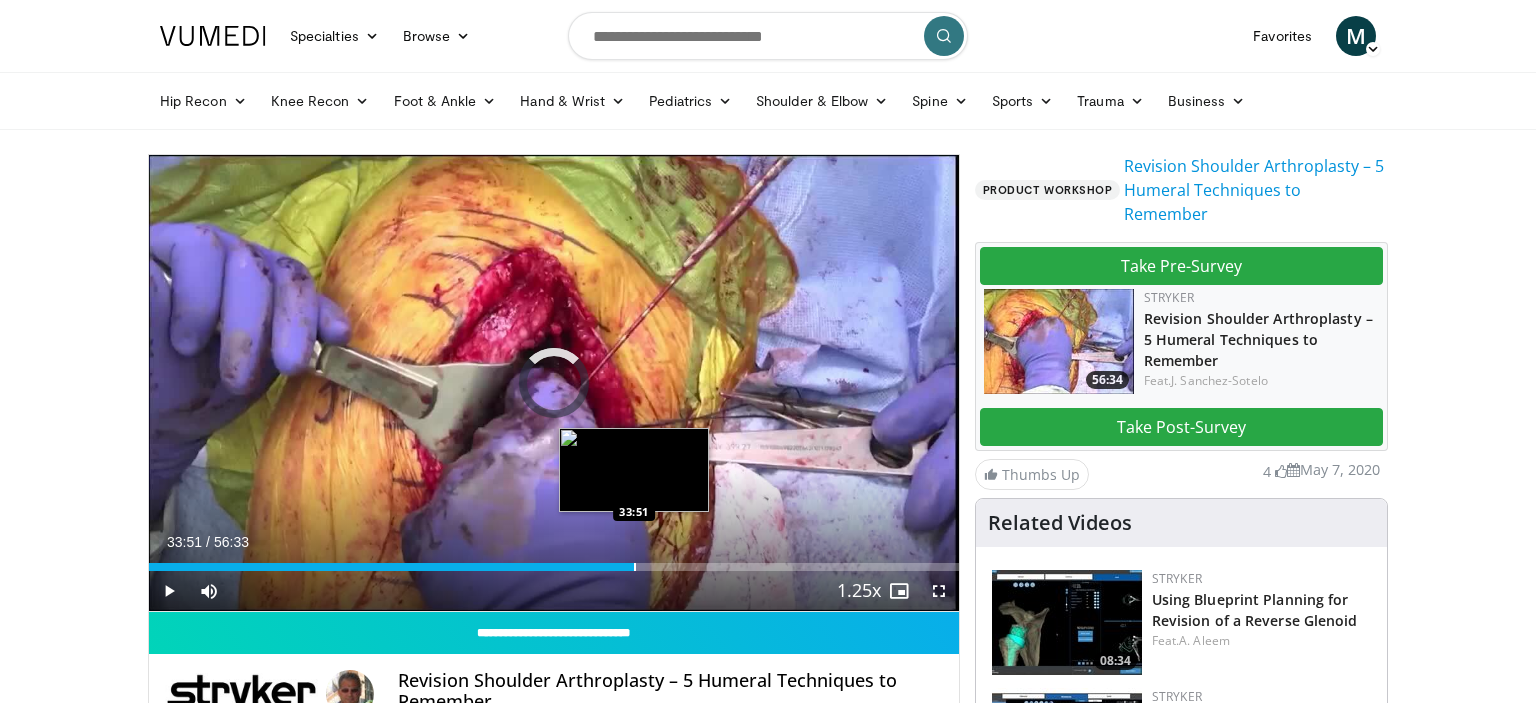 click on "Loaded :  7.94% 03:24 33:51" at bounding box center (554, 567) 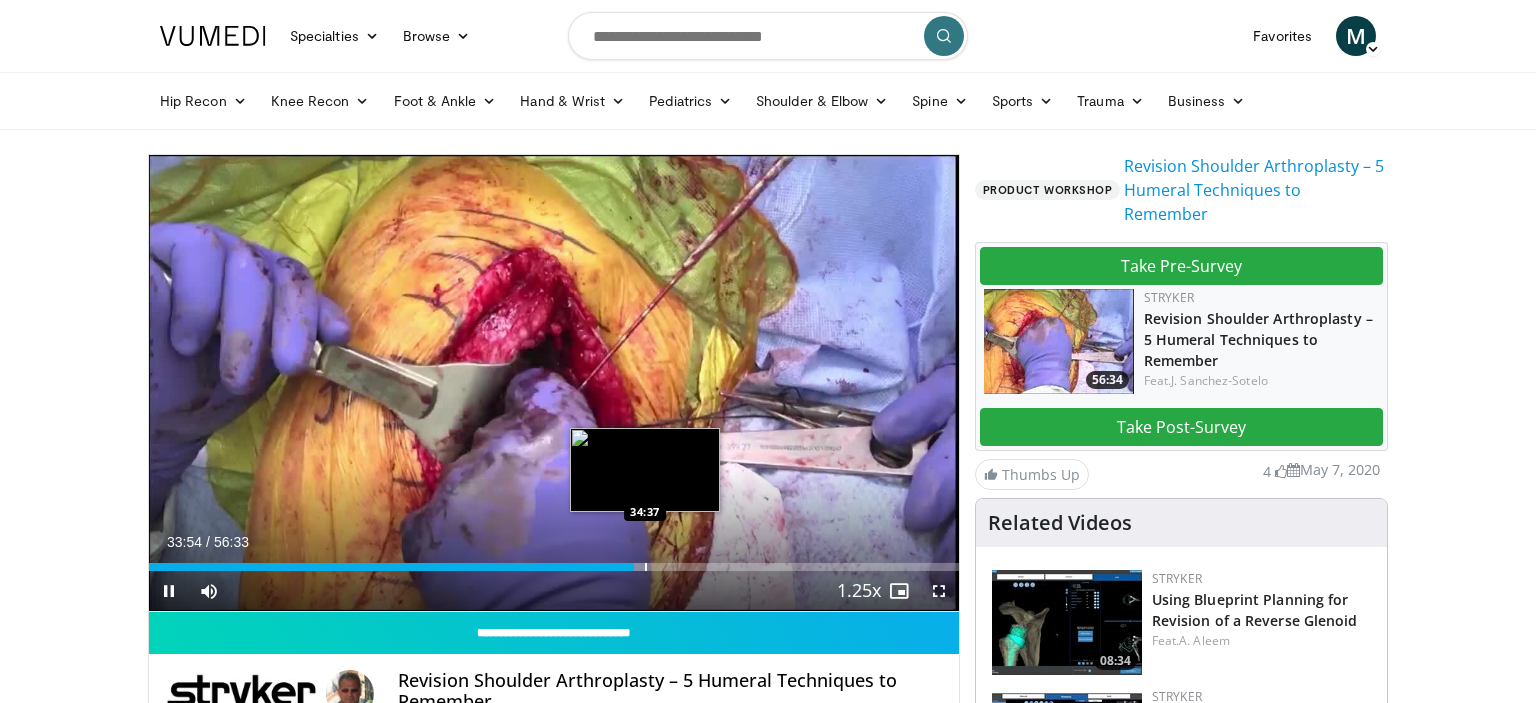 click at bounding box center (646, 567) 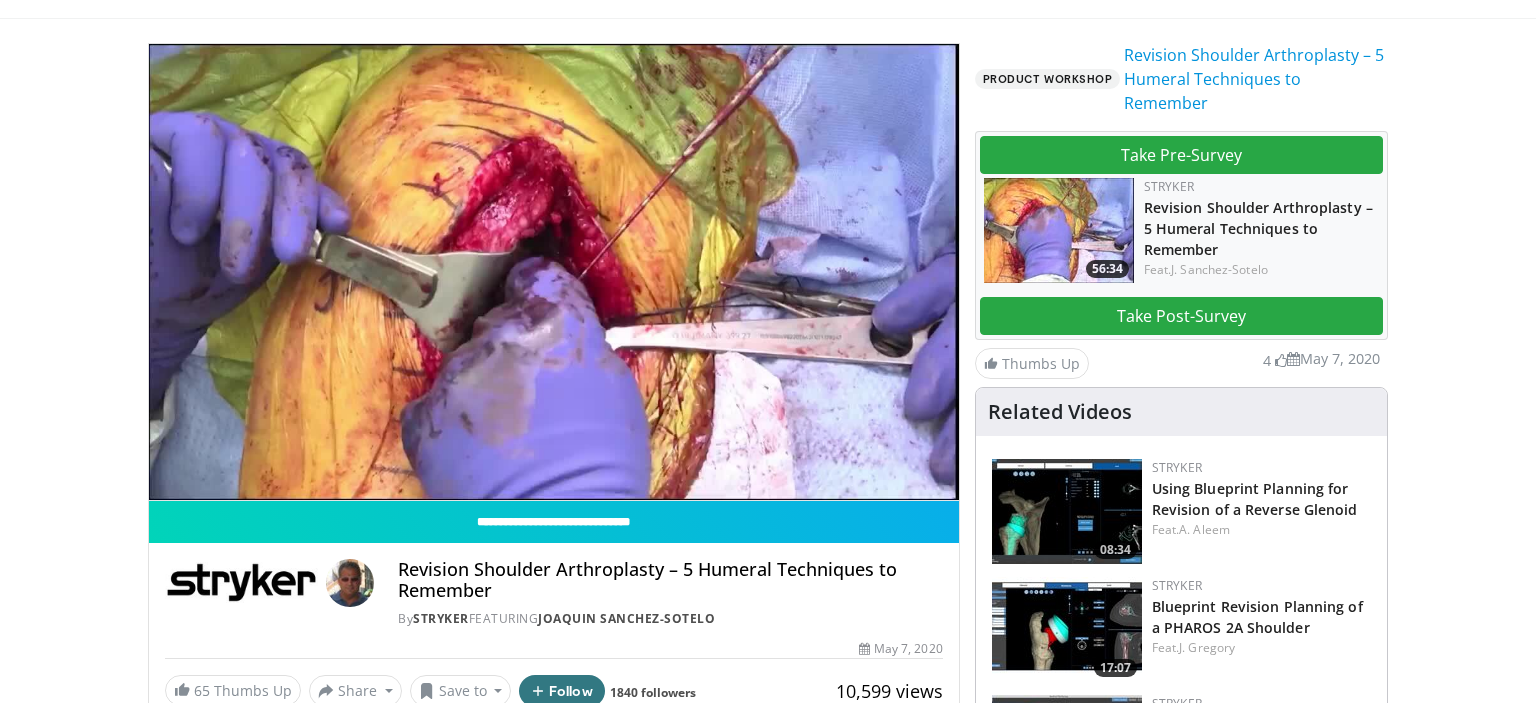 scroll, scrollTop: 0, scrollLeft: 0, axis: both 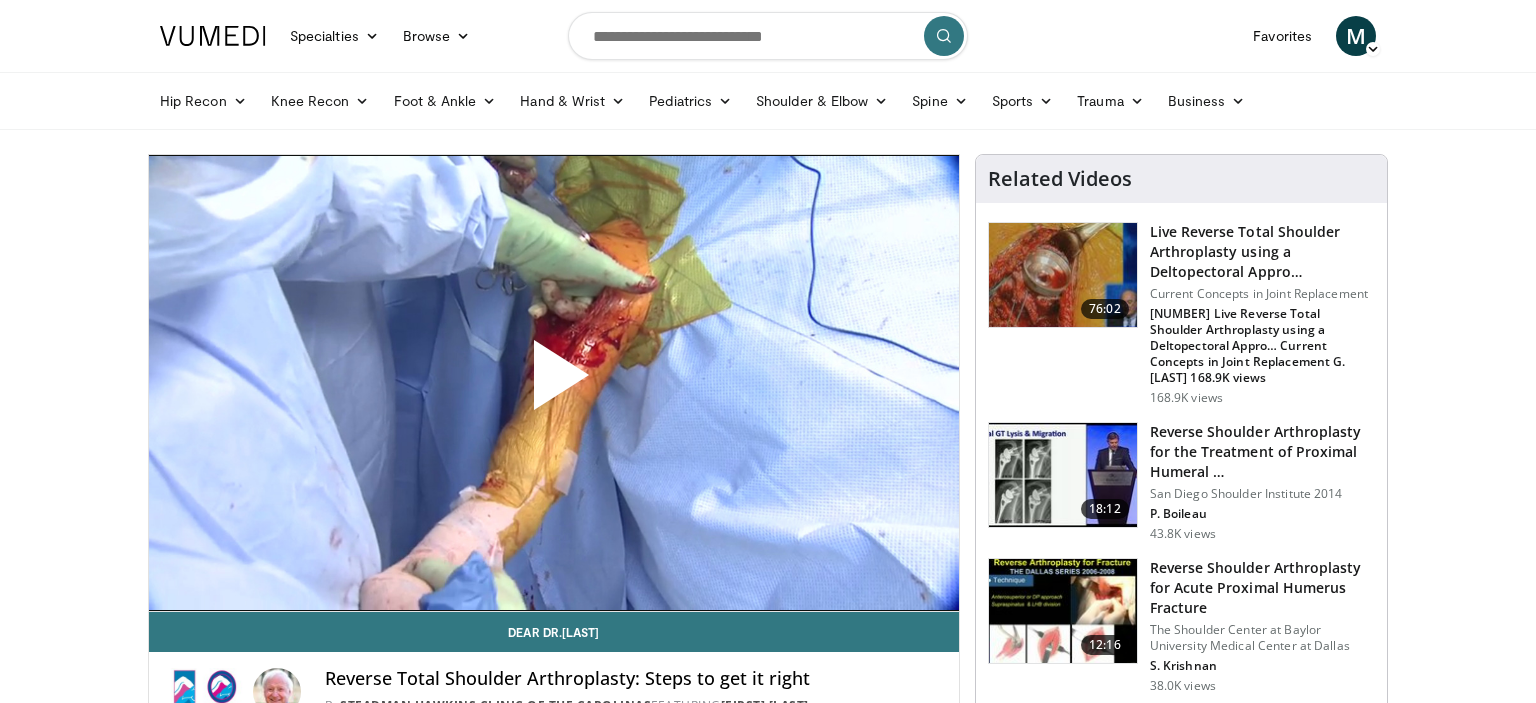 click on "Related Videos
76:02
Live Reverse Total Shoulder Arthroplasty using a Deltopectoral Appro…
Current Concepts in Joint Replacement
[INITIAL]. [LAST]
168.9K views
18:12
Reverse Shoulder Arthroplasty for the Treatment of Proximal Humeral …
San Diego Shoulder Institute [YEAR]" 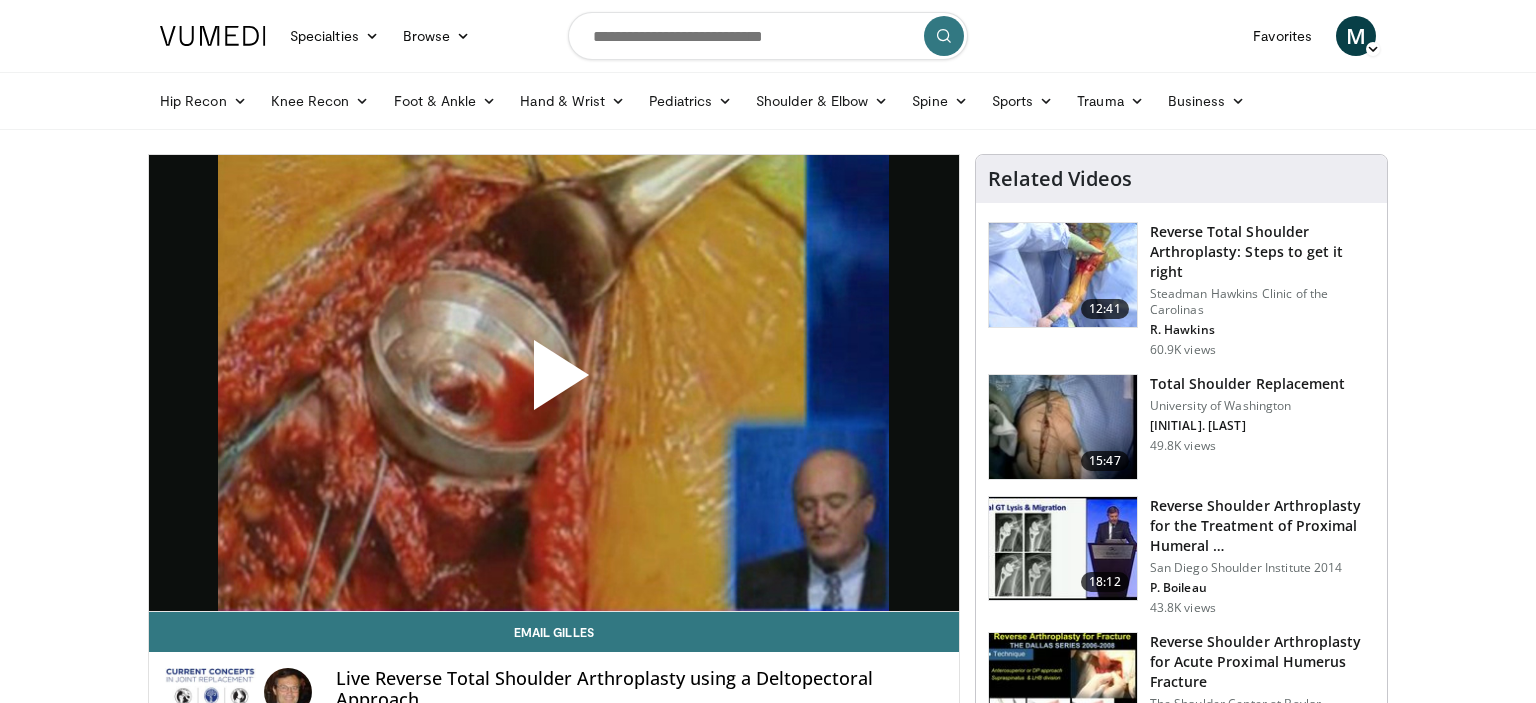 scroll, scrollTop: 168, scrollLeft: 0, axis: vertical 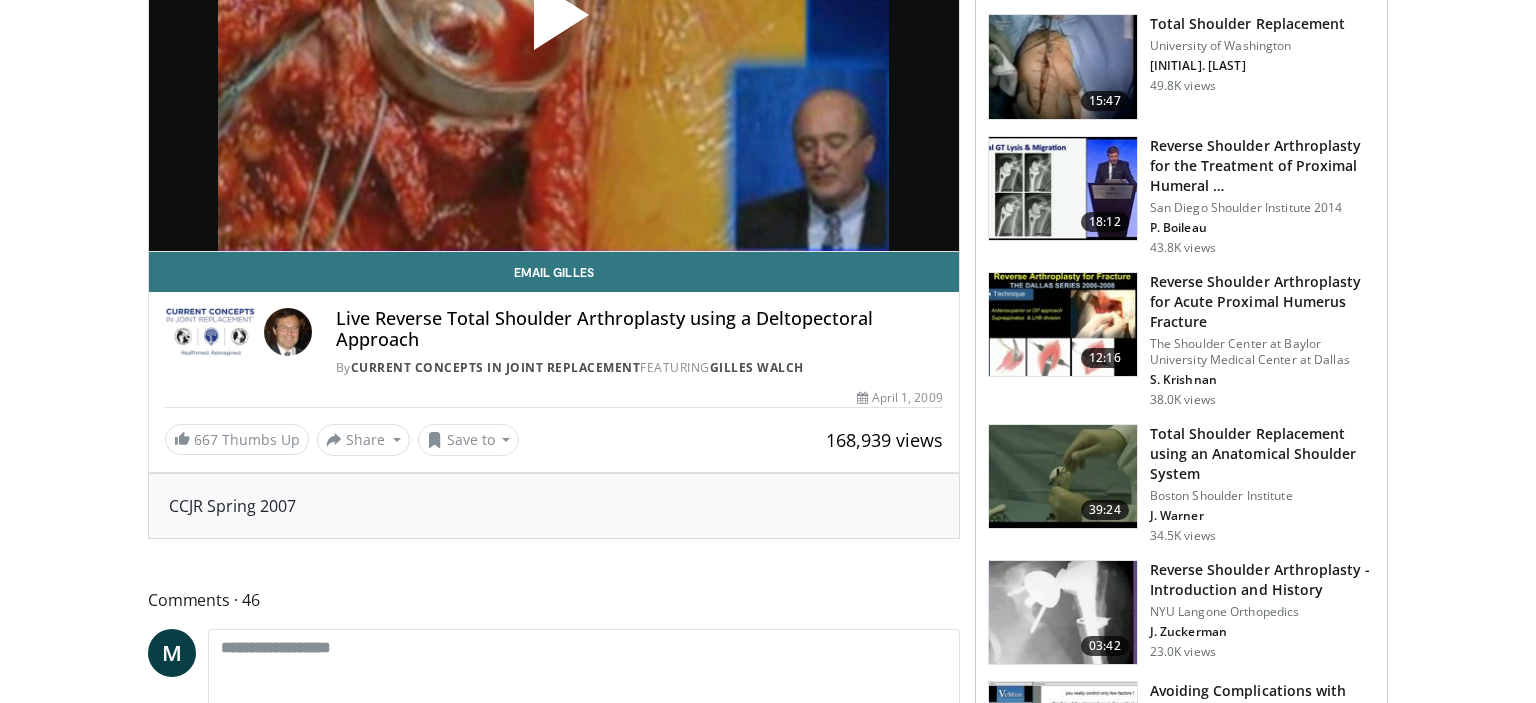 click at bounding box center (1063, 477) 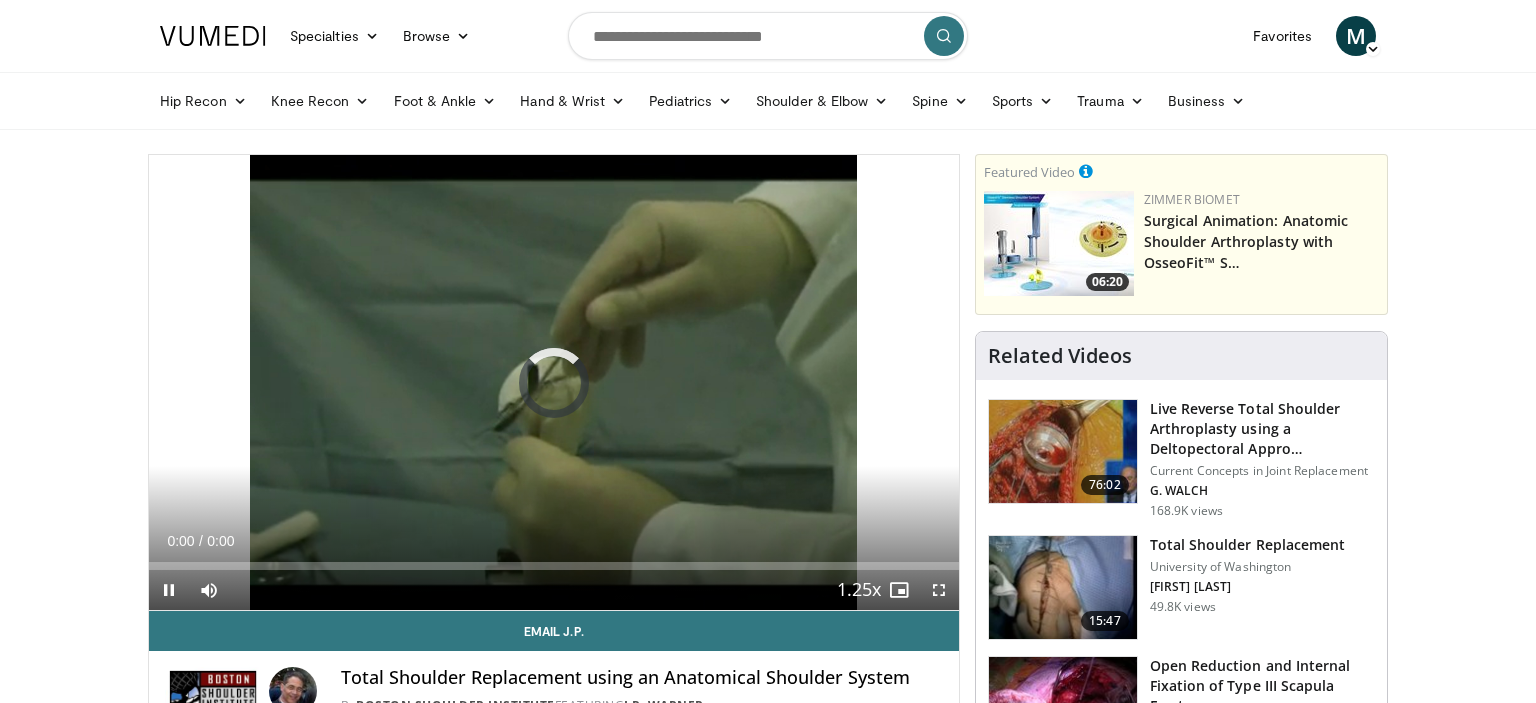scroll, scrollTop: 0, scrollLeft: 0, axis: both 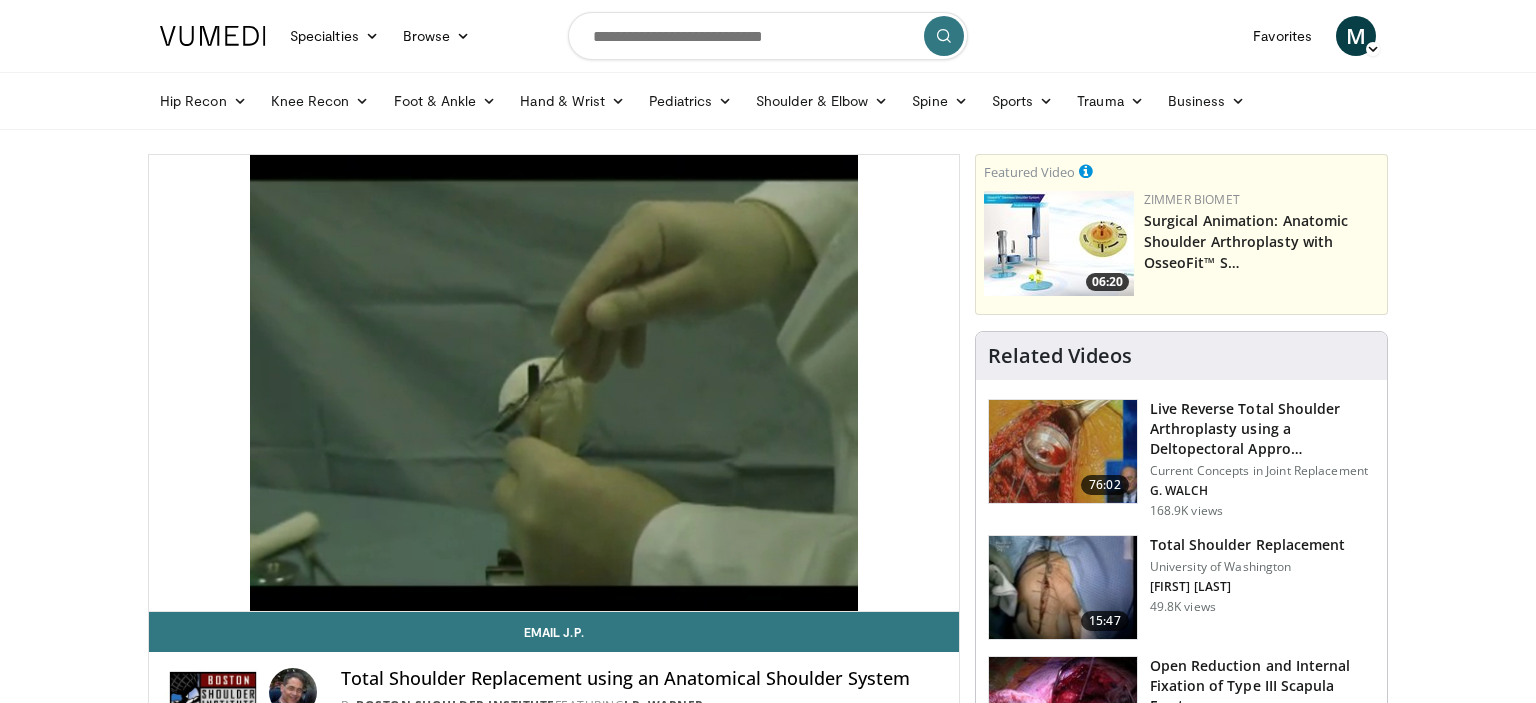 click on "**********" at bounding box center [554, 383] 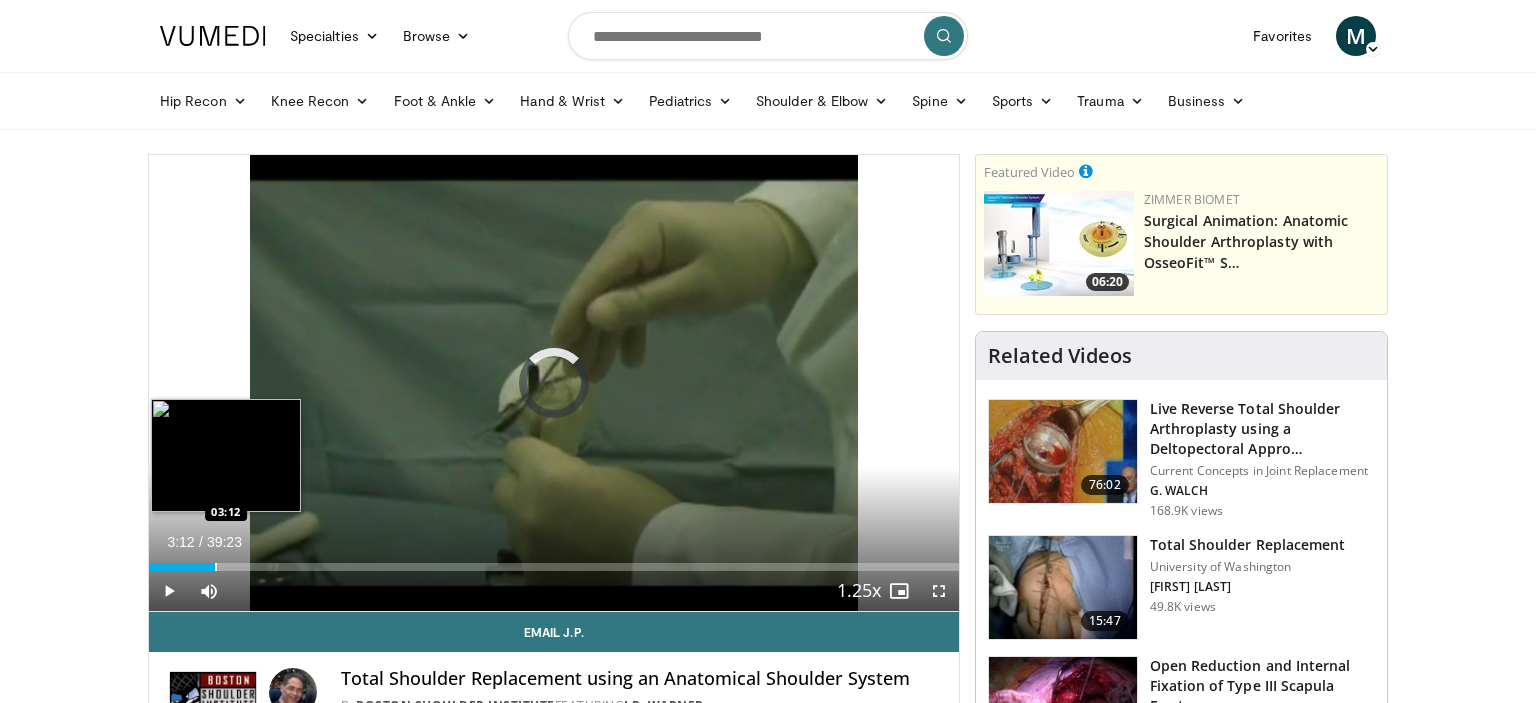 click at bounding box center [216, 567] 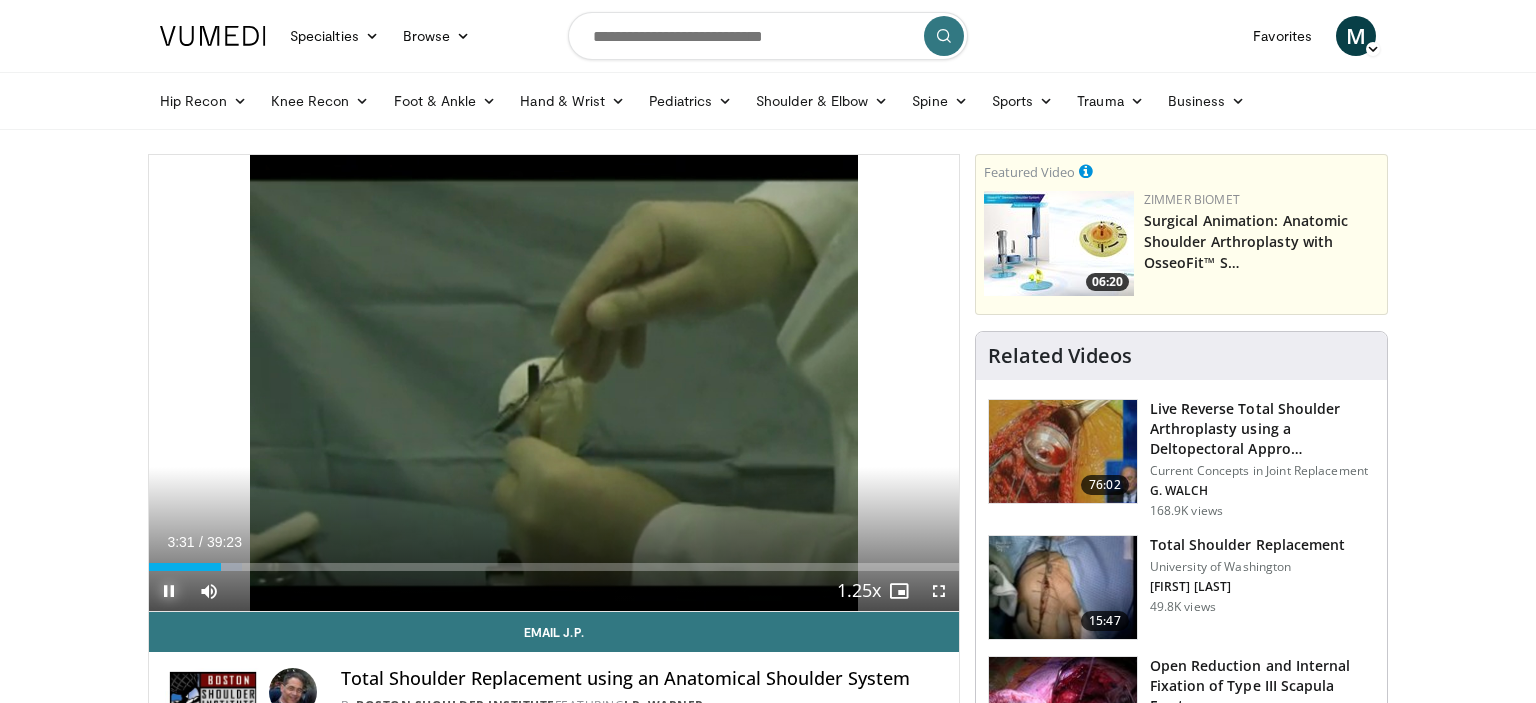 click at bounding box center (169, 591) 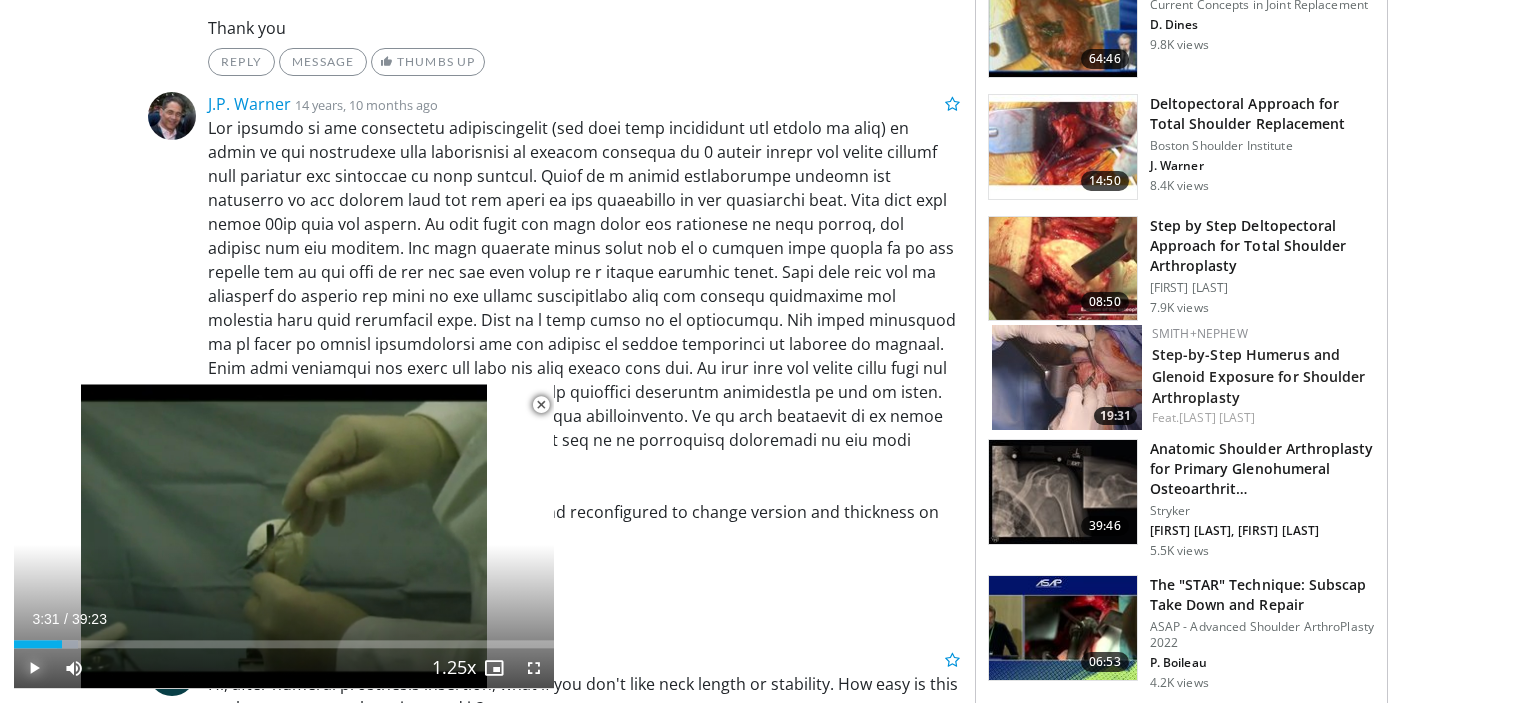 scroll, scrollTop: 2070, scrollLeft: 0, axis: vertical 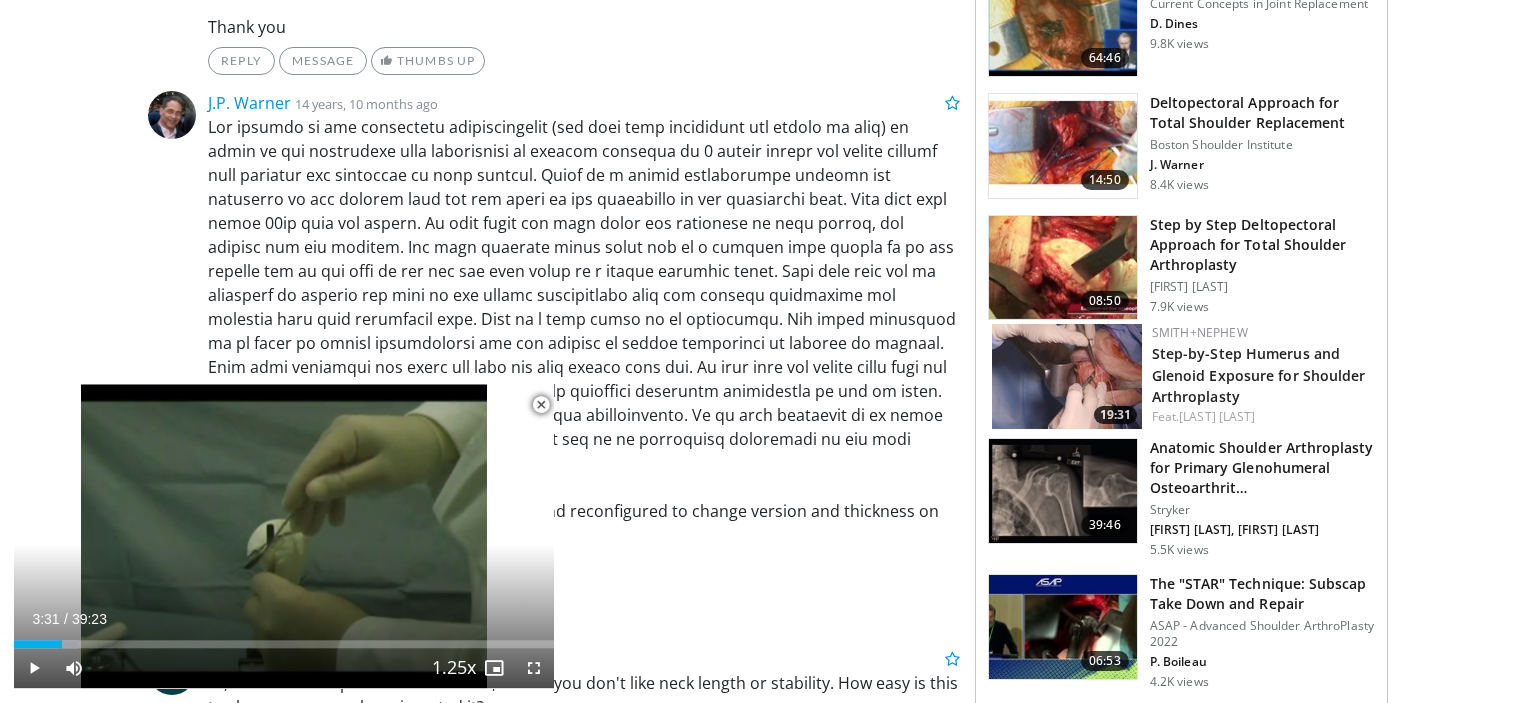 click at bounding box center (1063, 268) 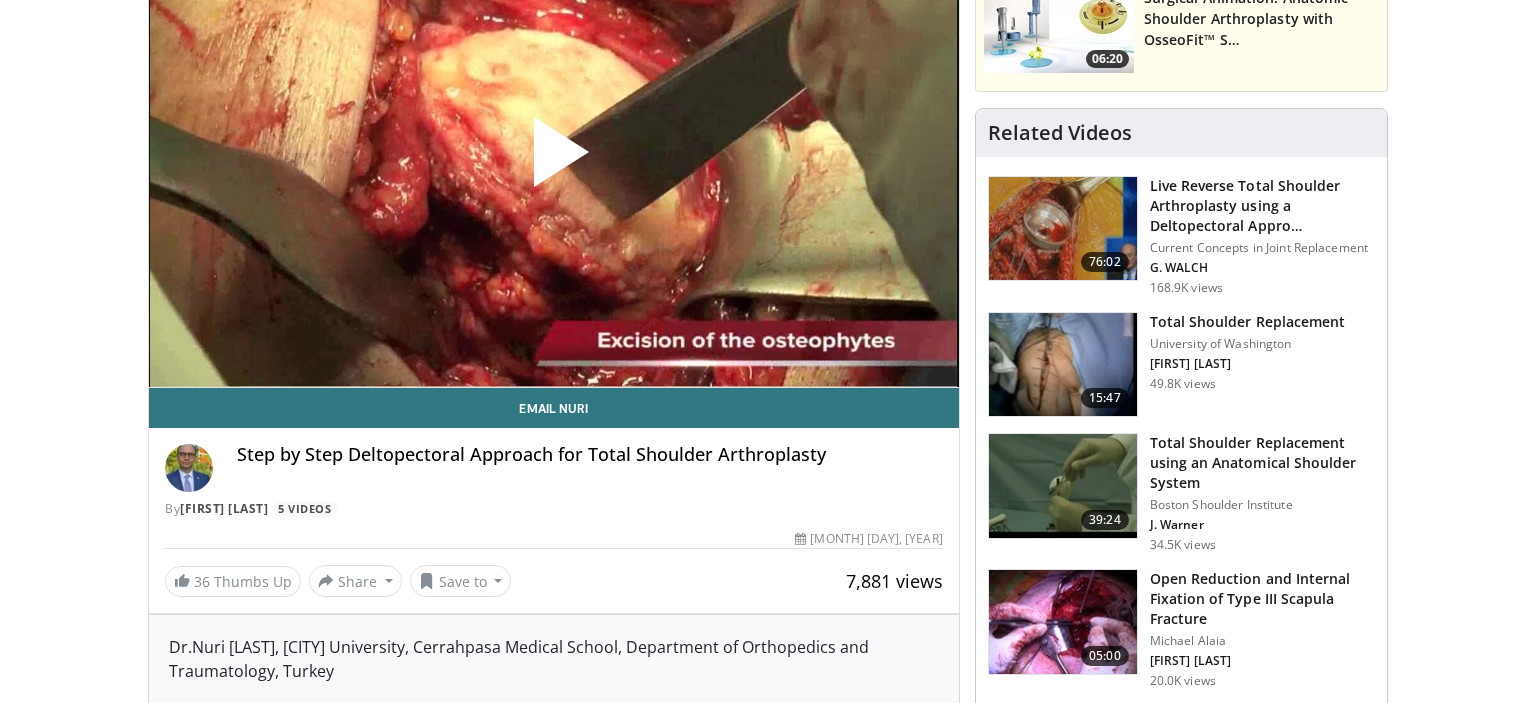 scroll, scrollTop: 223, scrollLeft: 0, axis: vertical 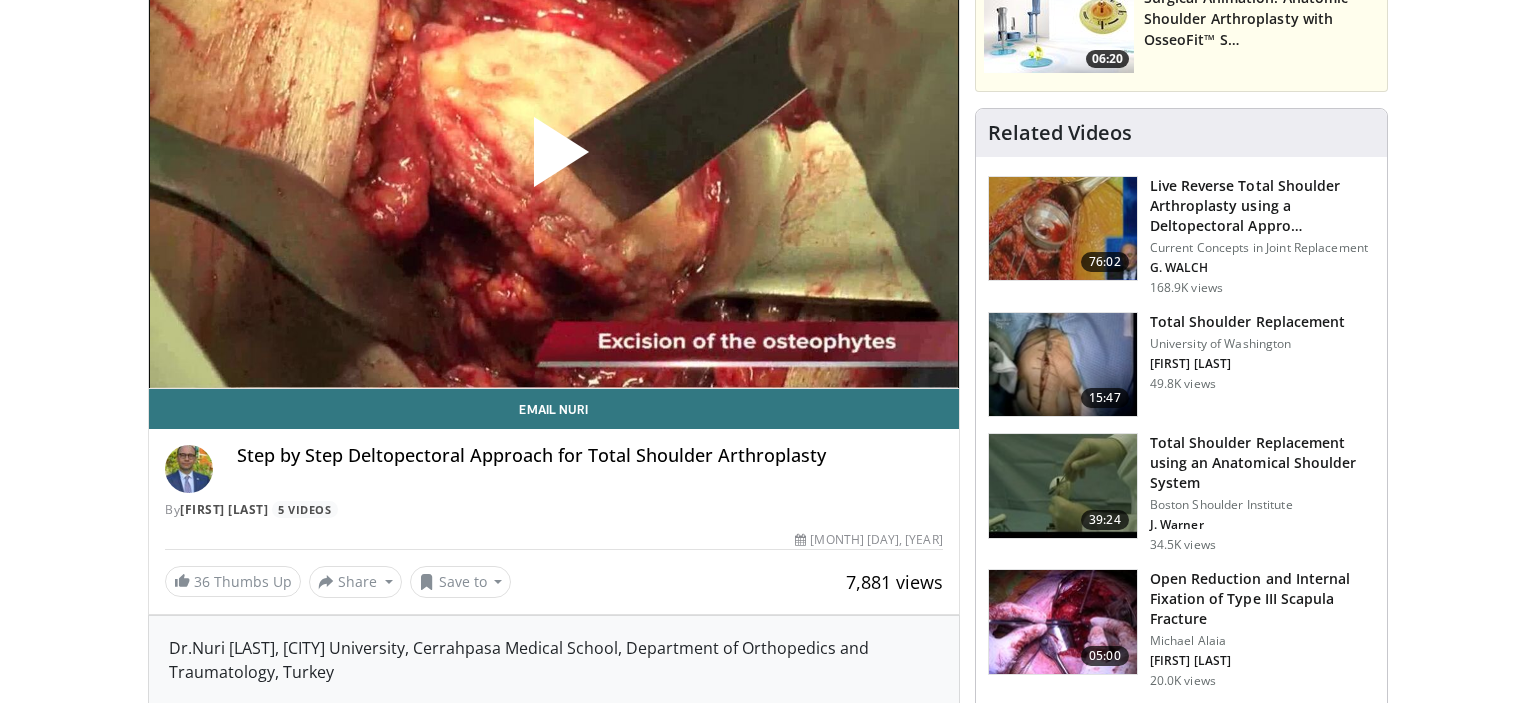 click at bounding box center [554, 160] 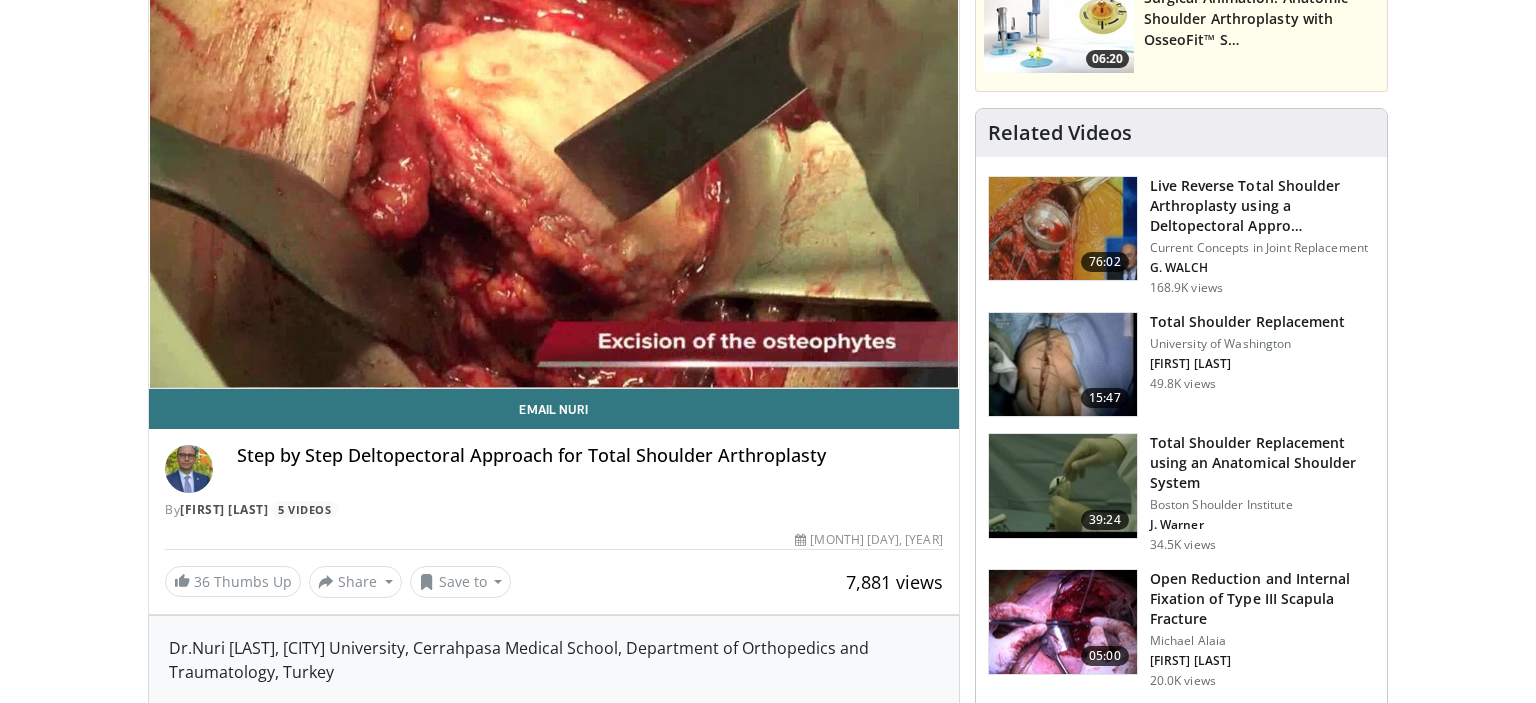 scroll, scrollTop: 0, scrollLeft: 0, axis: both 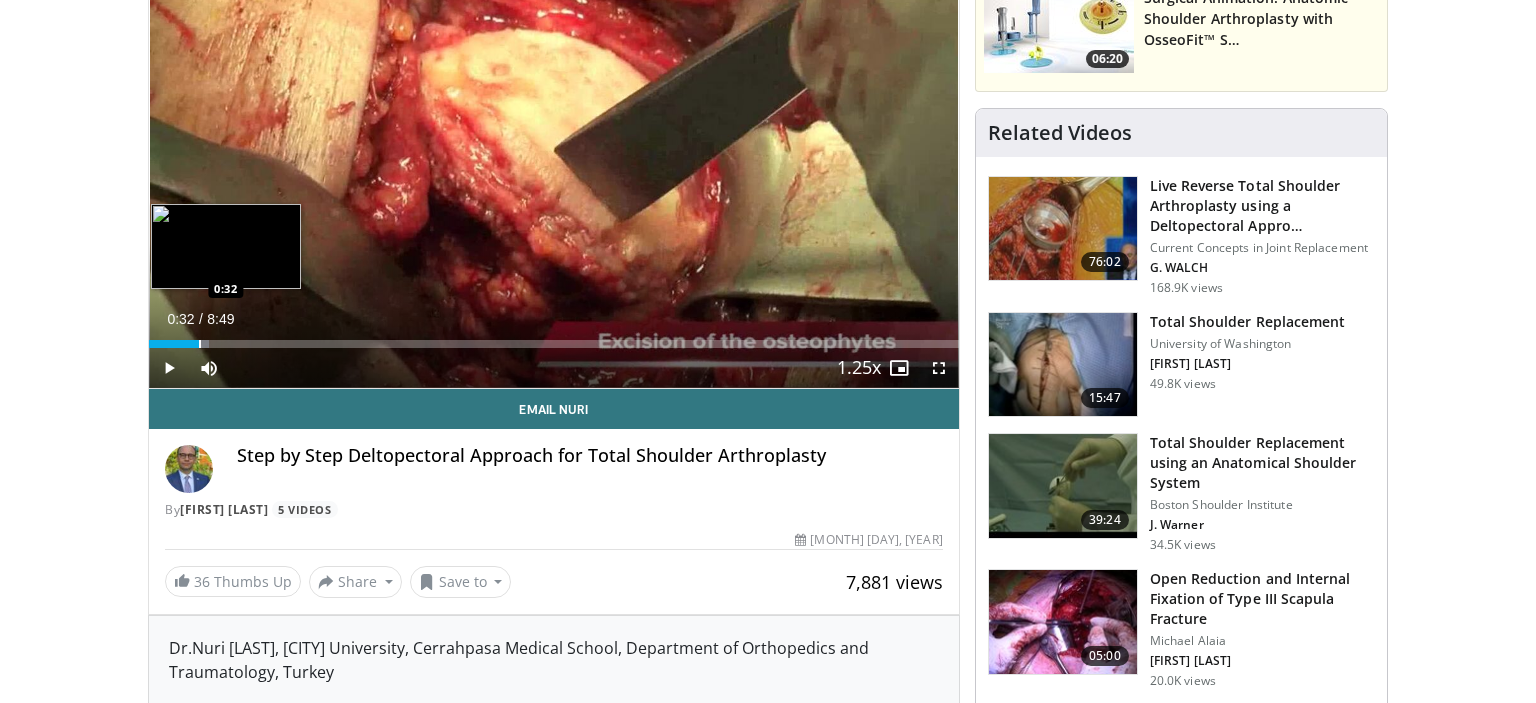 click on "Loaded :  7.47% 0:03 0:32" at bounding box center (554, 338) 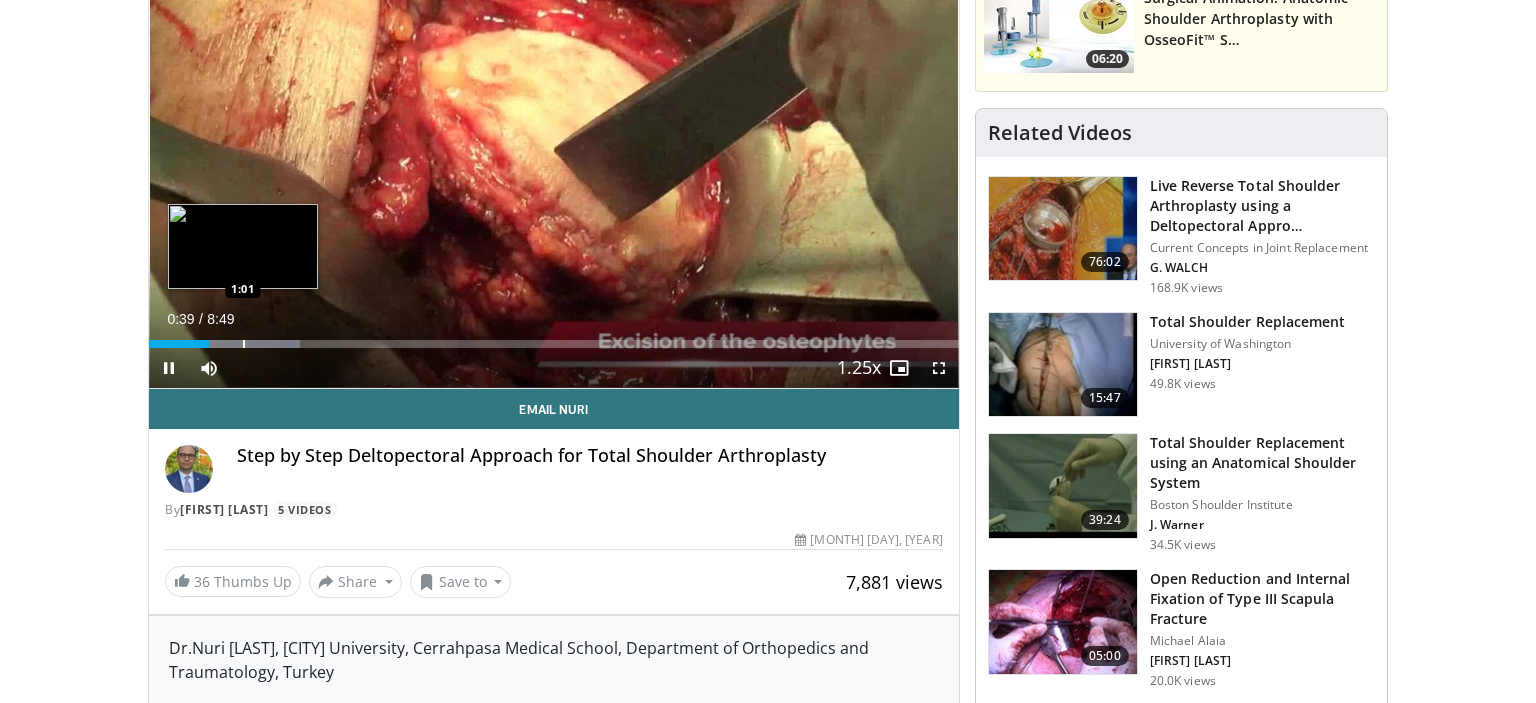 click on "Loaded :  18.71% 0:39 1:01" at bounding box center [554, 344] 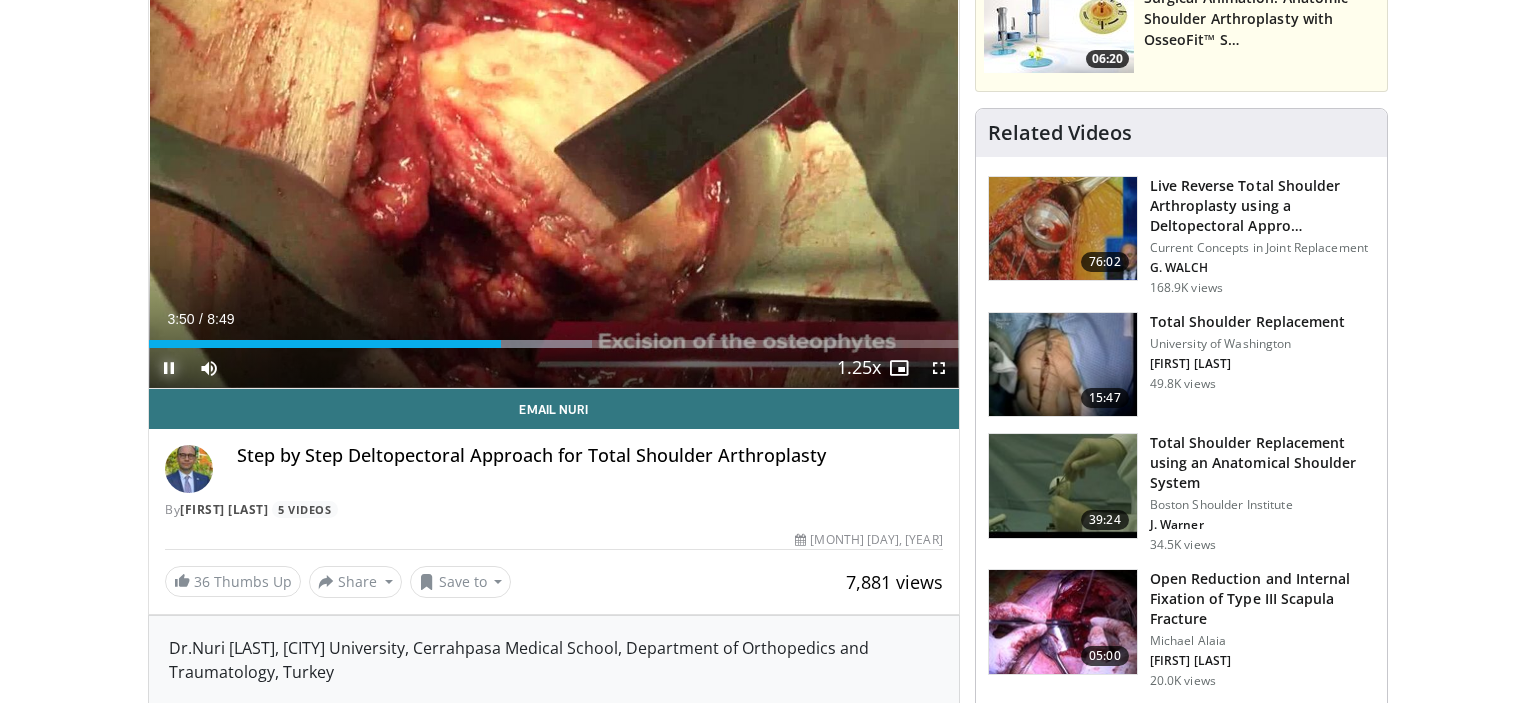 click at bounding box center [169, 368] 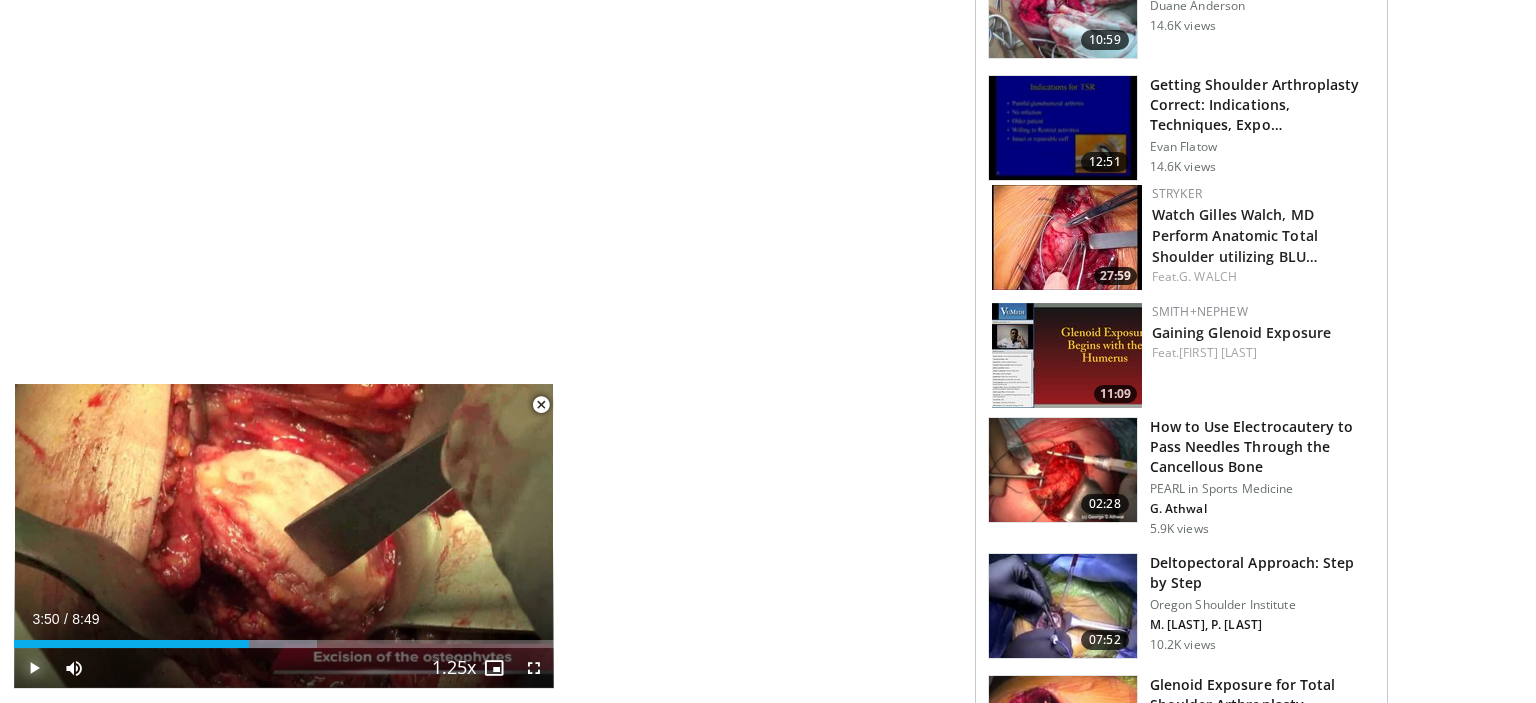 scroll, scrollTop: 1229, scrollLeft: 0, axis: vertical 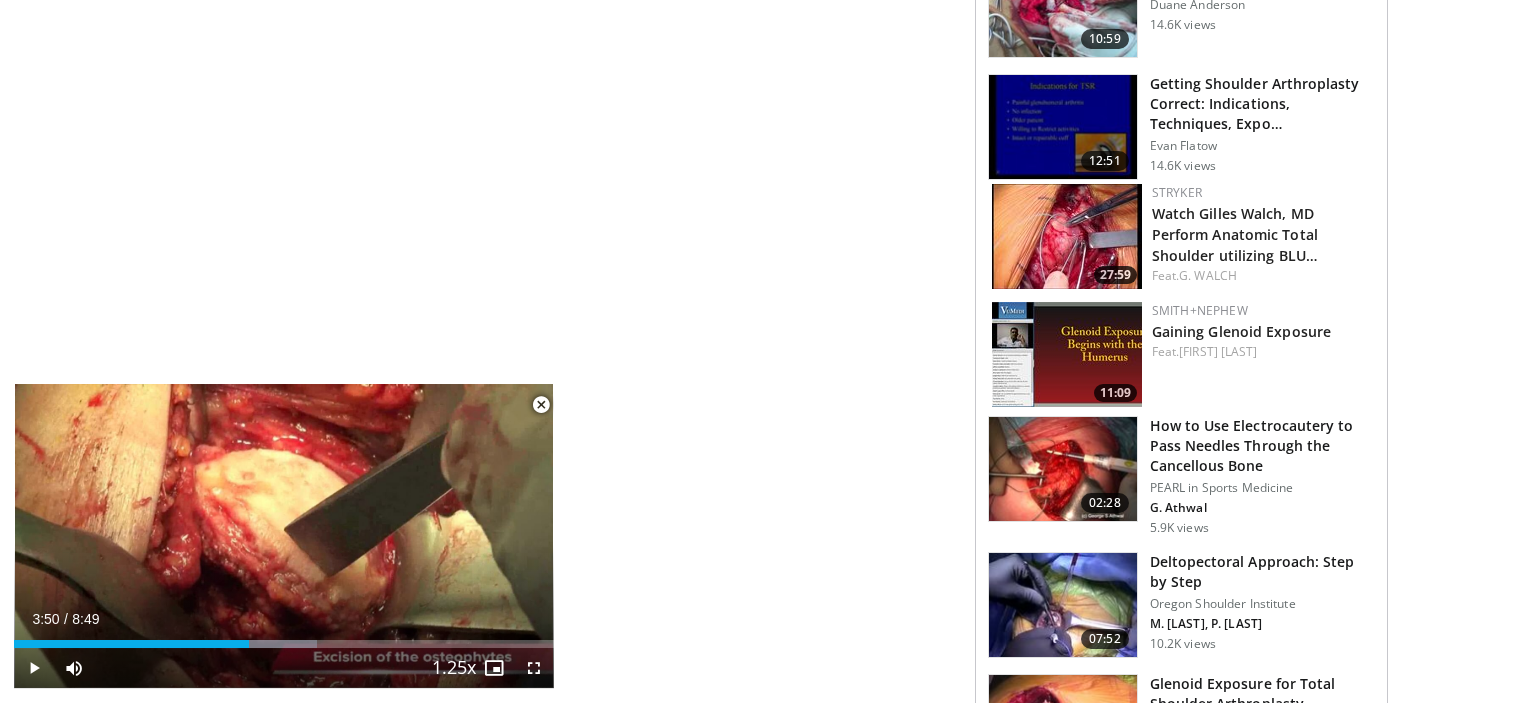 click at bounding box center [1067, 236] 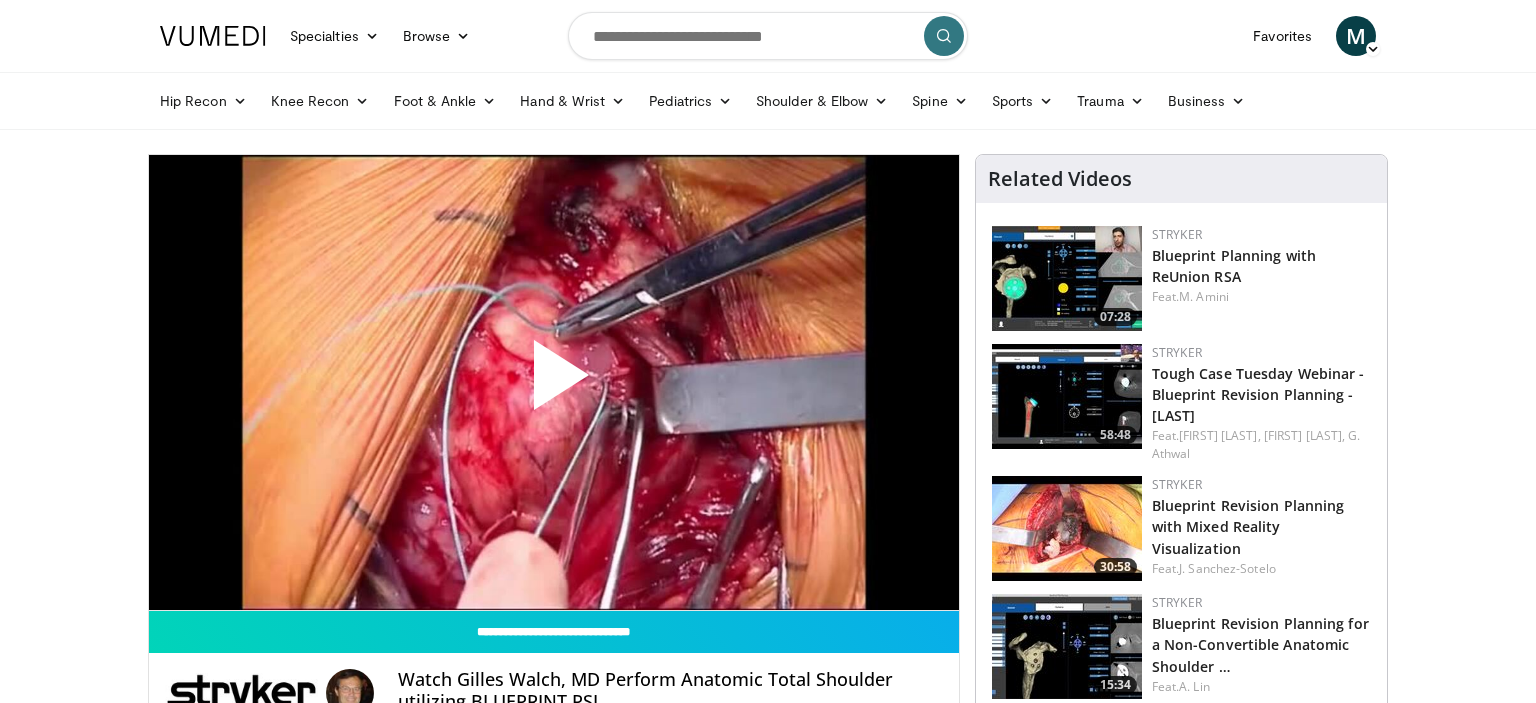scroll, scrollTop: 134, scrollLeft: 0, axis: vertical 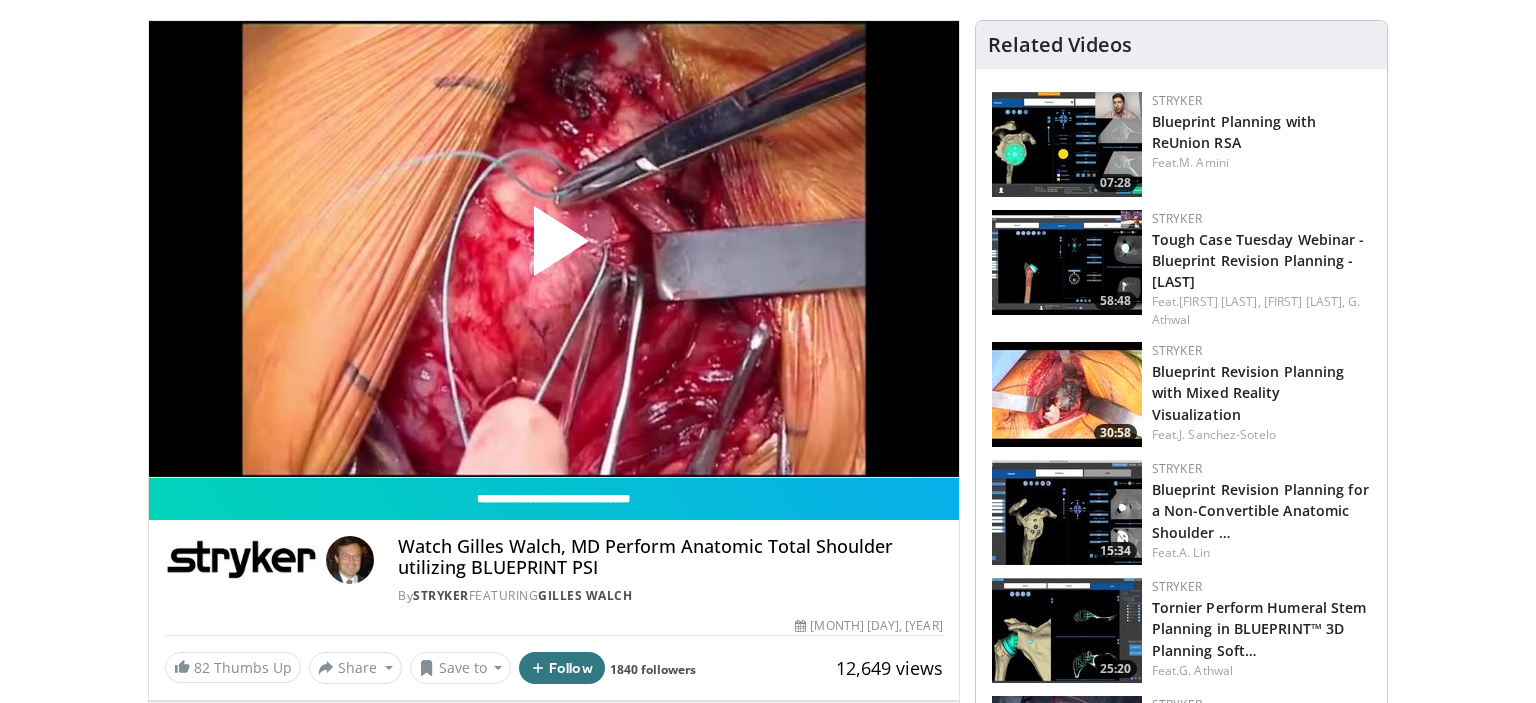 click at bounding box center [554, 249] 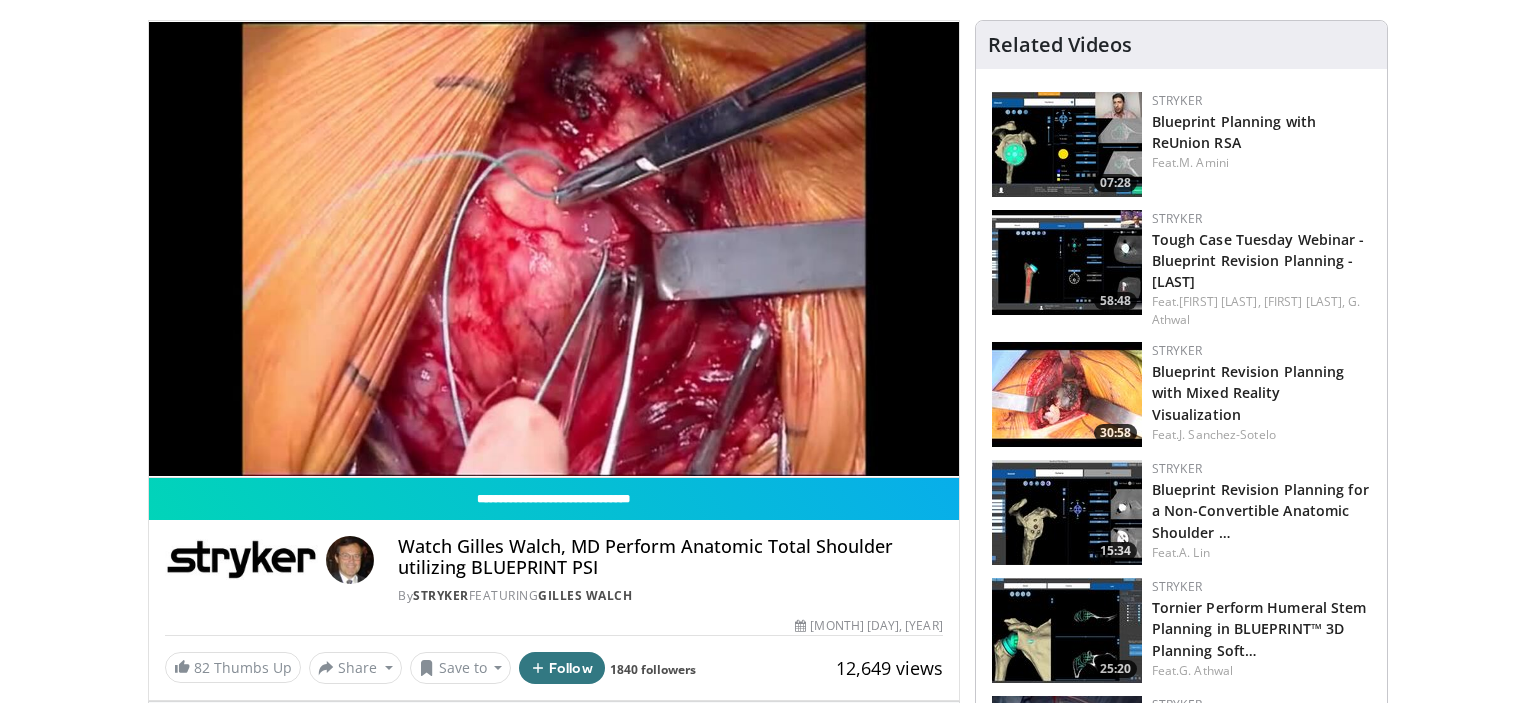scroll, scrollTop: 0, scrollLeft: 0, axis: both 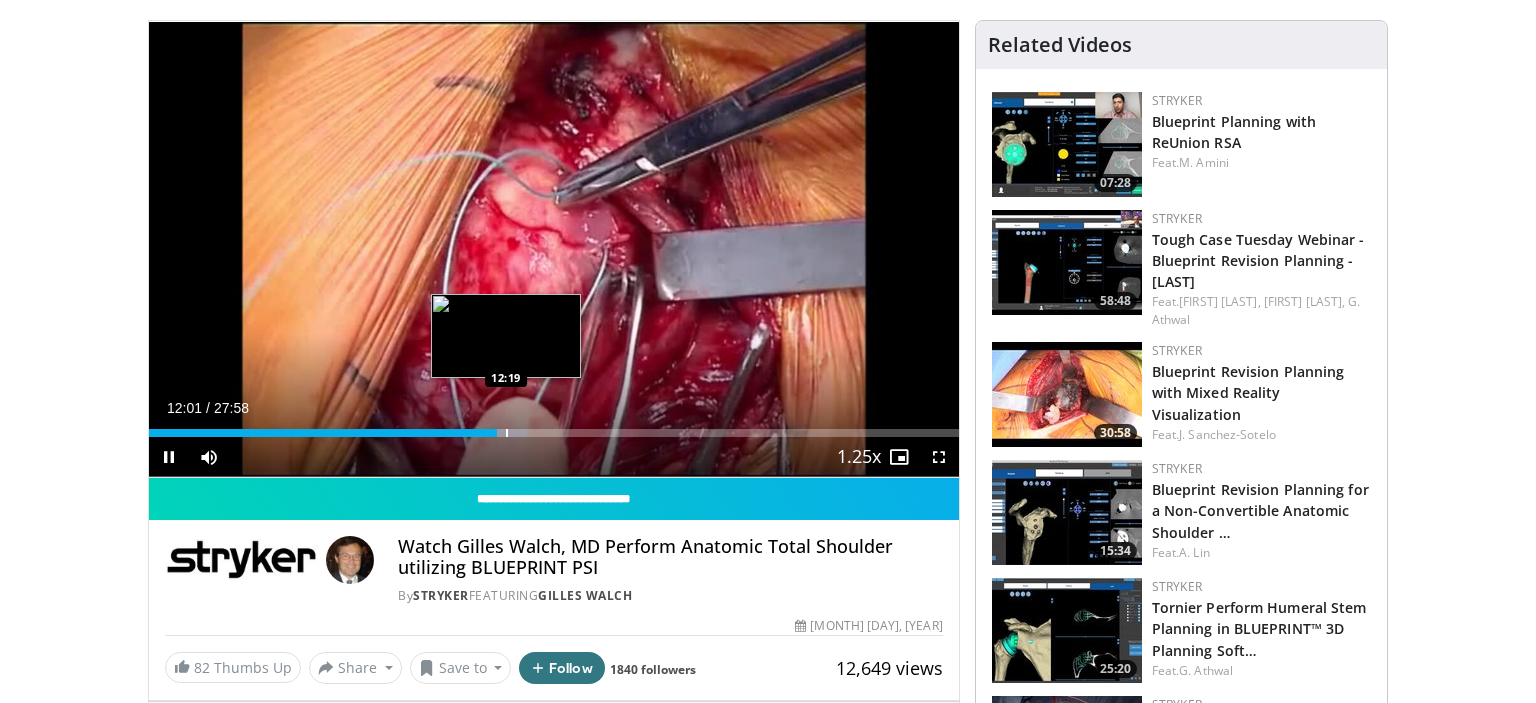 click at bounding box center [507, 433] 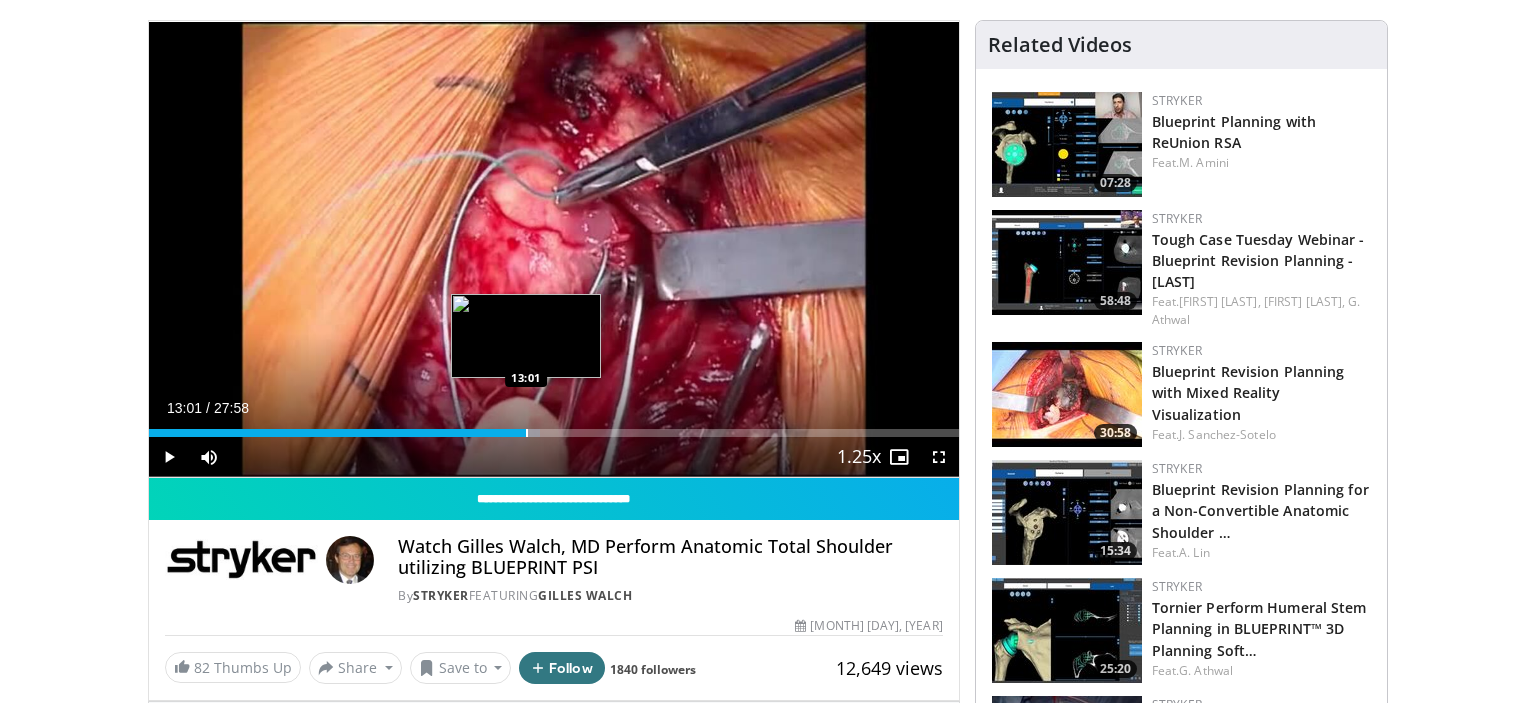click on "Loaded :  48.30% 12:32 13:01" at bounding box center (554, 433) 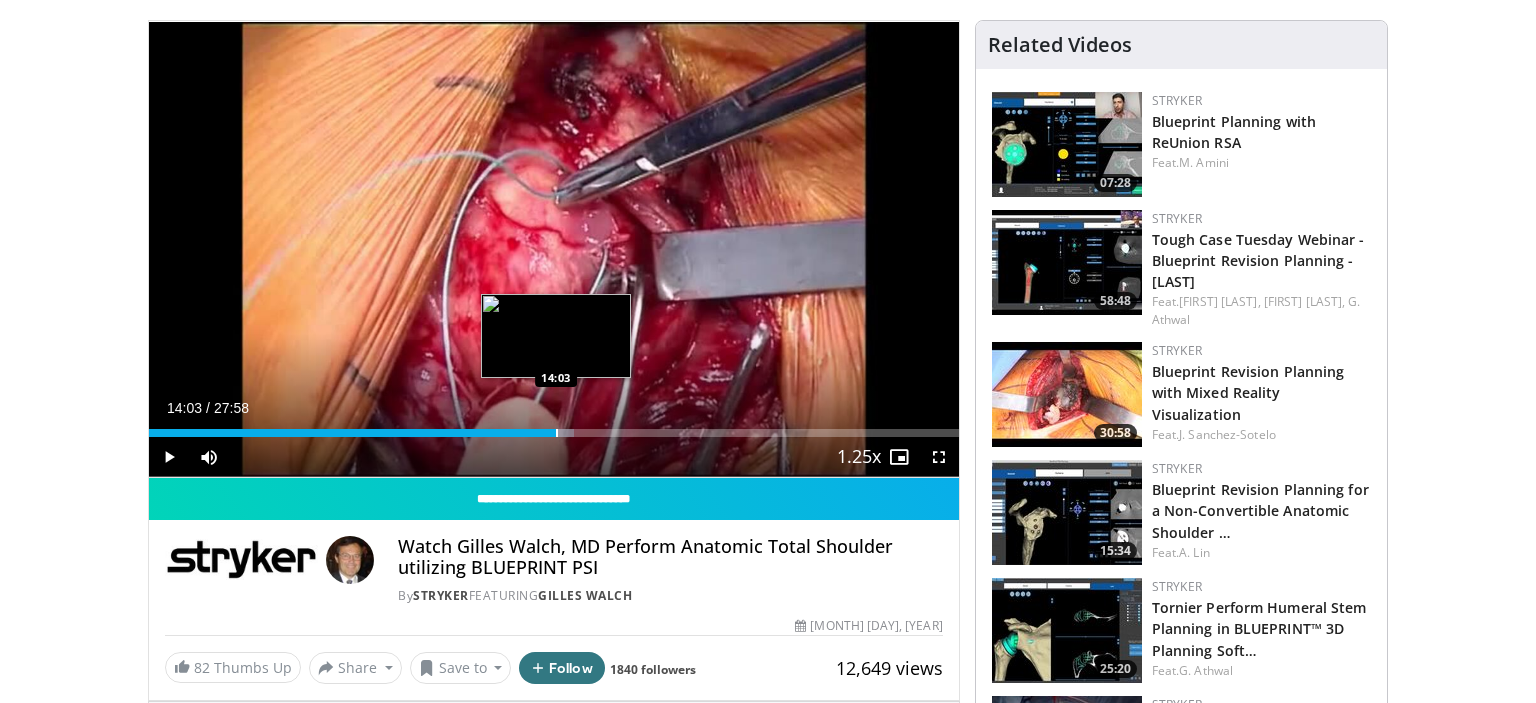 click on "Loaded :  52.47% 13:38 14:03" at bounding box center (554, 433) 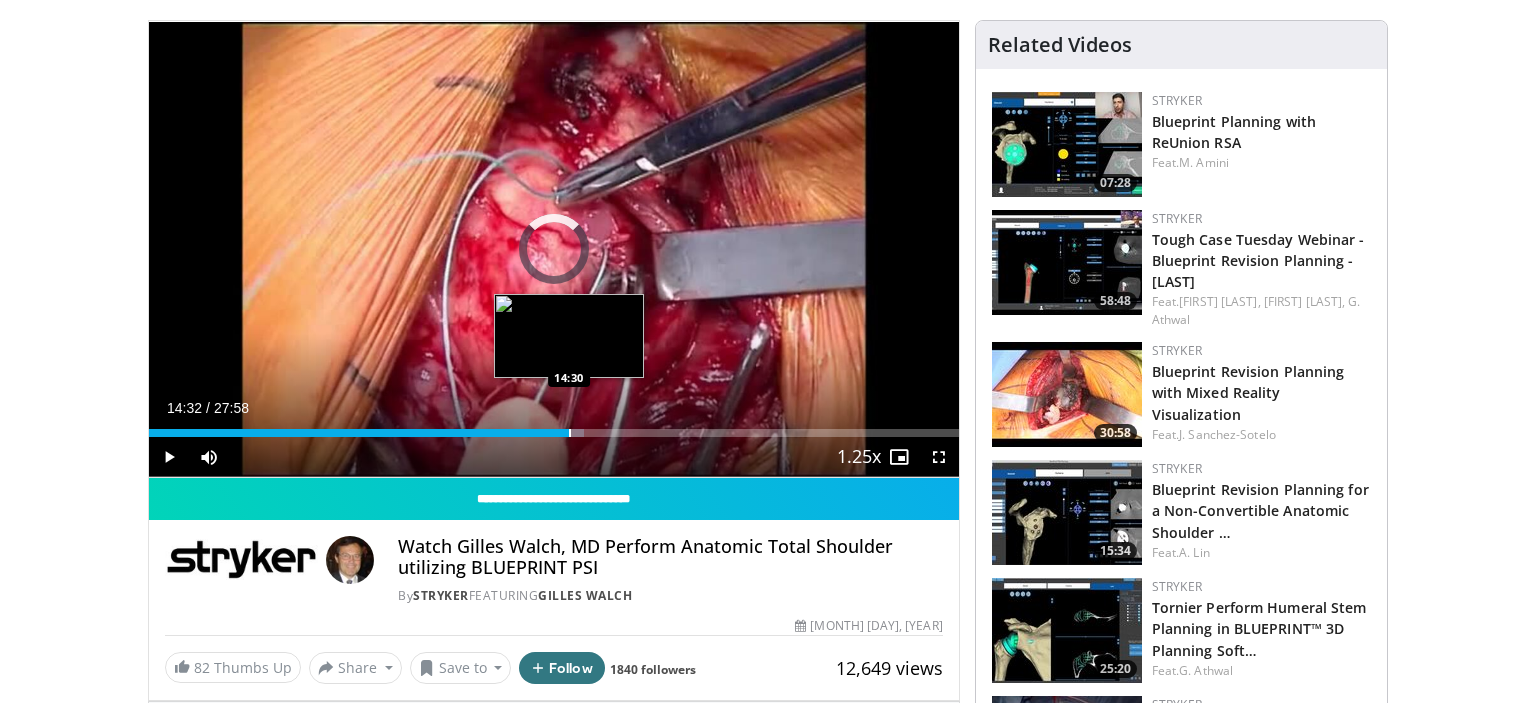 click at bounding box center (570, 433) 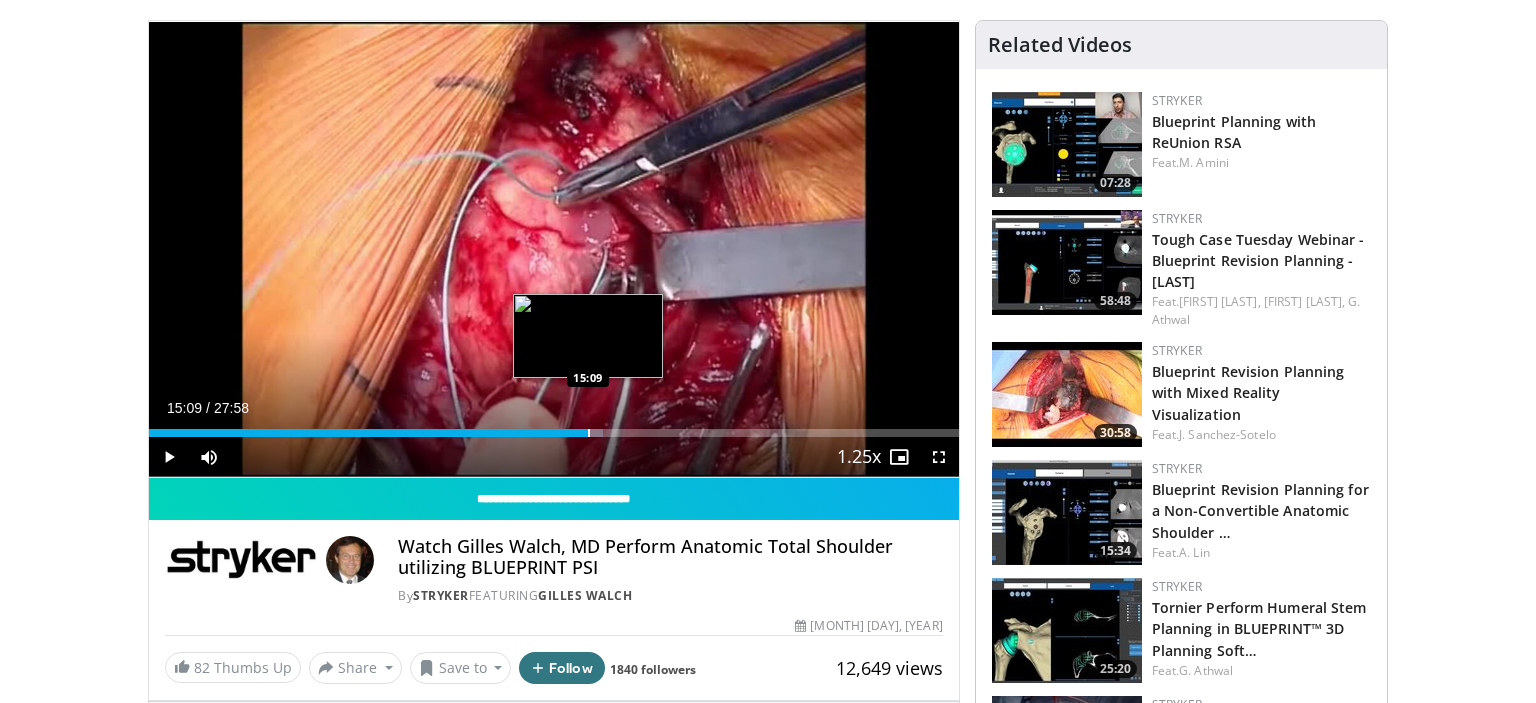 click on "Loaded :  56.05% 15:09 15:09" at bounding box center [554, 427] 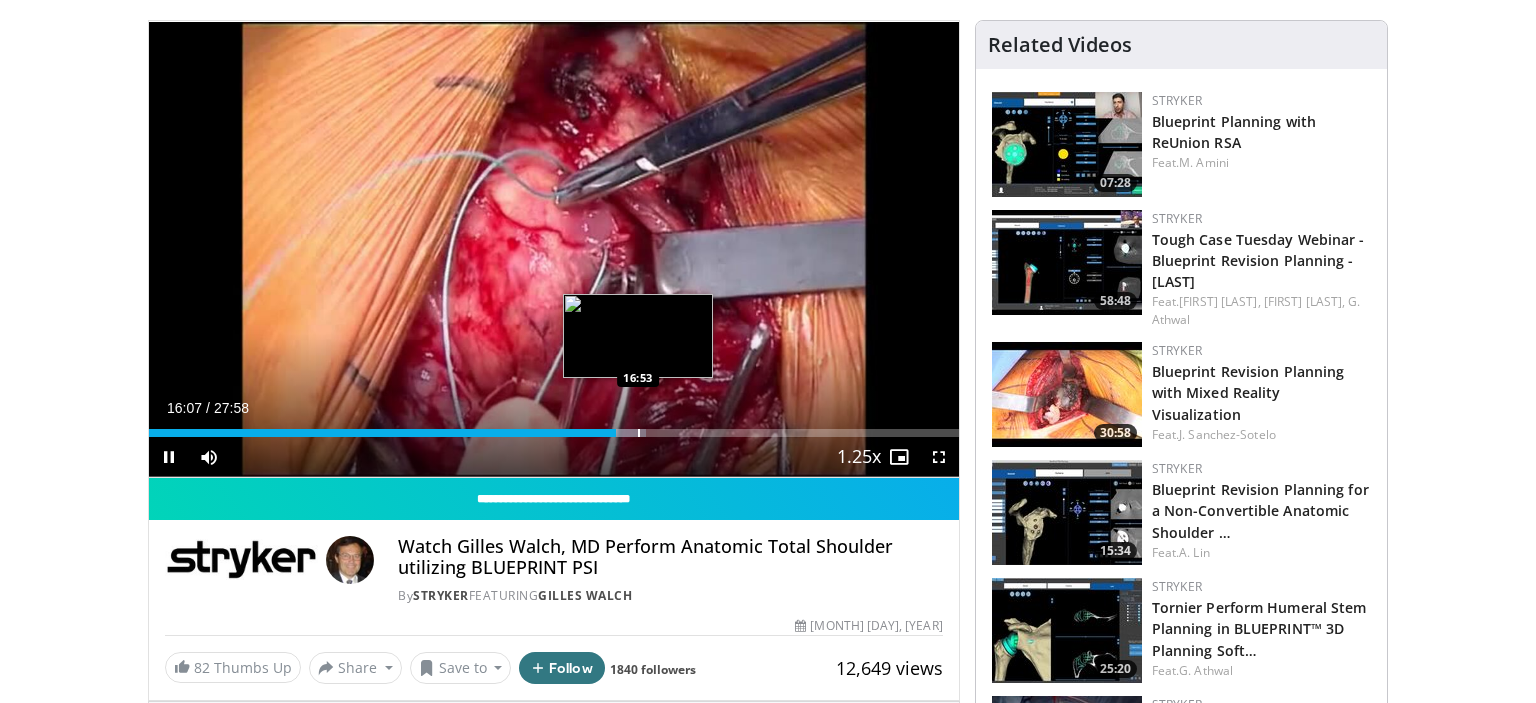 click on "Loaded :  61.42% 16:07 16:53" at bounding box center (554, 433) 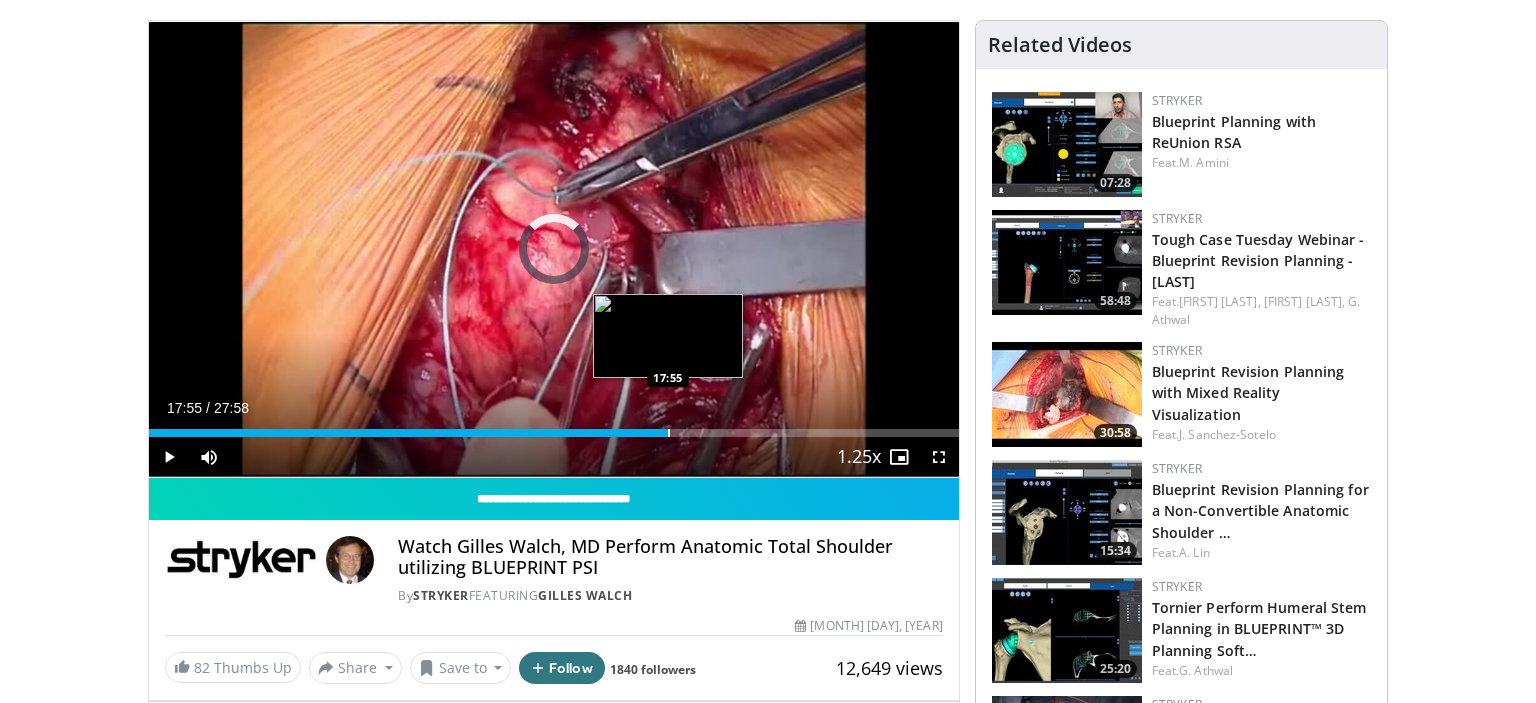click on "Loaded :  0.00% 17:55 17:55" at bounding box center [554, 427] 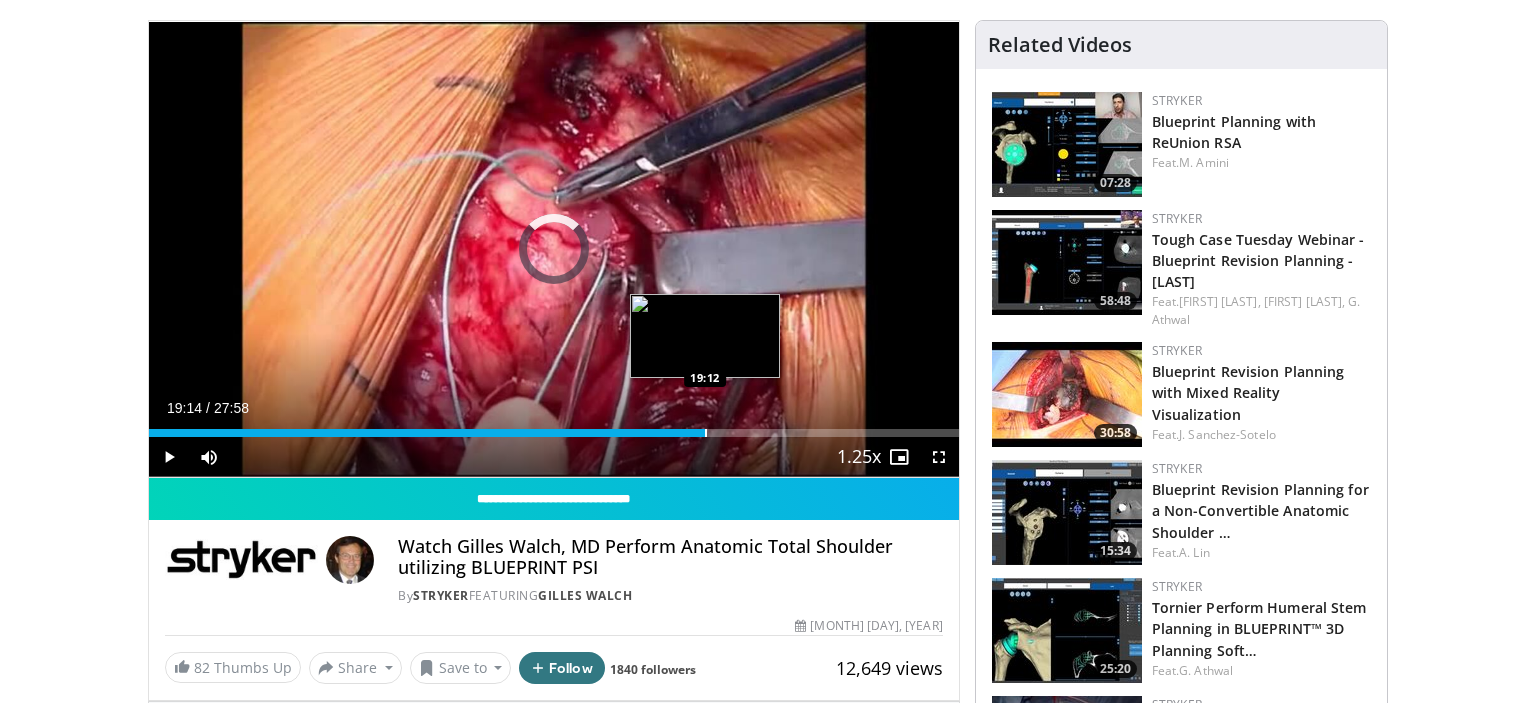 click on "Loaded :  67.38% 18:00 19:12" at bounding box center (554, 427) 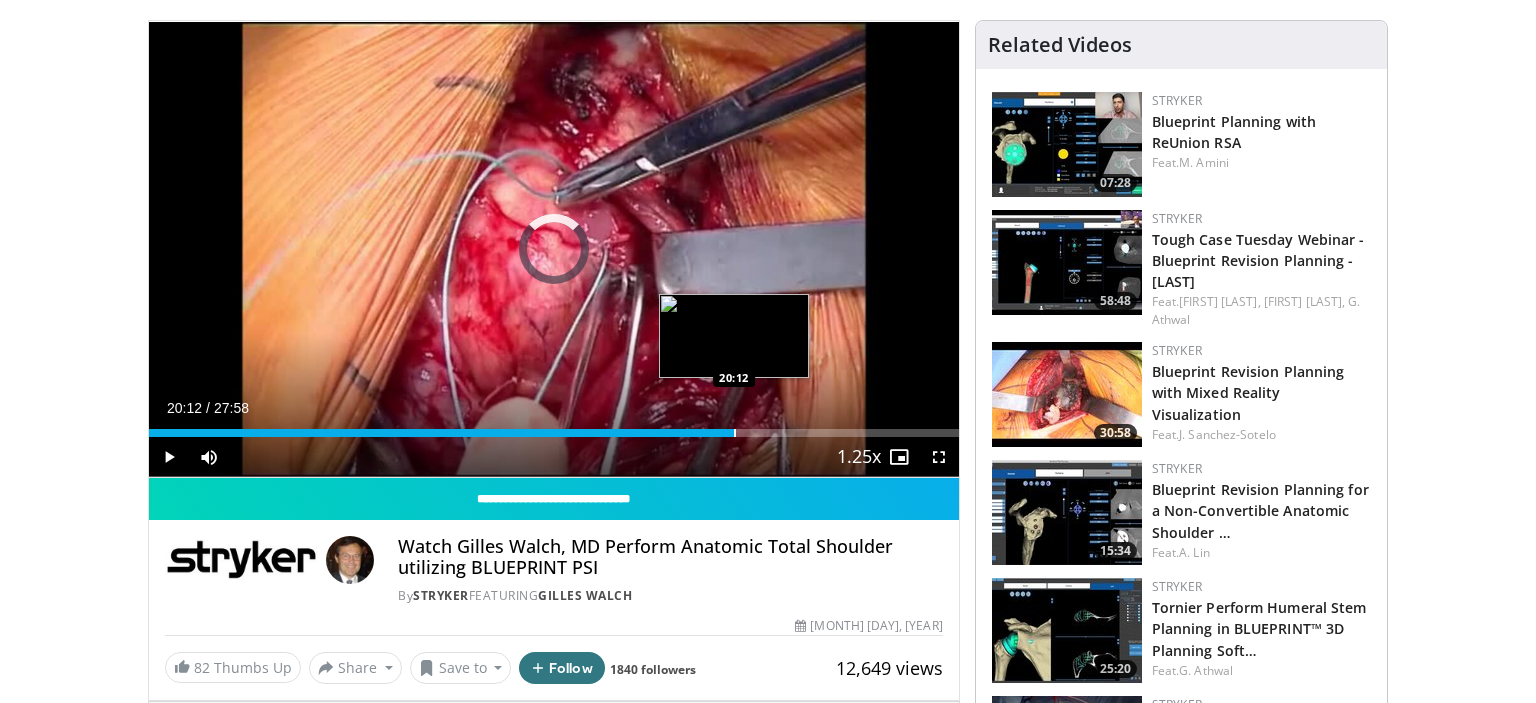 click on "Loaded :  70.36% 20:12 20:12" at bounding box center [554, 433] 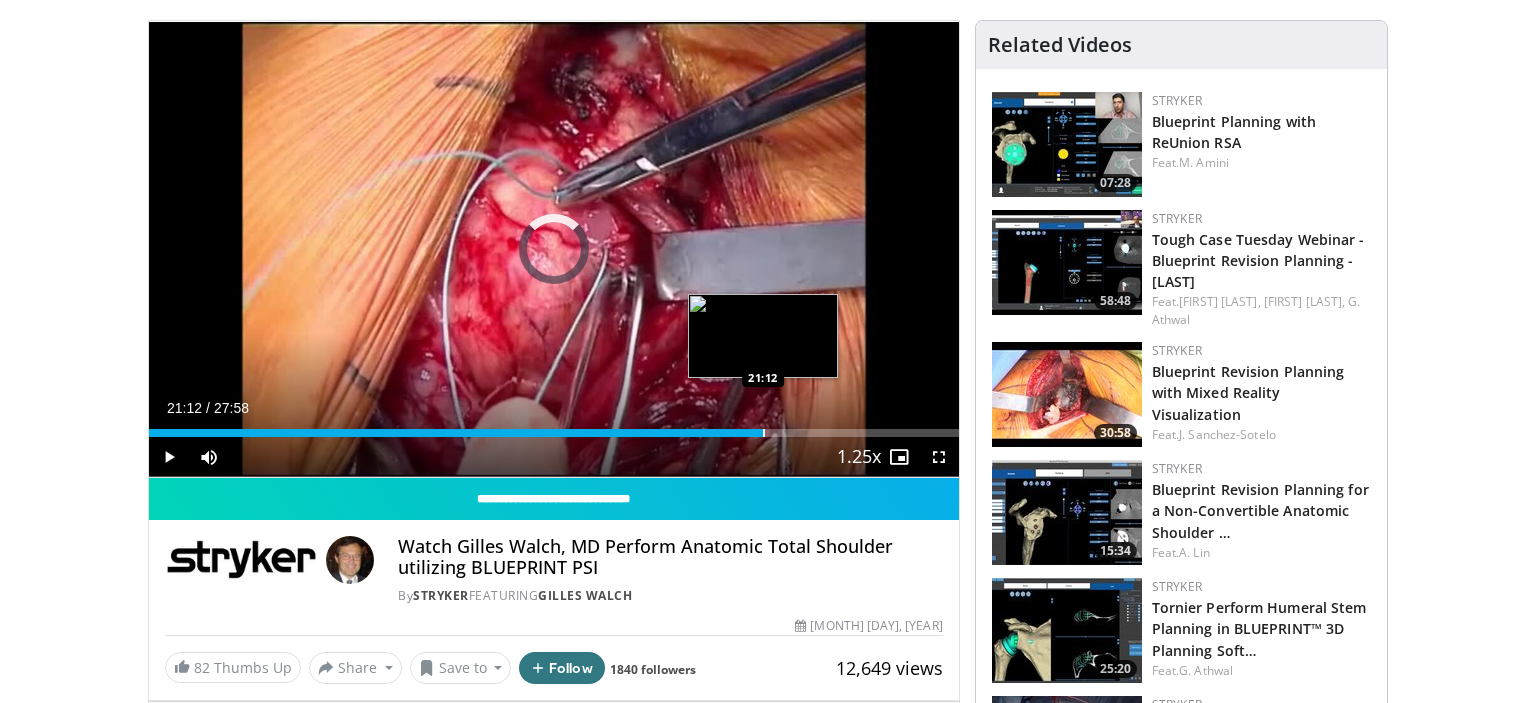 click on "Loaded :  0.00% 21:12 21:12" at bounding box center (554, 433) 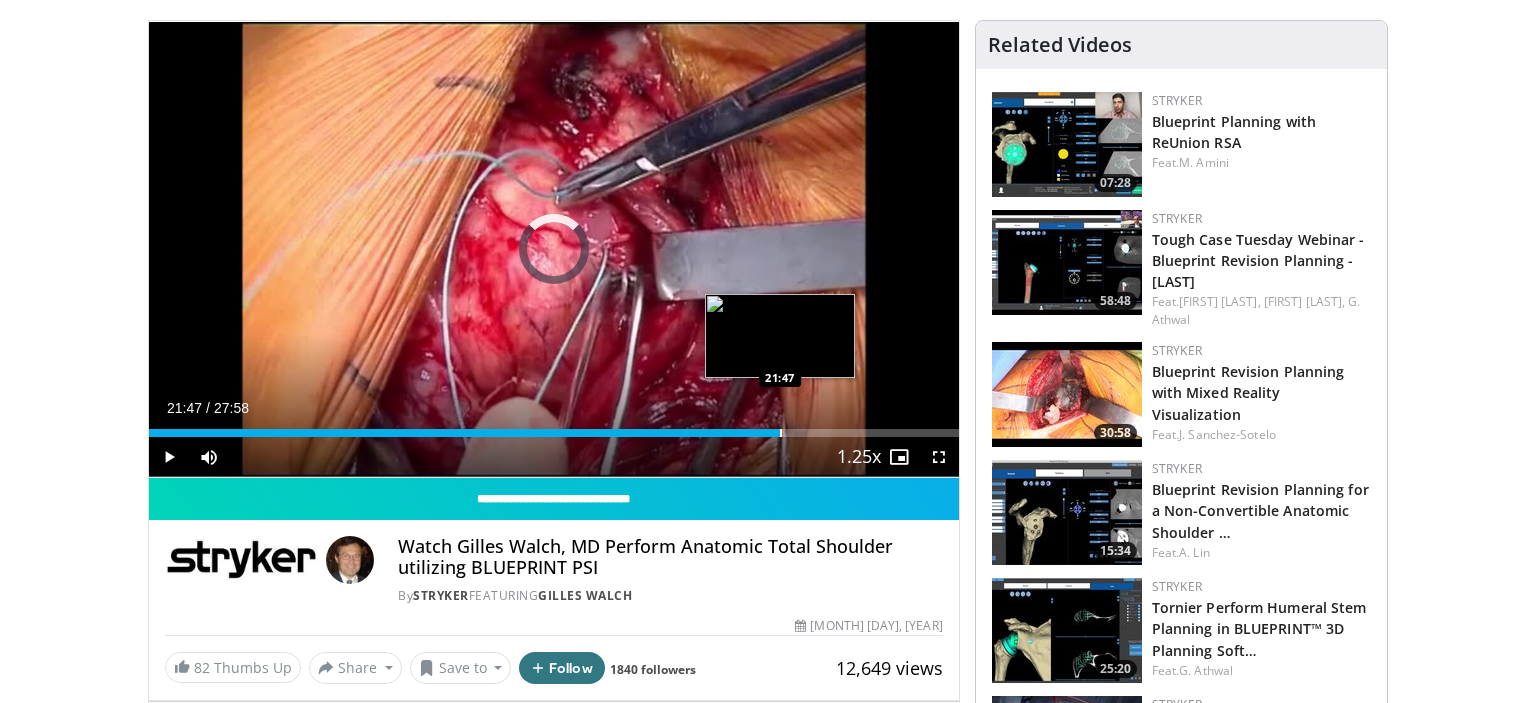 click on "Loaded :  76.92% 21:14 21:47" at bounding box center [554, 427] 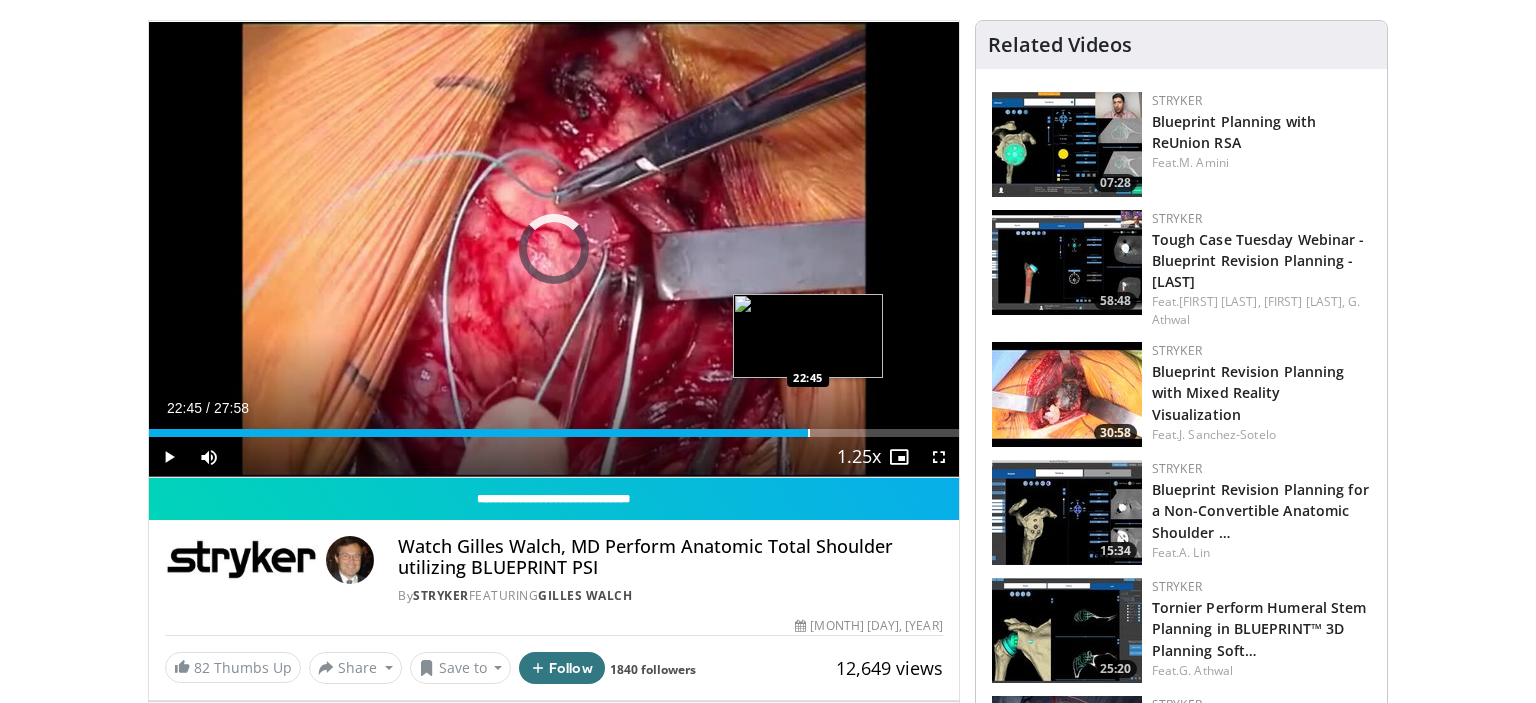 click at bounding box center (809, 433) 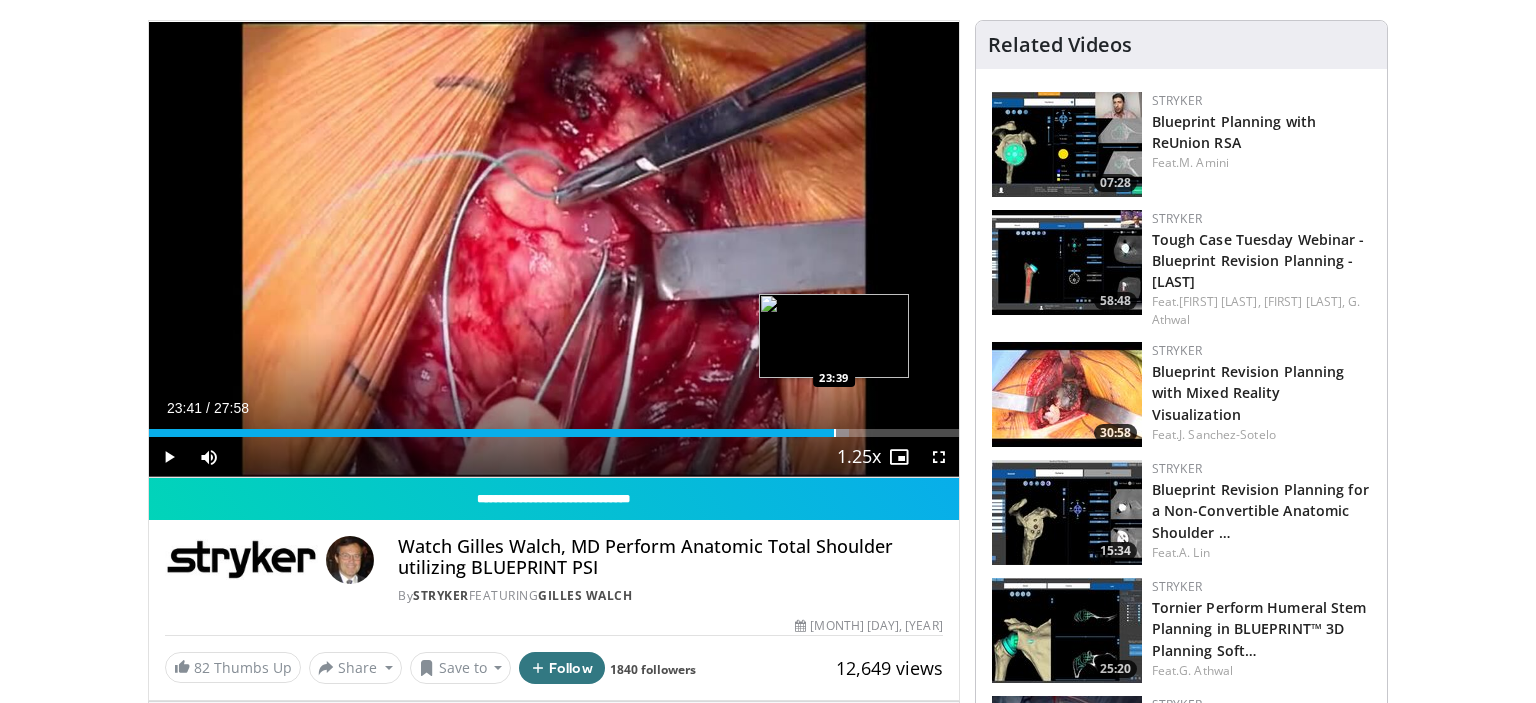 click at bounding box center (835, 433) 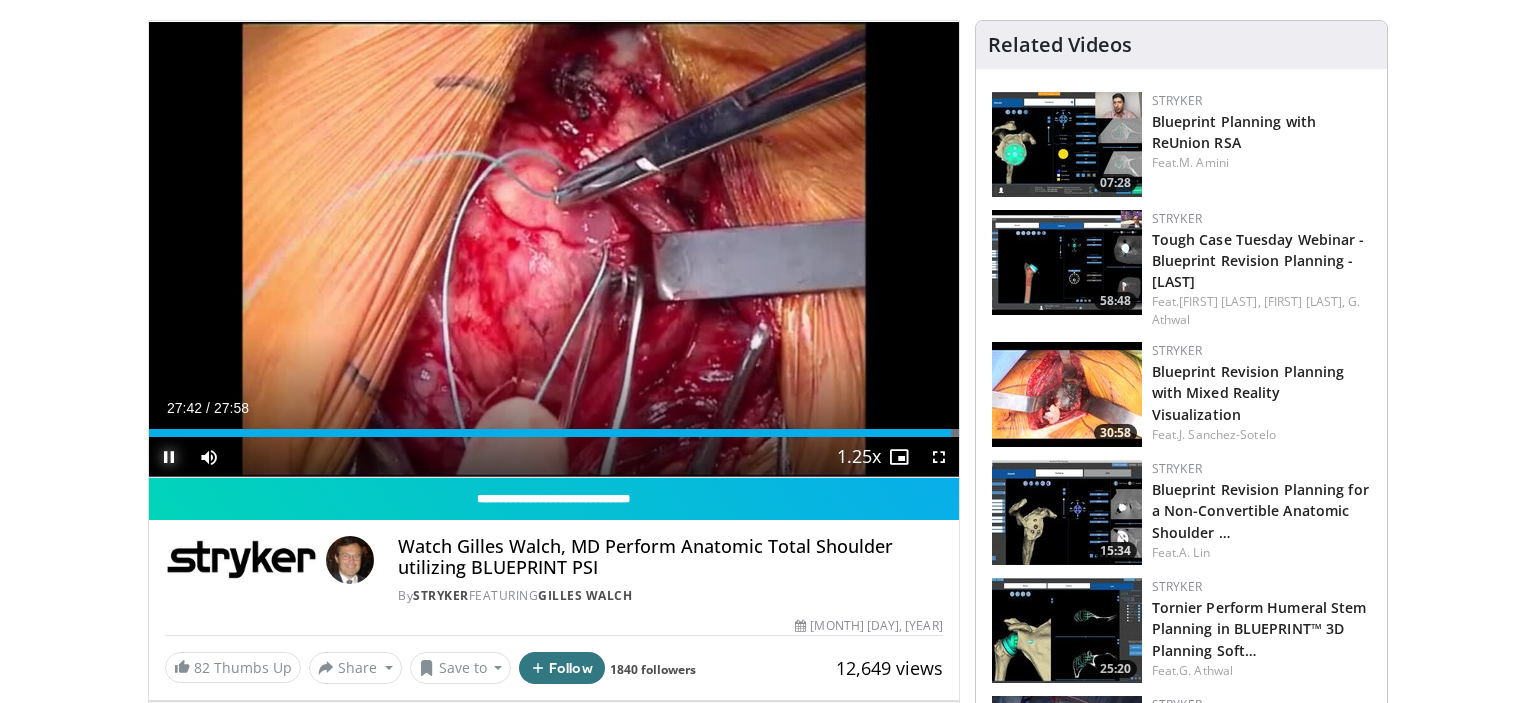 click at bounding box center [169, 457] 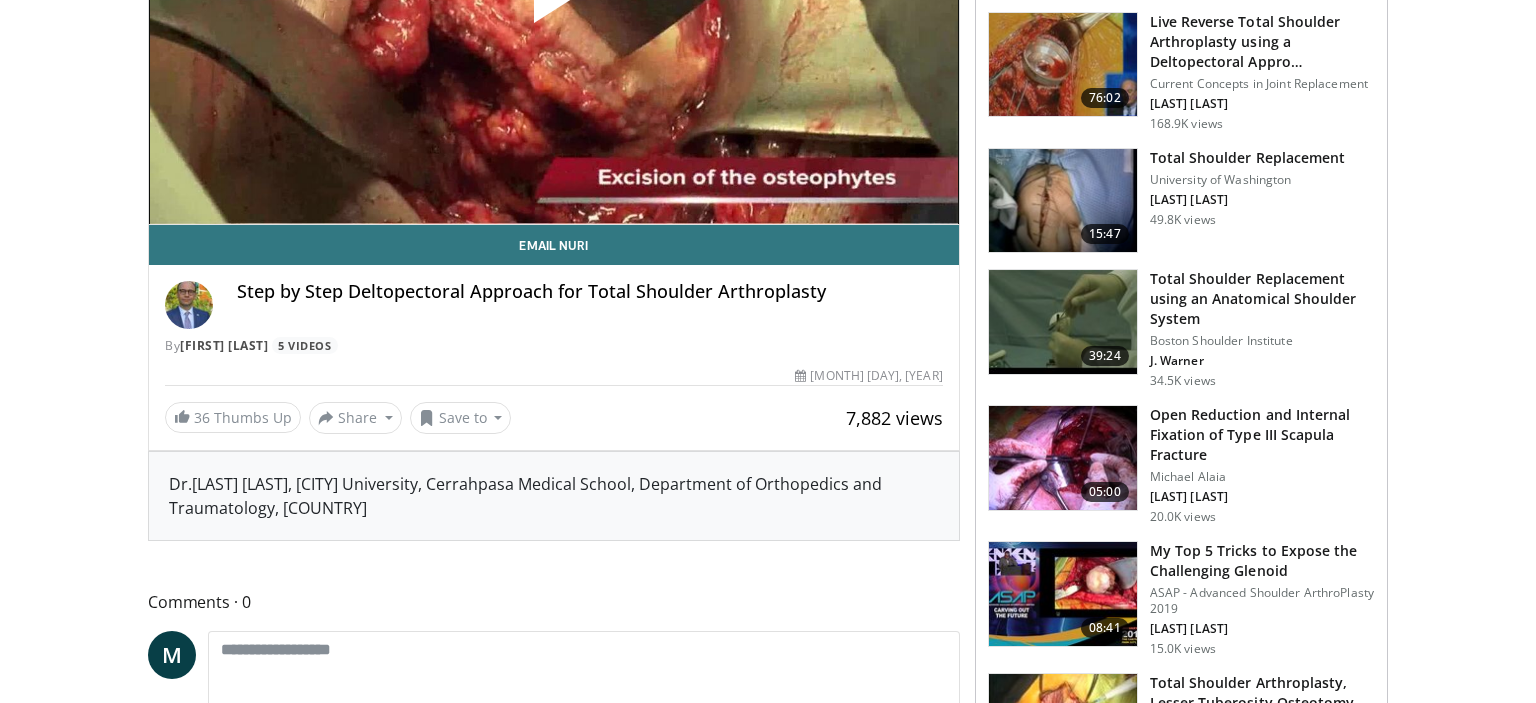 scroll, scrollTop: 0, scrollLeft: 0, axis: both 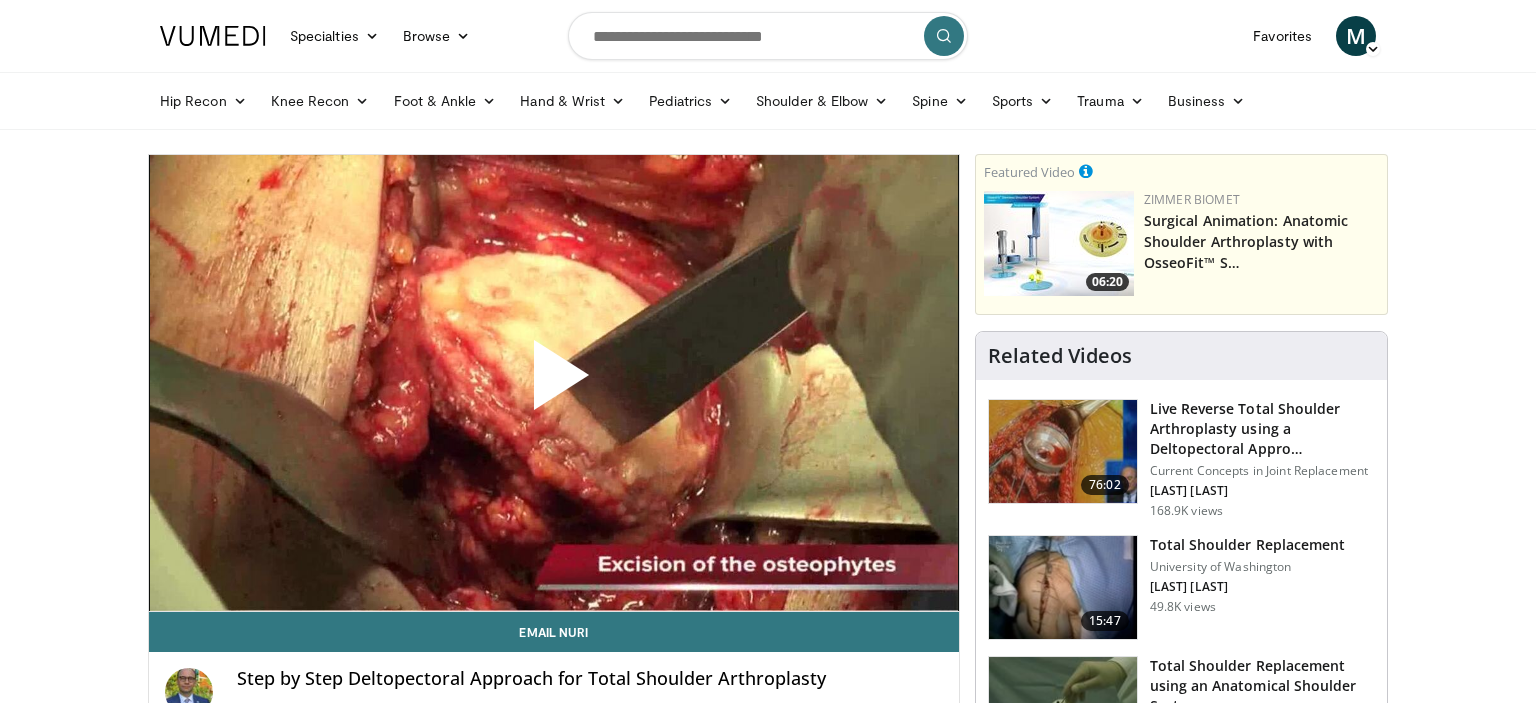 click 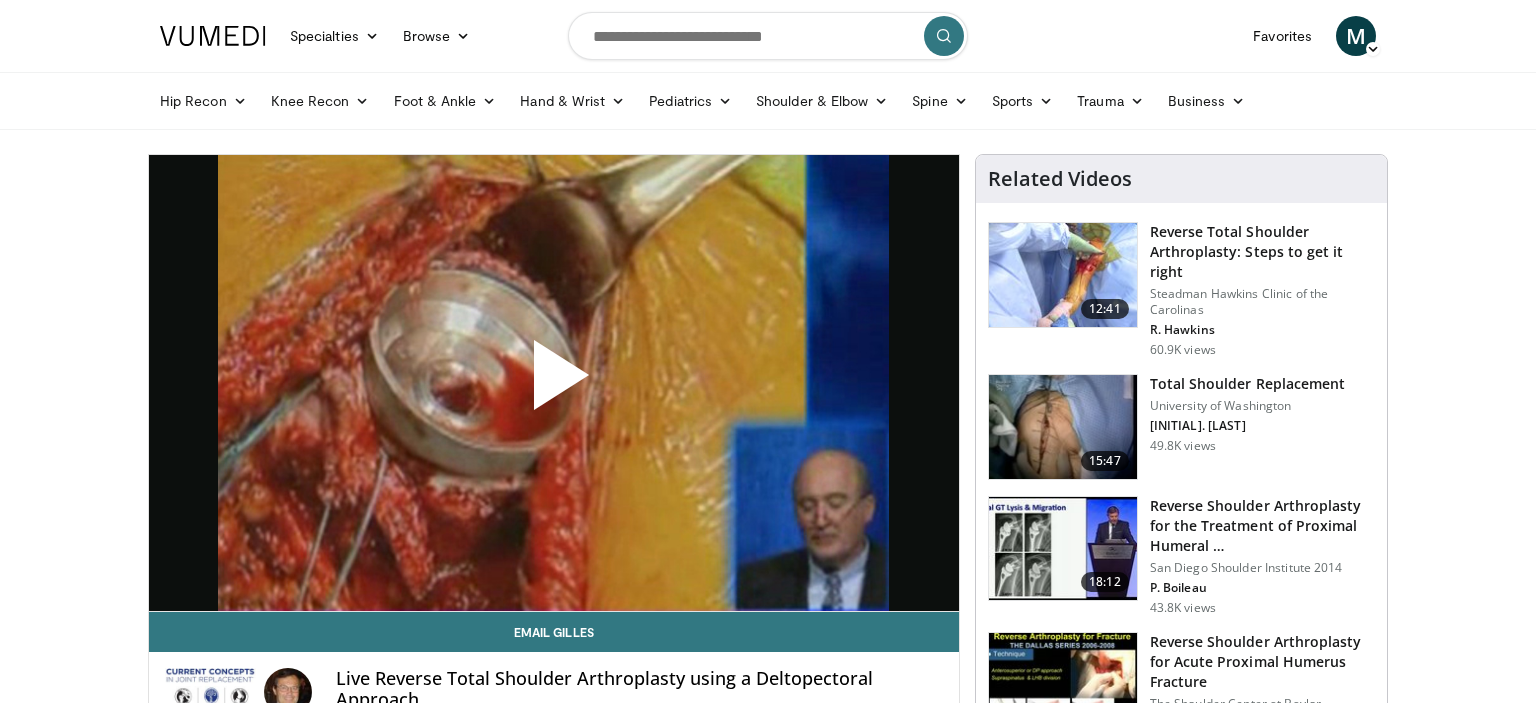 click at bounding box center (554, 383) 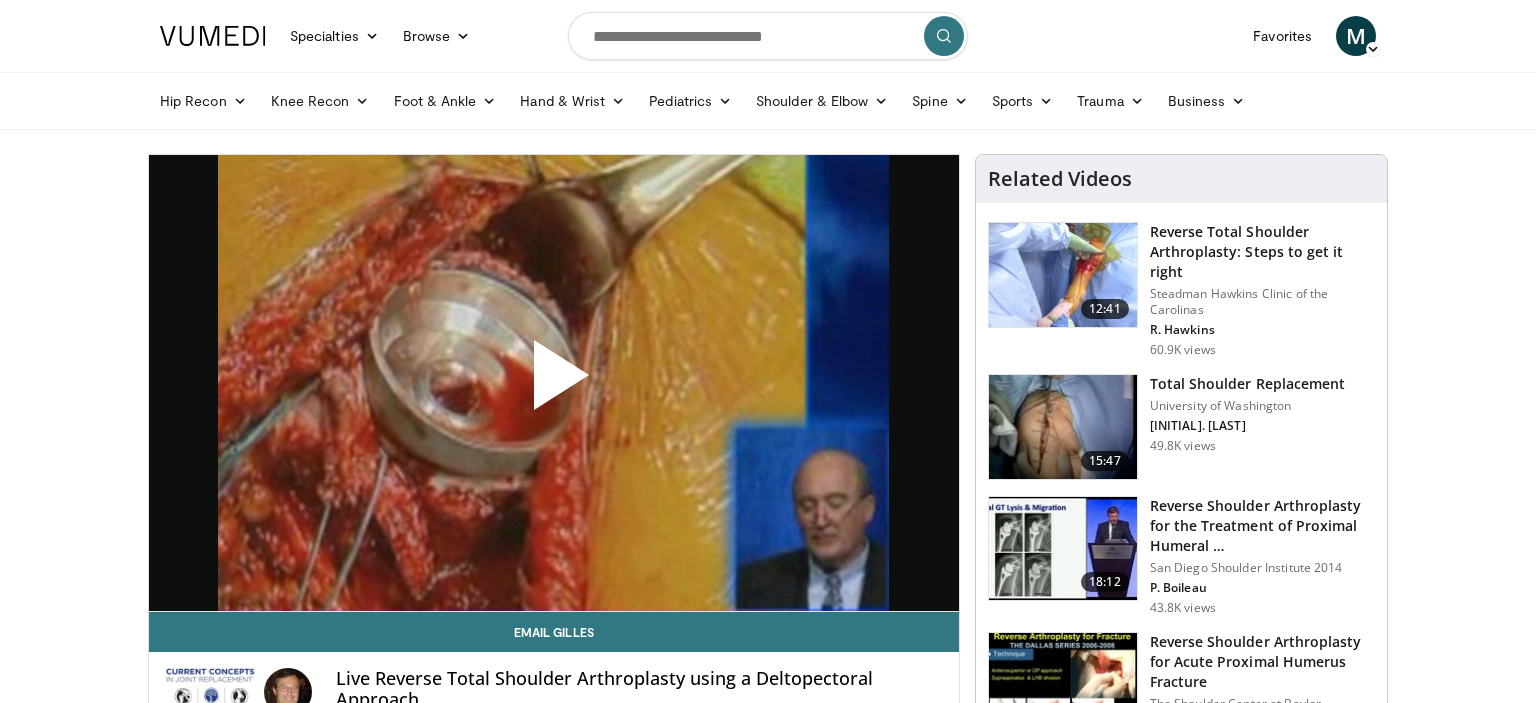 scroll, scrollTop: 97, scrollLeft: 0, axis: vertical 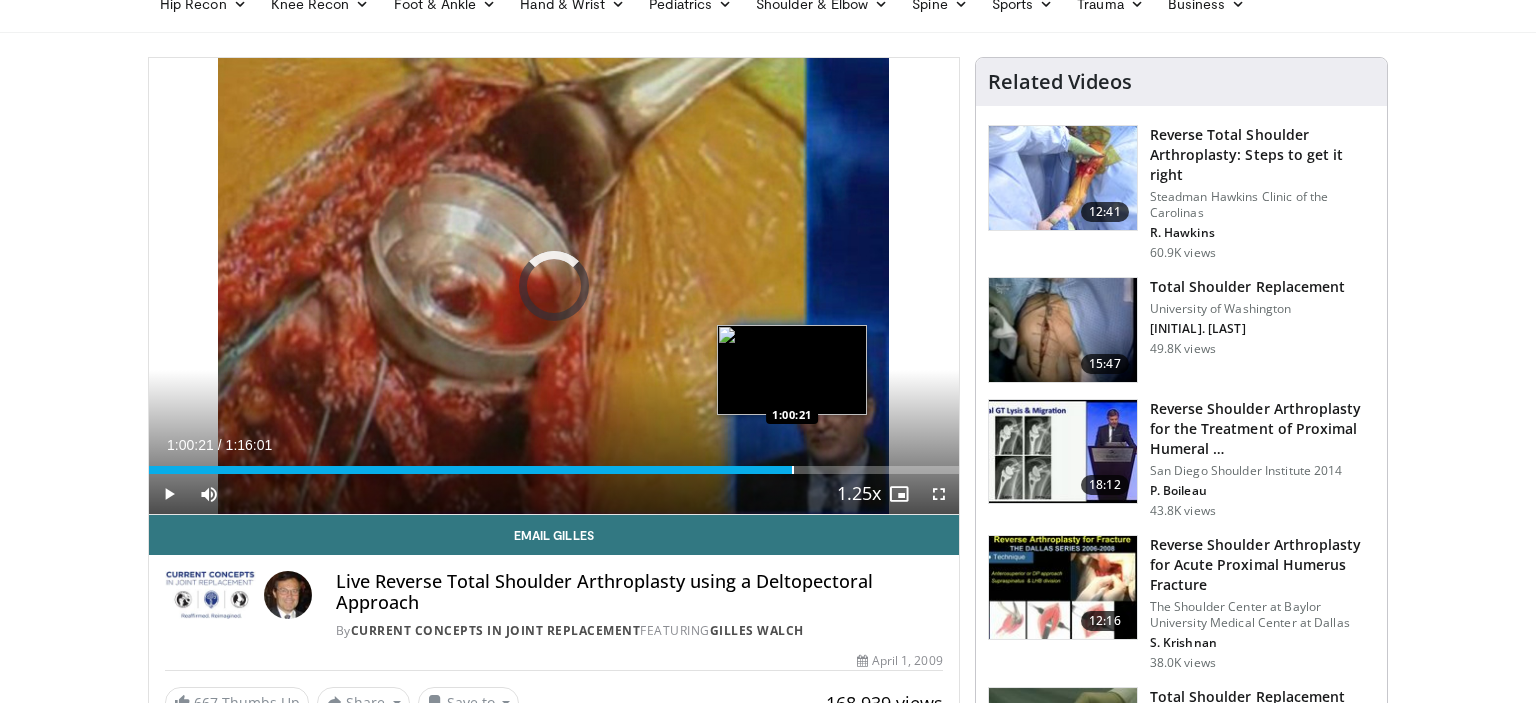 click on "Loaded :  0.22% 0:00:01 1:00:21" at bounding box center (554, 464) 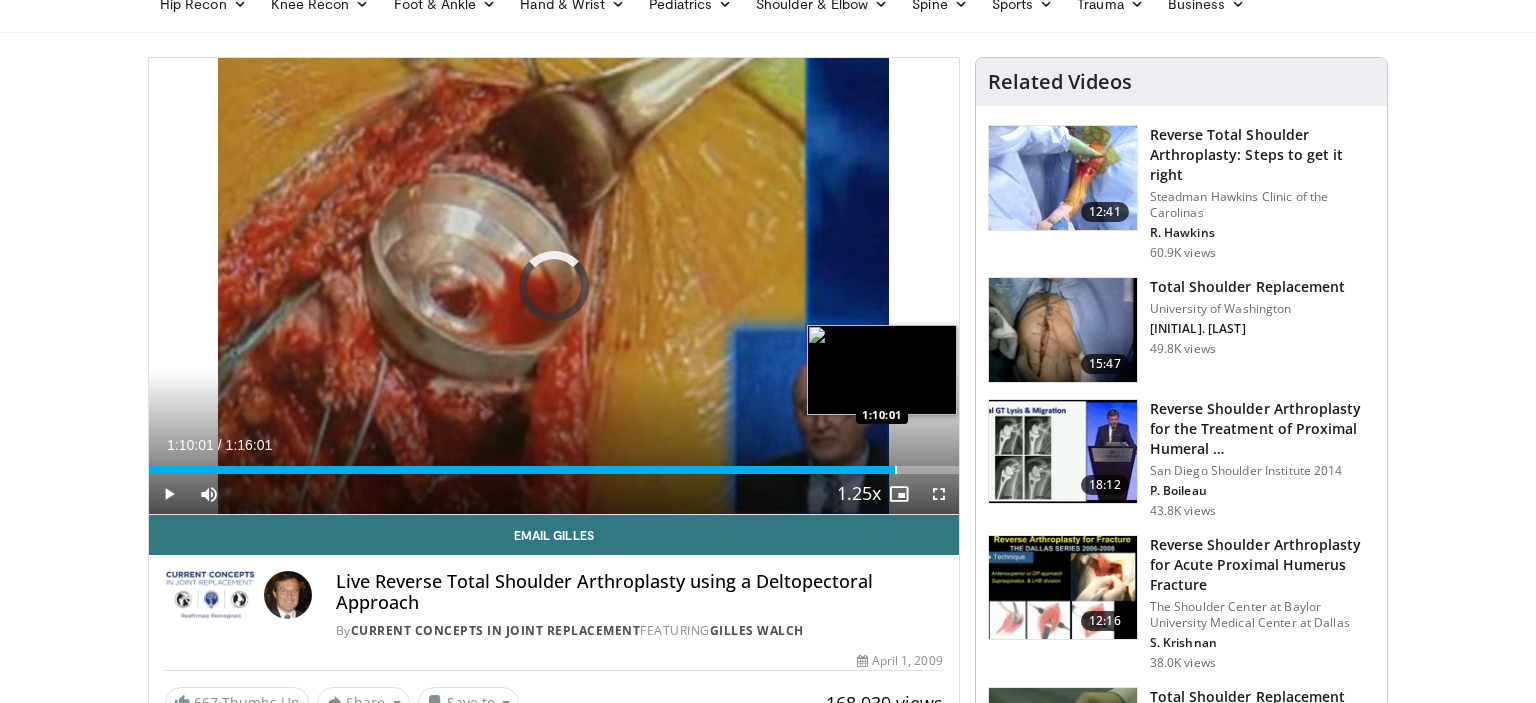 click at bounding box center [896, 470] 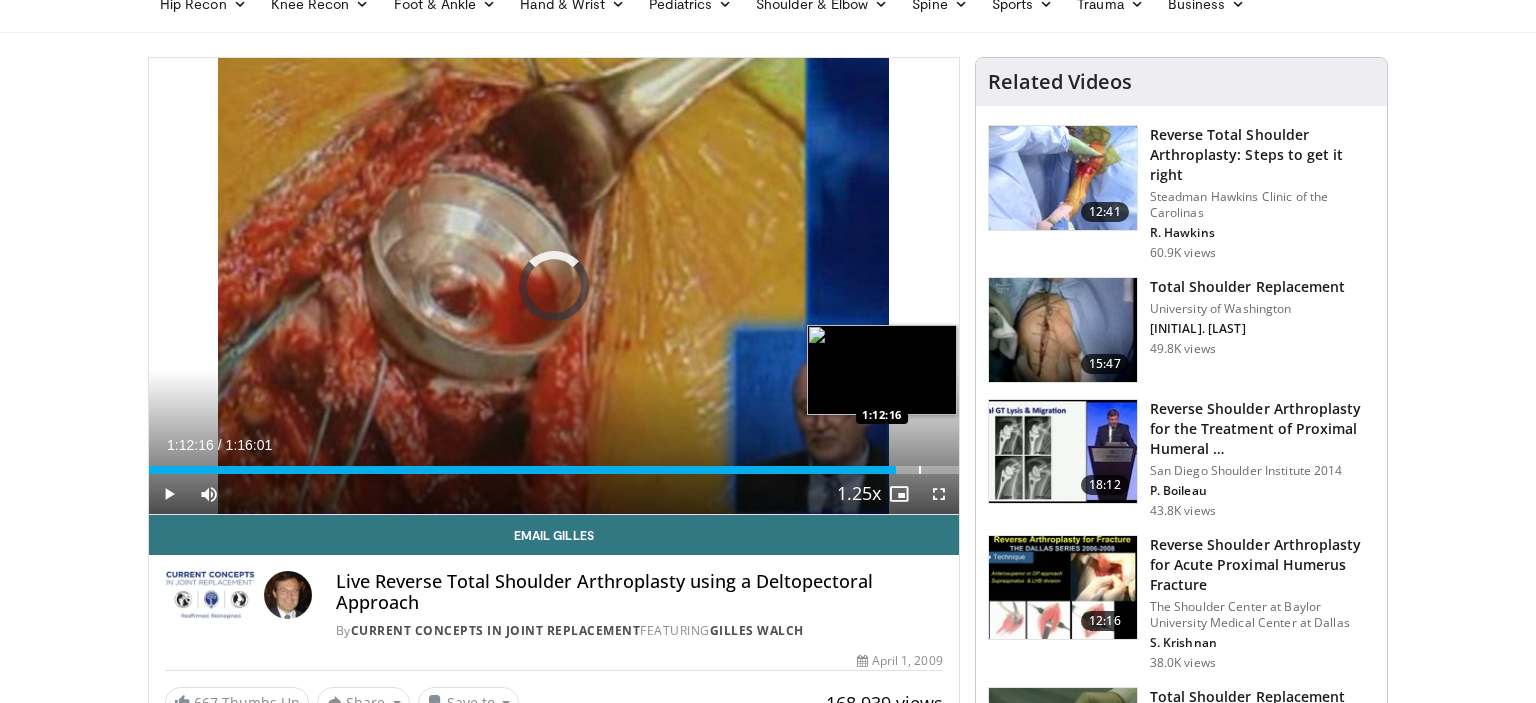 click at bounding box center (920, 470) 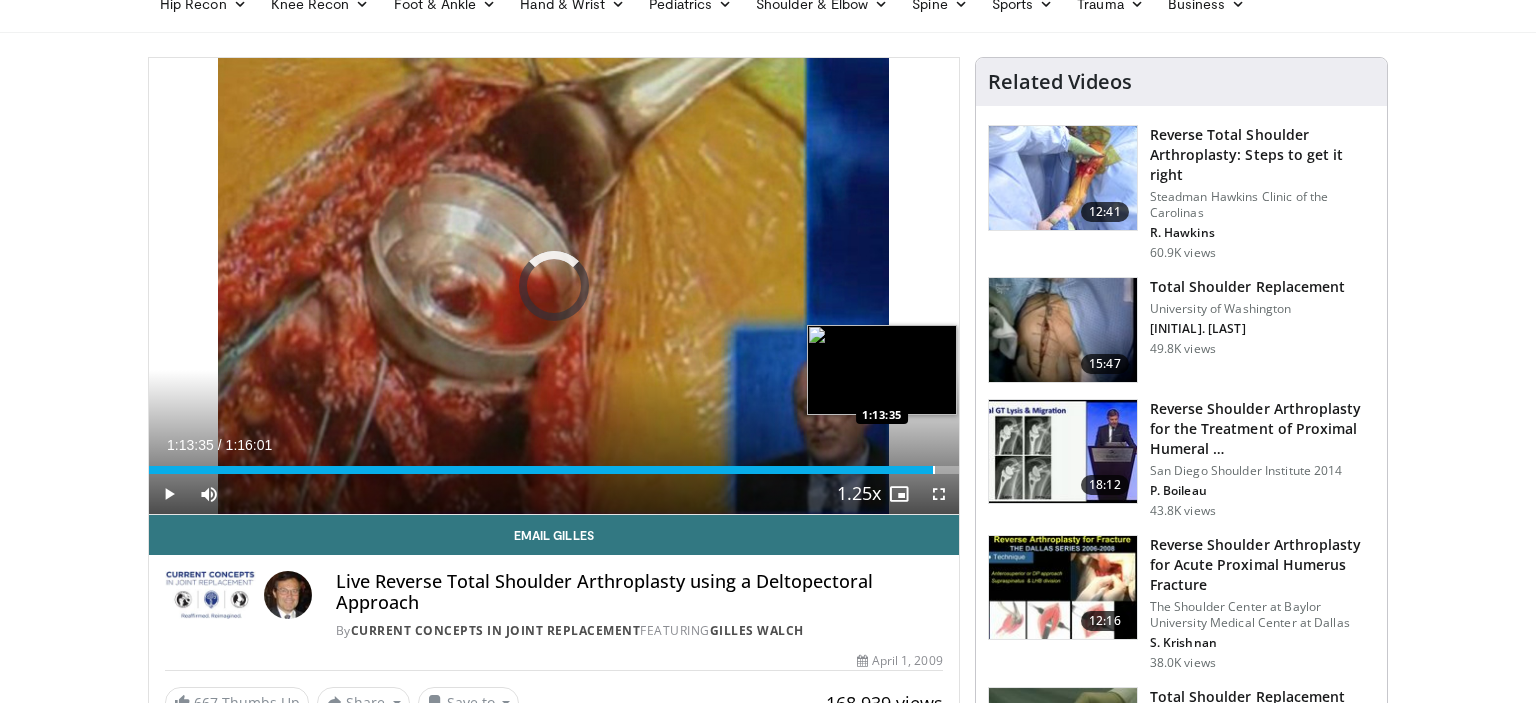 click at bounding box center (934, 470) 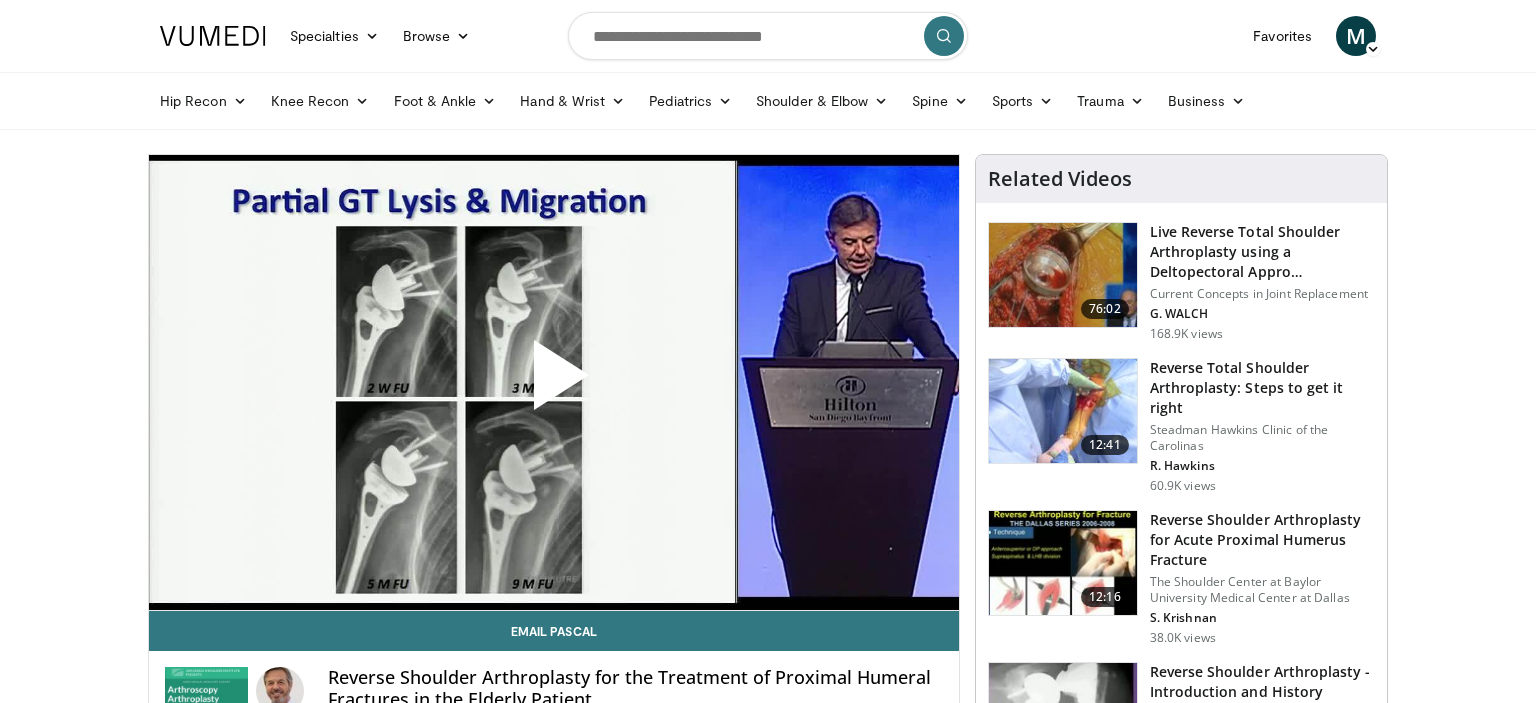 scroll, scrollTop: 0, scrollLeft: 0, axis: both 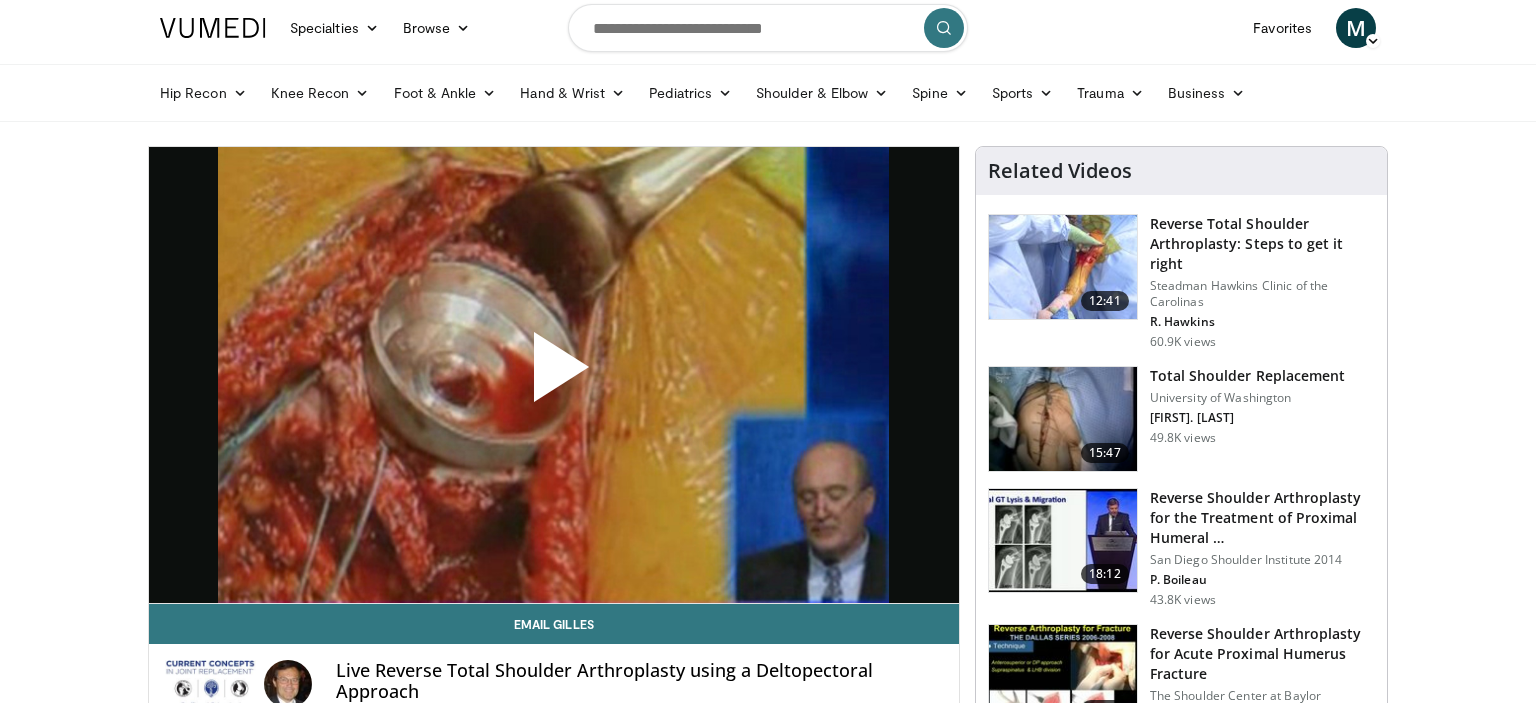 click at bounding box center (554, 375) 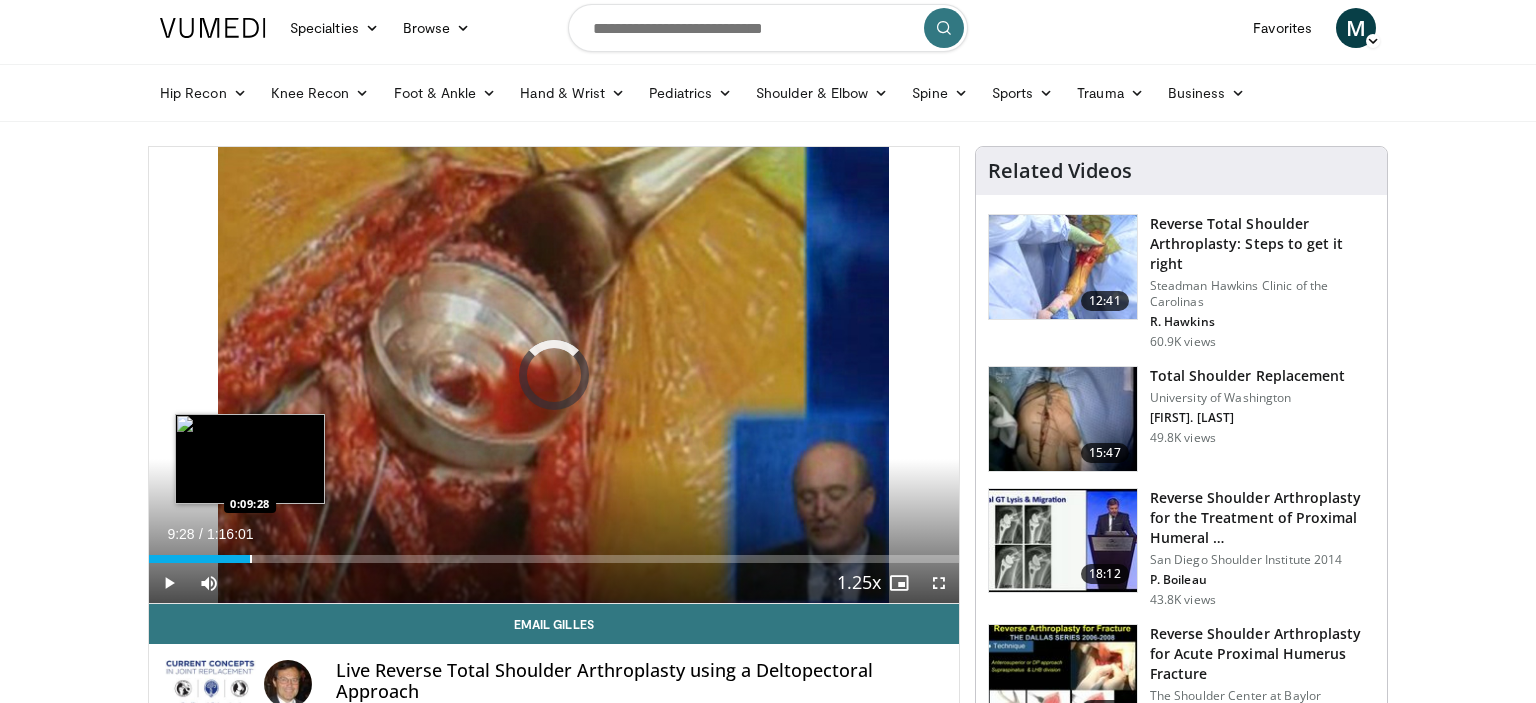 click on "Loaded :  0.00% 0:09:28 0:09:28" at bounding box center (554, 559) 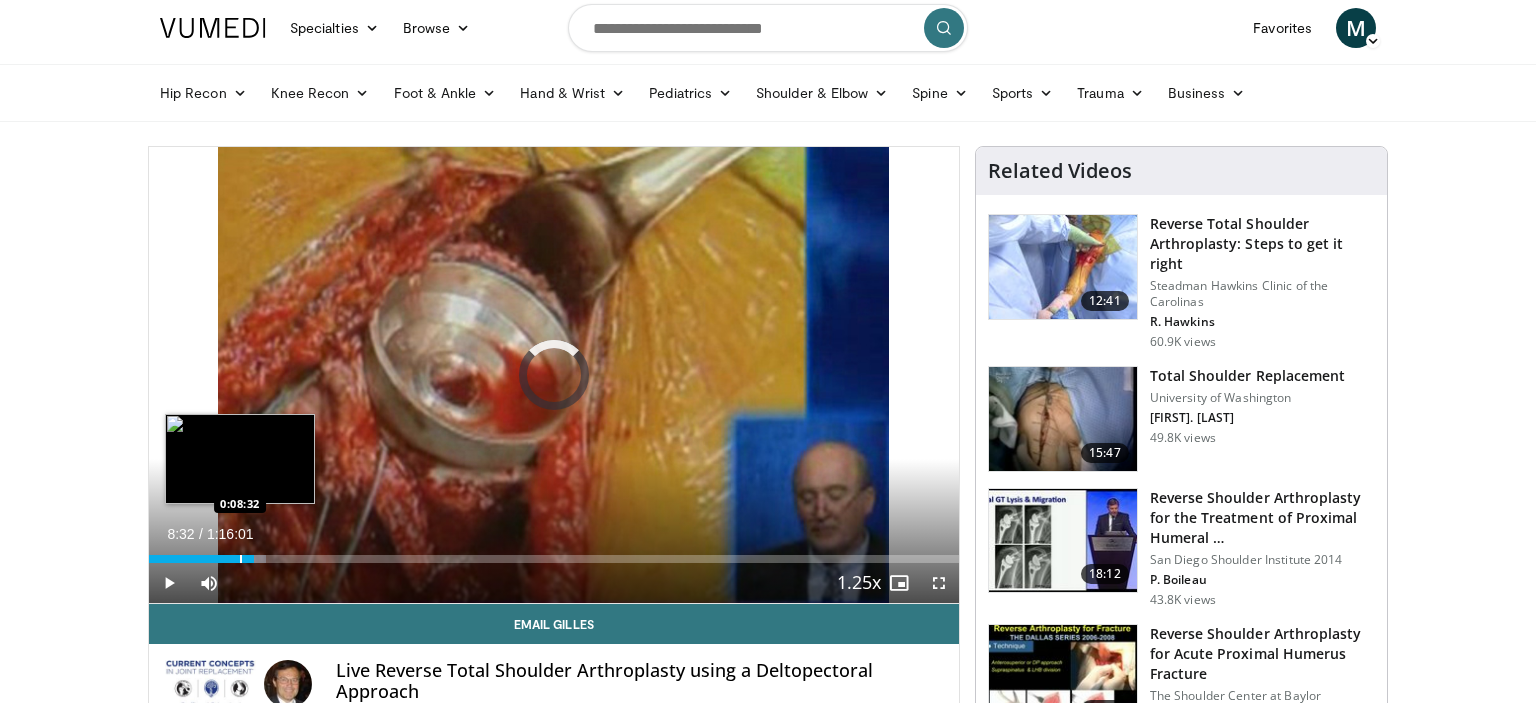 click at bounding box center (241, 559) 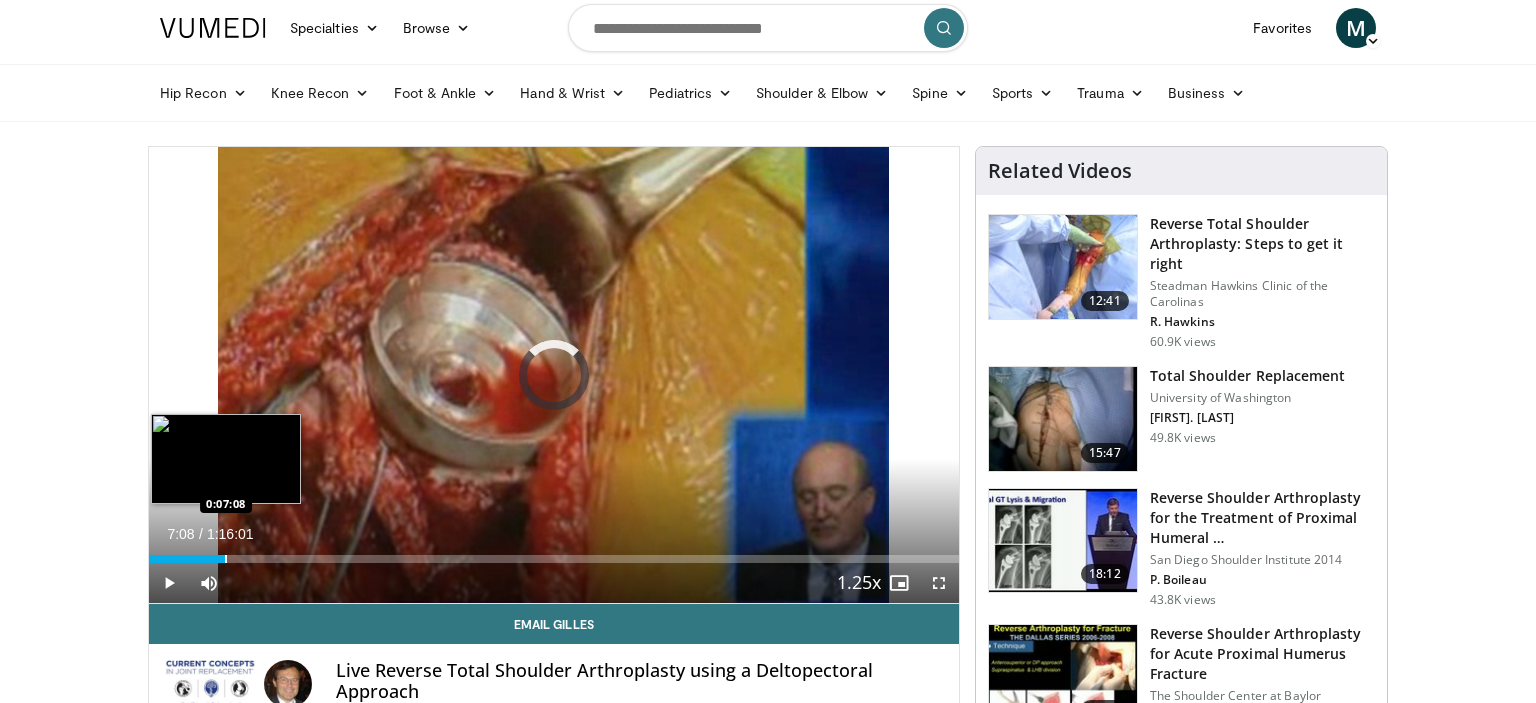 click on "Loaded :  0.00% 0:08:32 0:07:08" at bounding box center (554, 553) 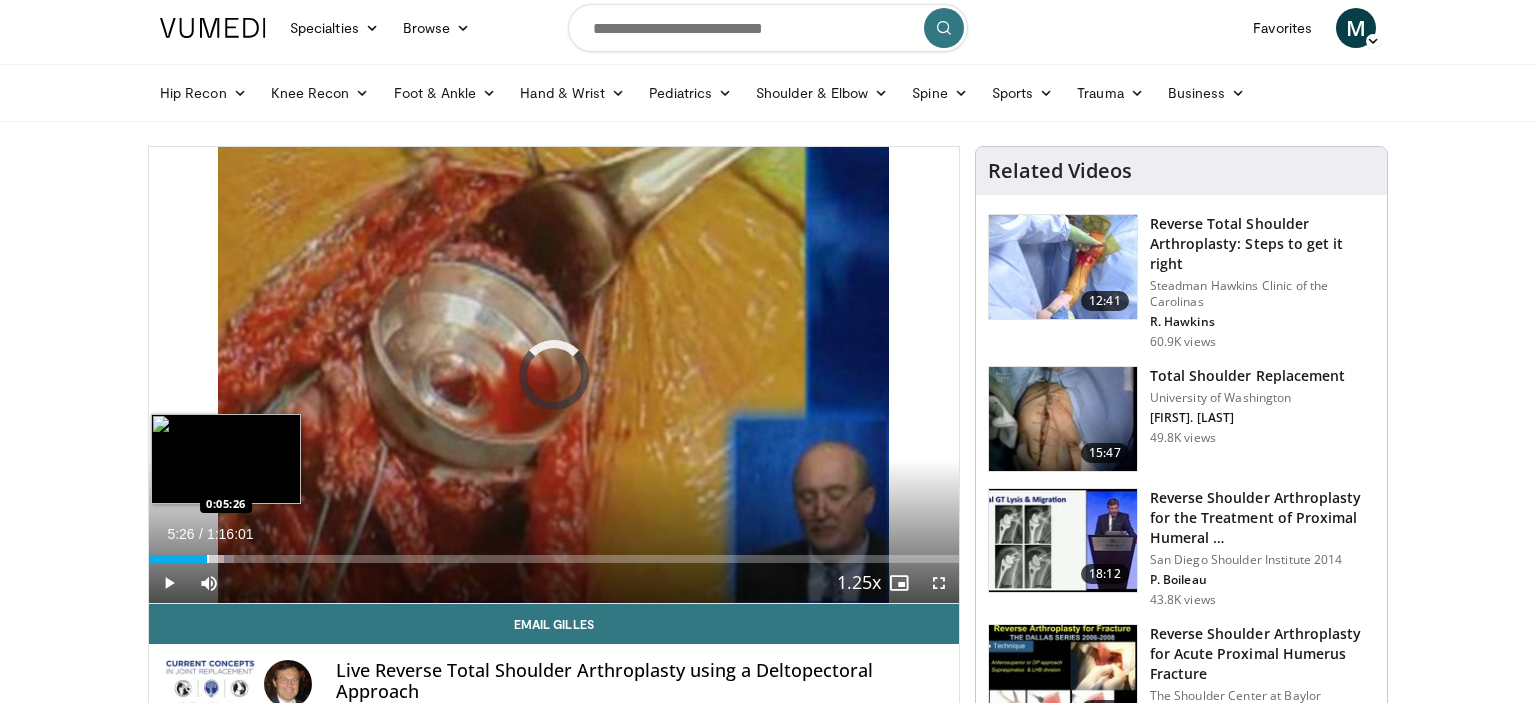 click at bounding box center (208, 559) 